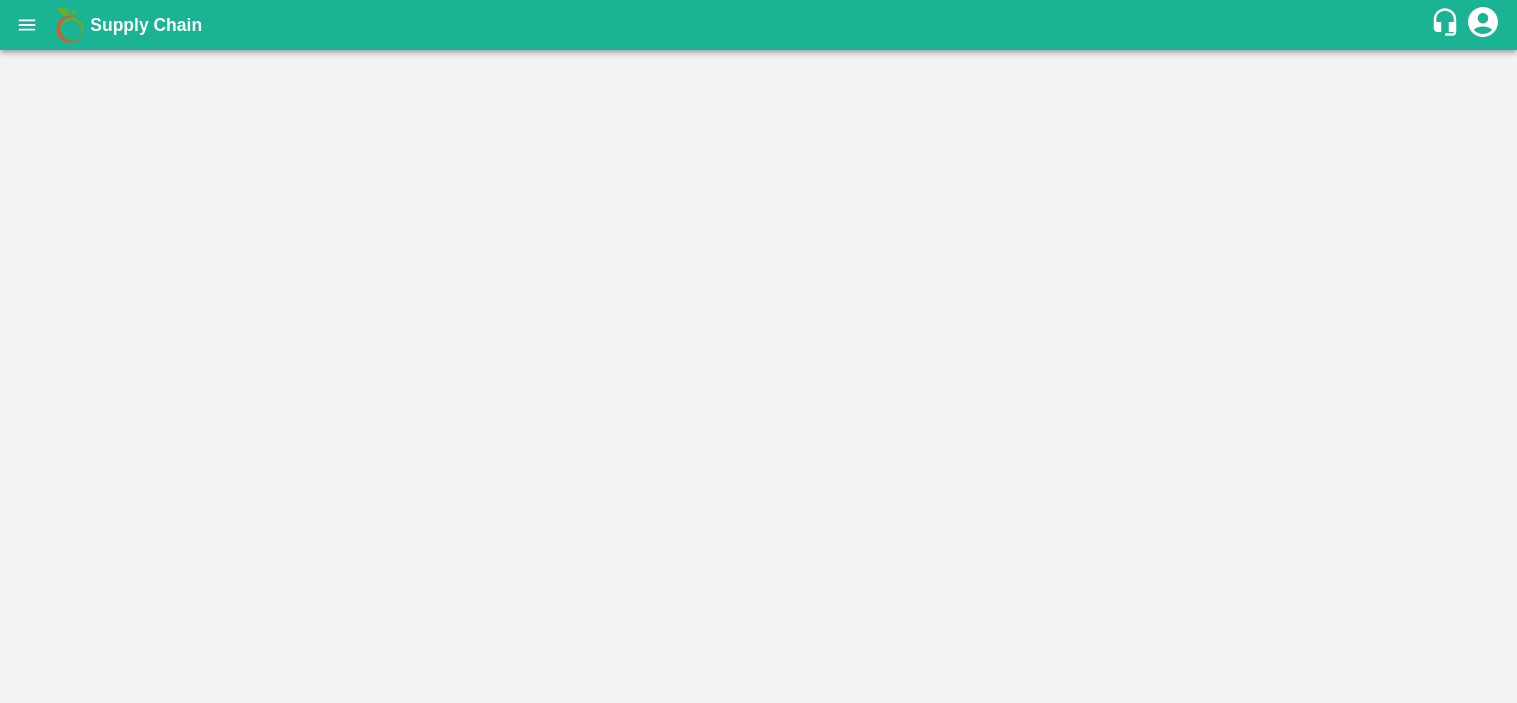 scroll, scrollTop: 0, scrollLeft: 0, axis: both 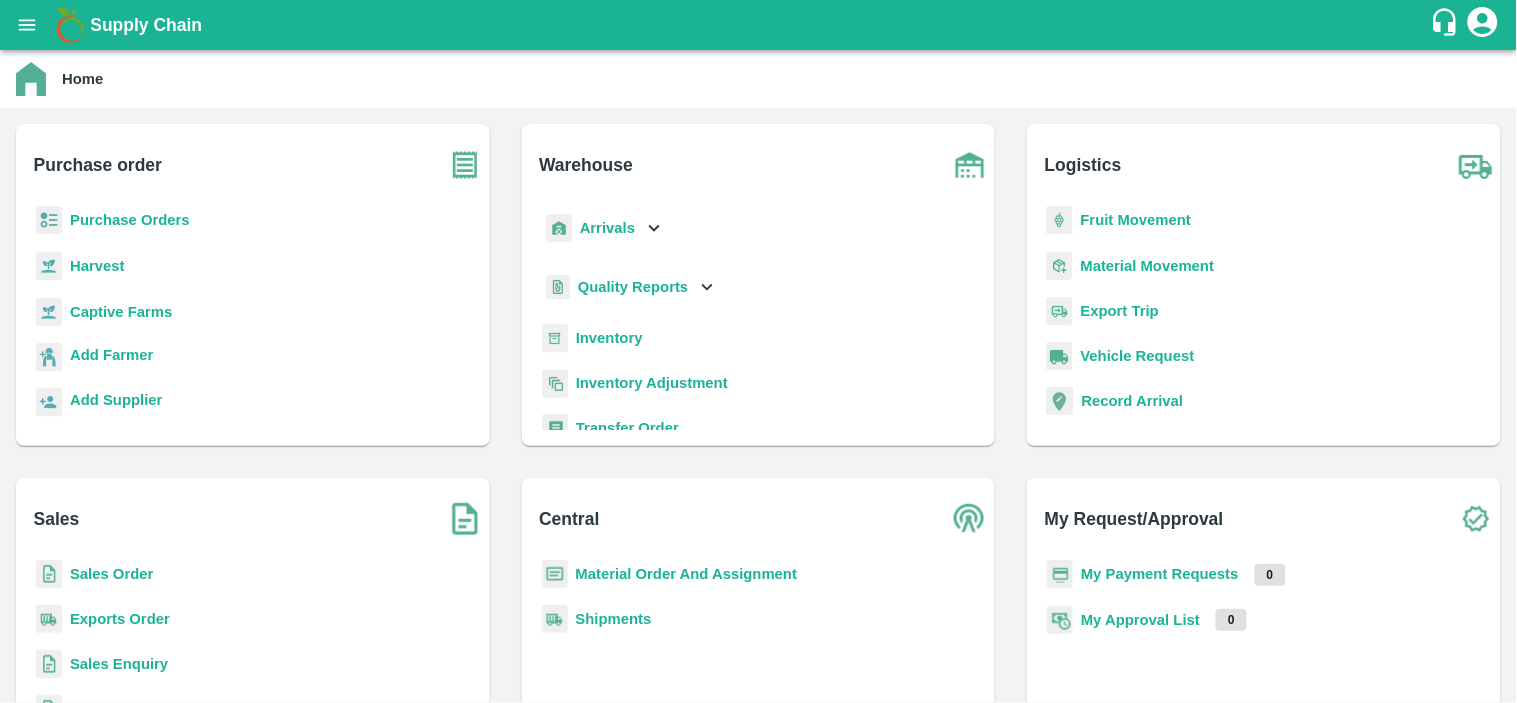click on "Material Movement" at bounding box center (1148, 266) 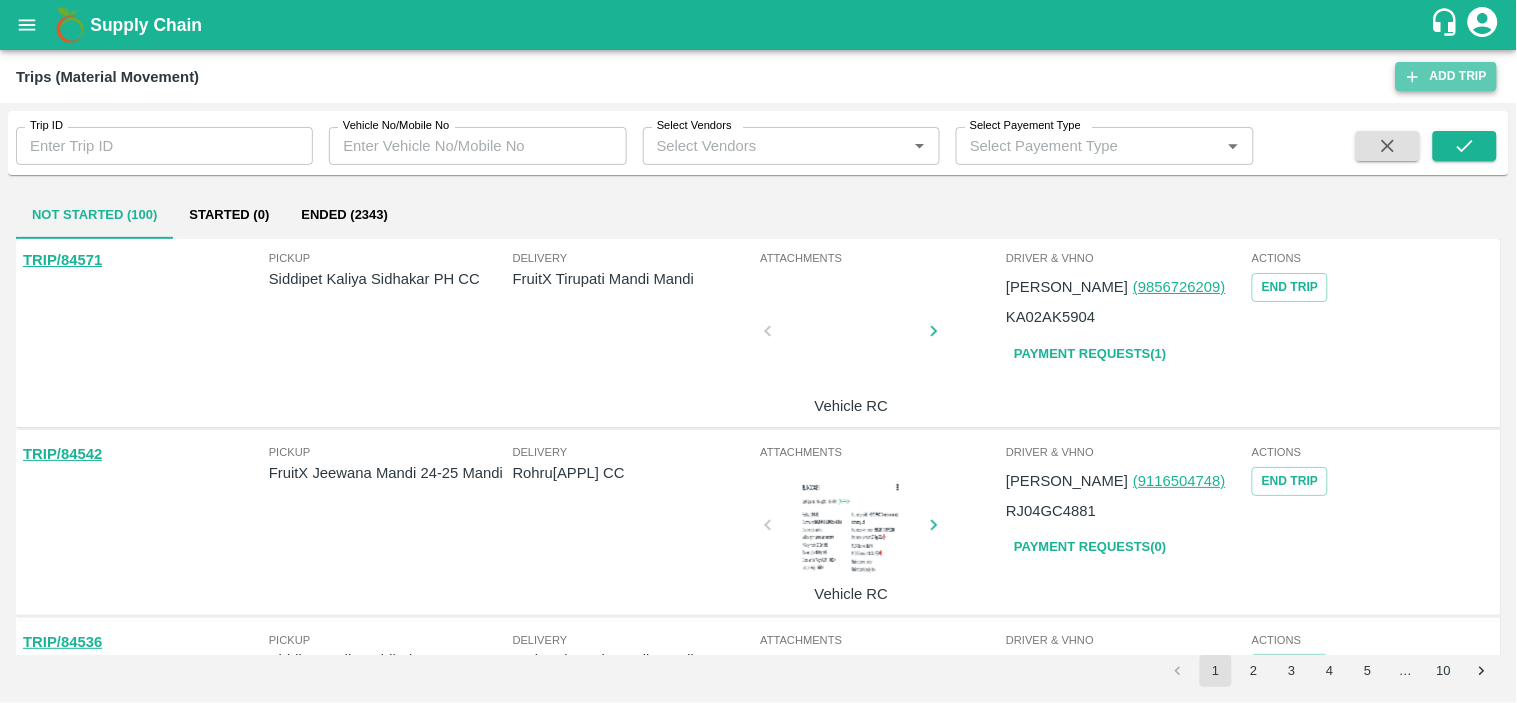 click on "Add Trip" at bounding box center (1446, 76) 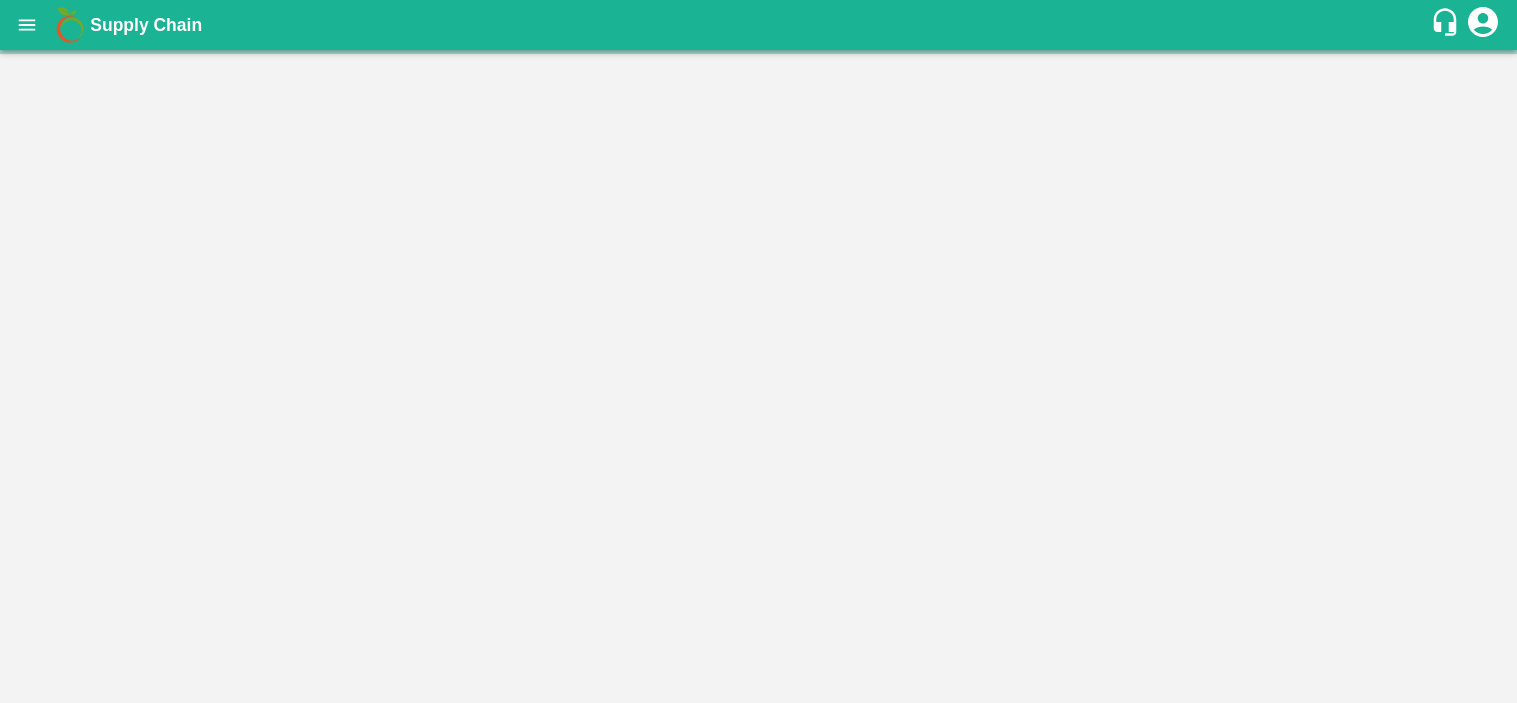 scroll, scrollTop: 0, scrollLeft: 0, axis: both 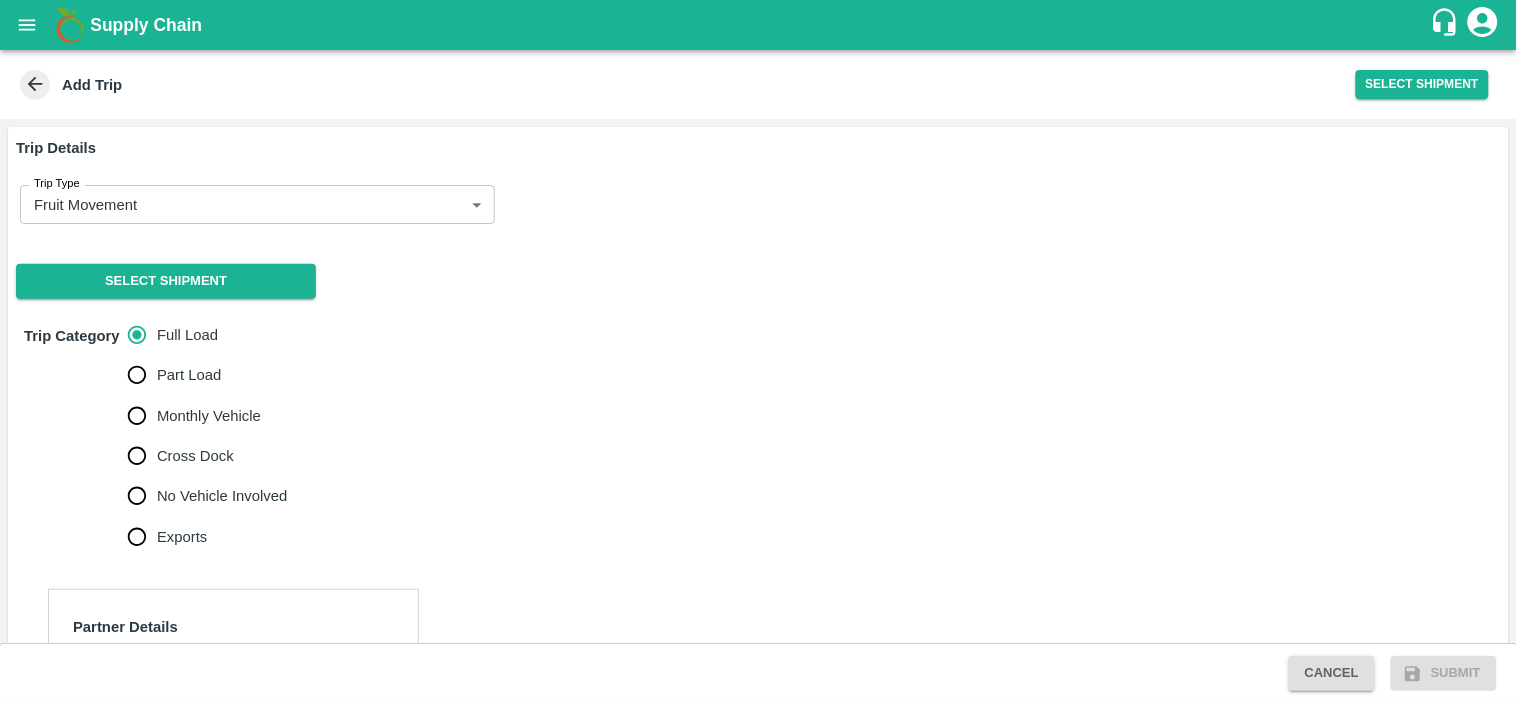 click on "Trip Category  Full Load Part Load Monthly Vehicle Cross Dock No Vehicle Involved Exports" at bounding box center [758, 436] 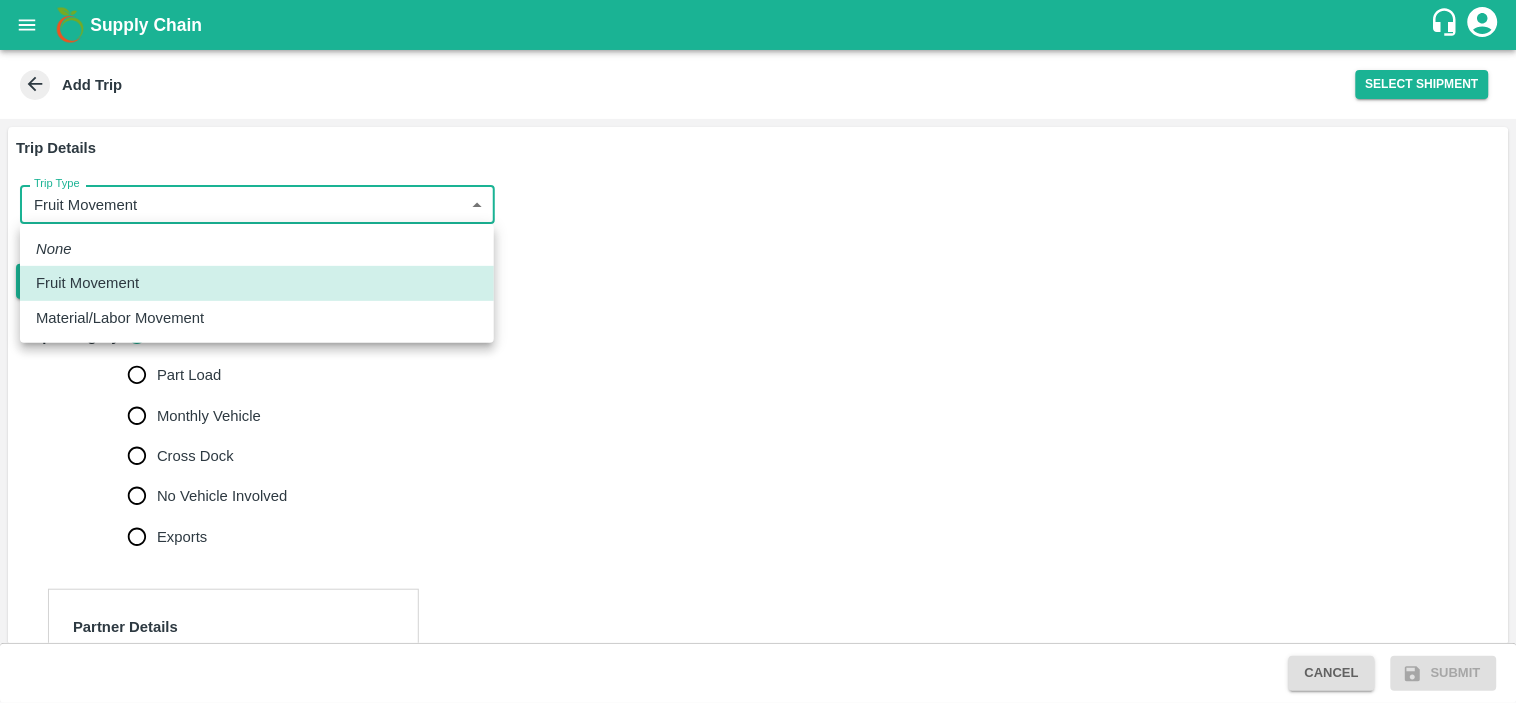 click on "Supply Chain Add Trip Select Shipment Trip Details Trip Type Fruit Movement 1 Trip Type Select Shipment Trip Category  Full Load Part Load Monthly Vehicle Cross Dock No Vehicle Involved Exports Partner Details Partner   * Partner Add   Transporter Driver 1 Details Driver Name   * Driver Name Driver Phone   * +91 Driver Phone Additional Phone Number +91 Additional Phone Number Driver Language ​ Driver Language + Driver Track this trip No Yes Vehicle Details Vehicle Tonnage   * ​ Vehicle Tonnage Vehicle Type   * ​ Vehicle Type Transportation Cost Rs. Transportation Cost Total cost to be paid inclusive of GST Vehicle Number Vehicle Number Verify Cancel Submit [GEOGRAPHIC_DATA] [GEOGRAPHIC_DATA] [GEOGRAPHIC_DATA] [GEOGRAPHIC_DATA] [GEOGRAPHIC_DATA] PH Direct Customer Tembhurni PH Karmad CC Nashik CC [GEOGRAPHIC_DATA] [GEOGRAPHIC_DATA] PH [GEOGRAPHIC_DATA] [GEOGRAPHIC_DATA] [GEOGRAPHIC_DATA] Waxing Plant PH Warud Waxing Plant [GEOGRAPHIC_DATA] PH FruitX Warud Mandi FruitX Bangarupalm Mandi FruitX Warangal Mandi FruitX Nashik Mandi 24-25 FruitX Tirupati Mandi FruitX Solapur Mandi [DATE]-[DATE] Maddur PH None" at bounding box center [758, 351] 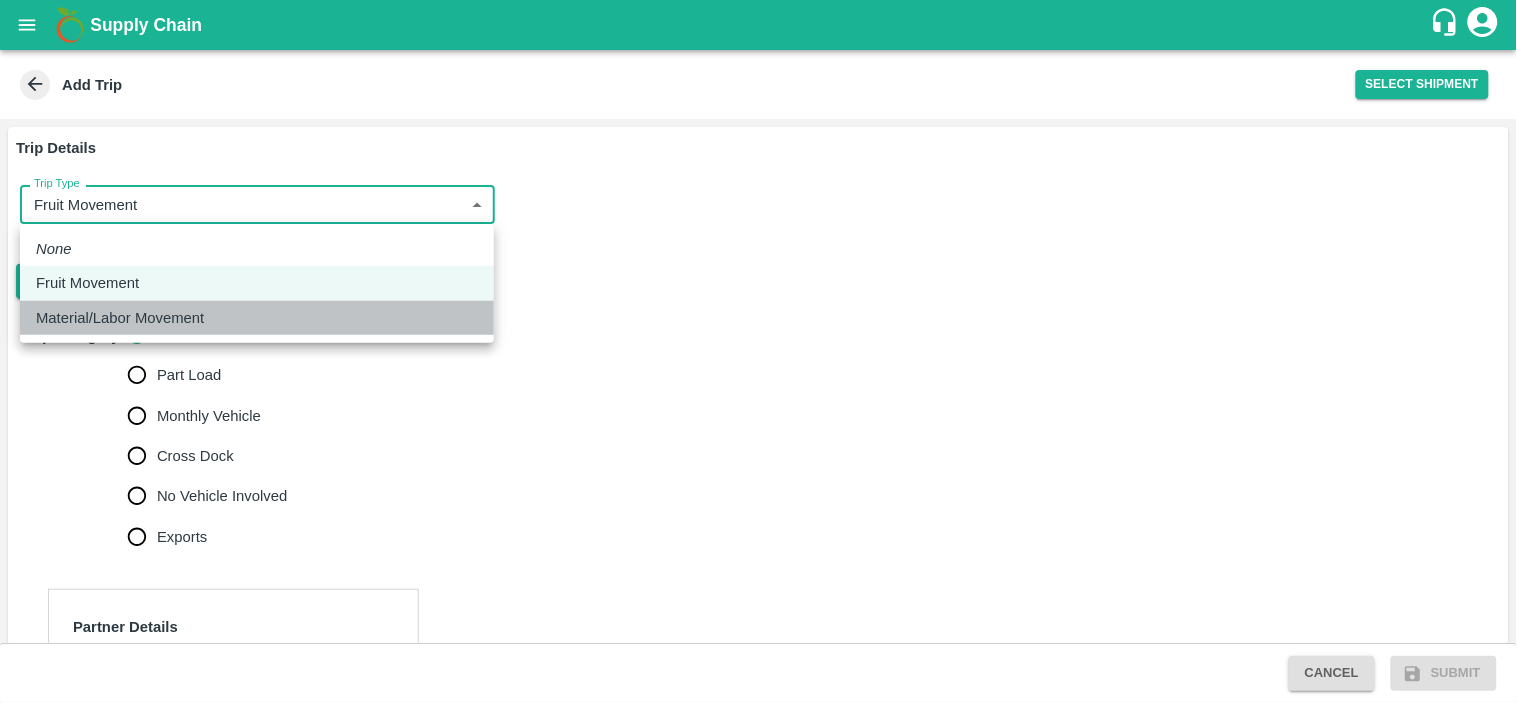 click on "Material/Labor Movement" at bounding box center [120, 318] 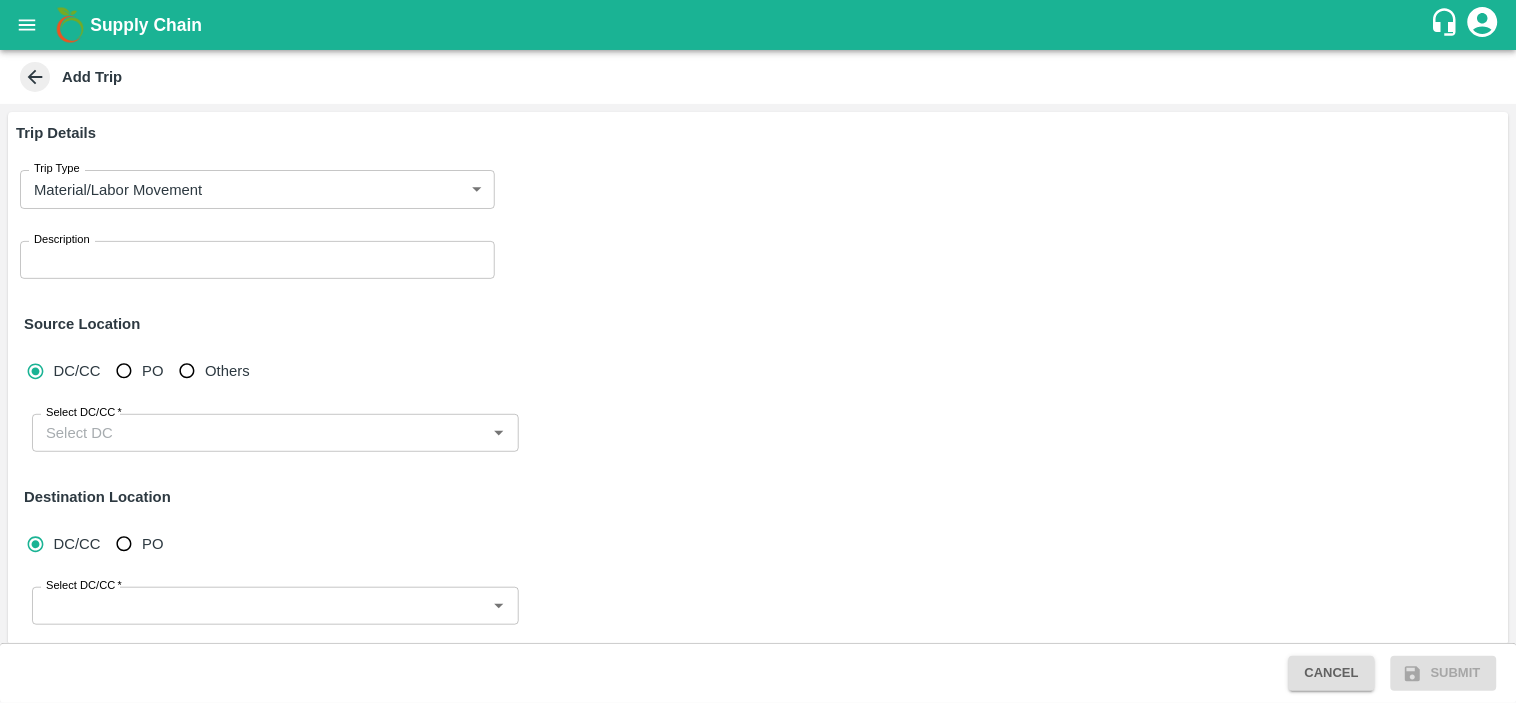 click on "Source Location" at bounding box center [758, 324] 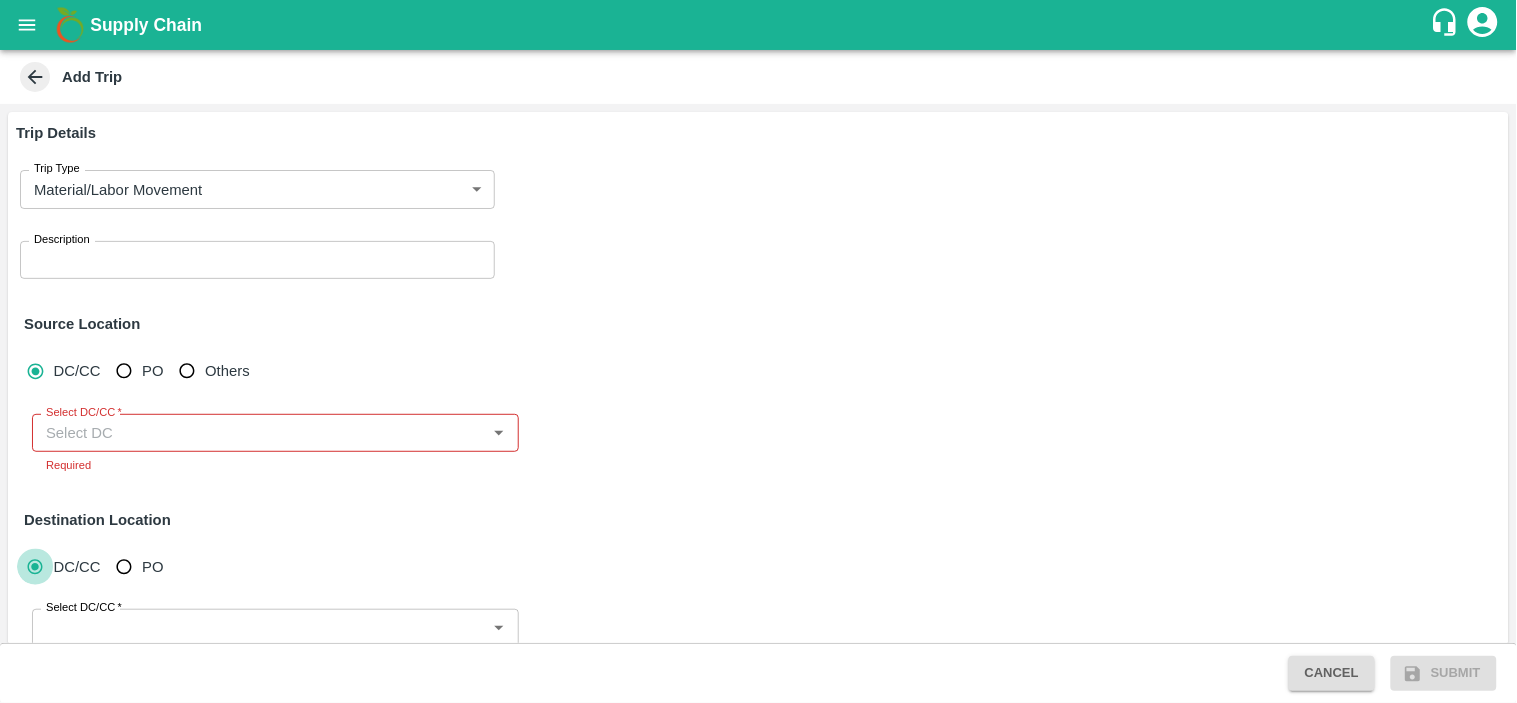 click on "Select DC/CC   *" at bounding box center [259, 433] 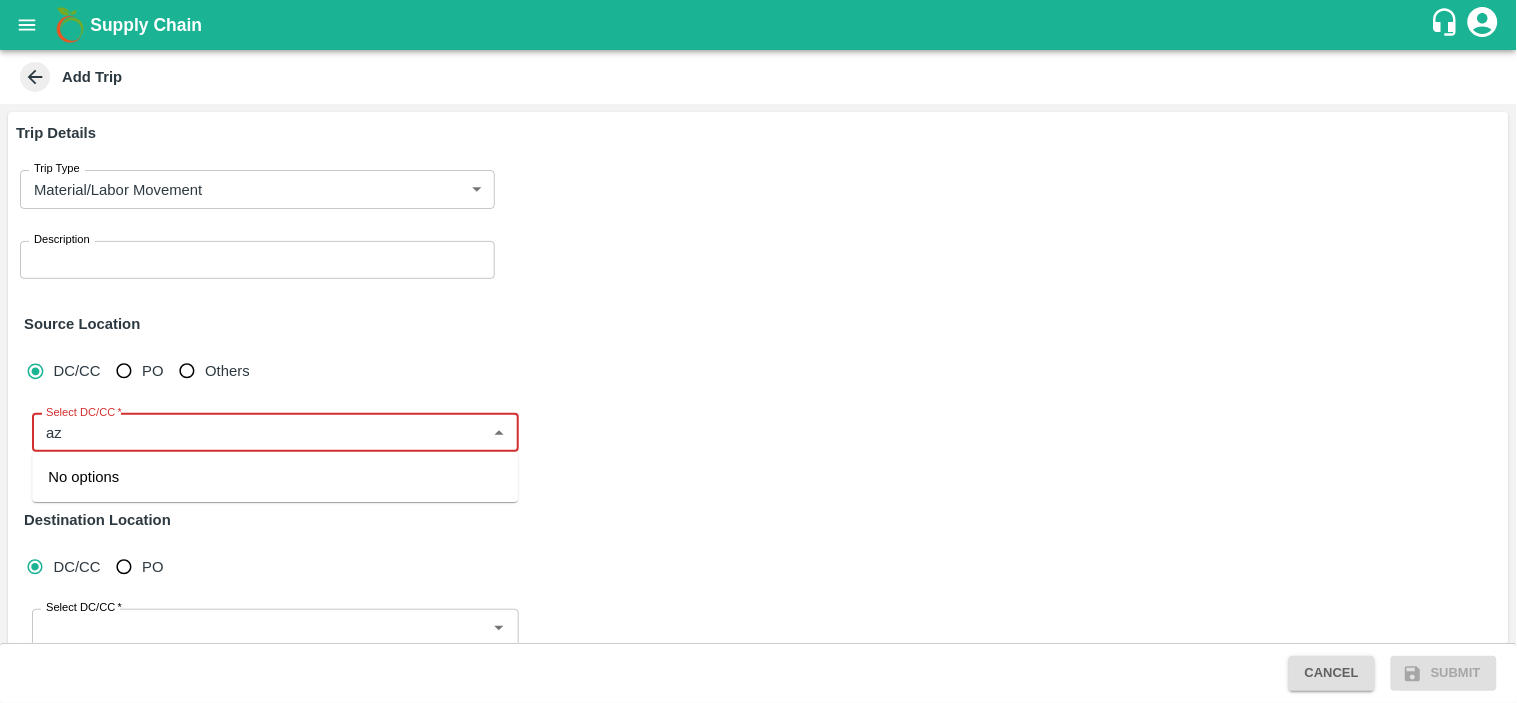 type on "a" 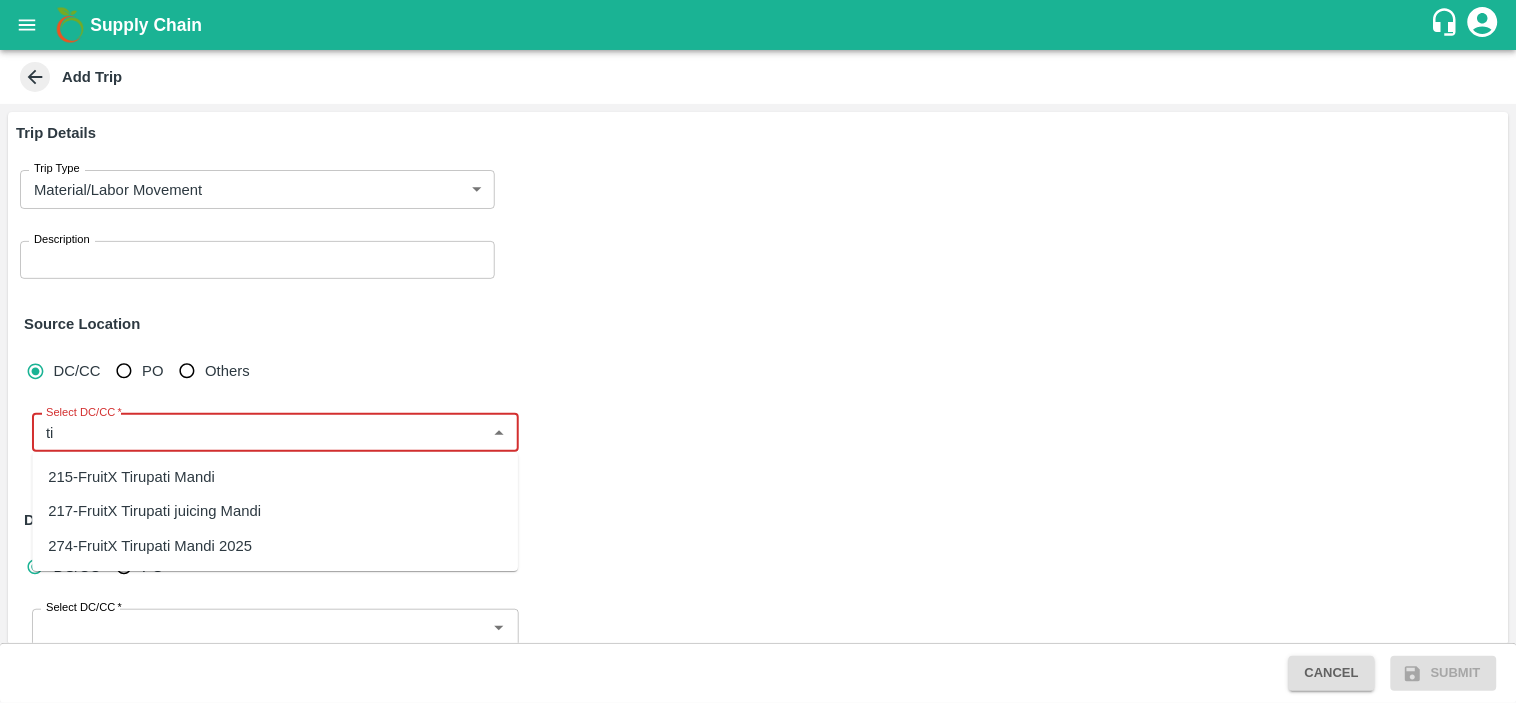type on "t" 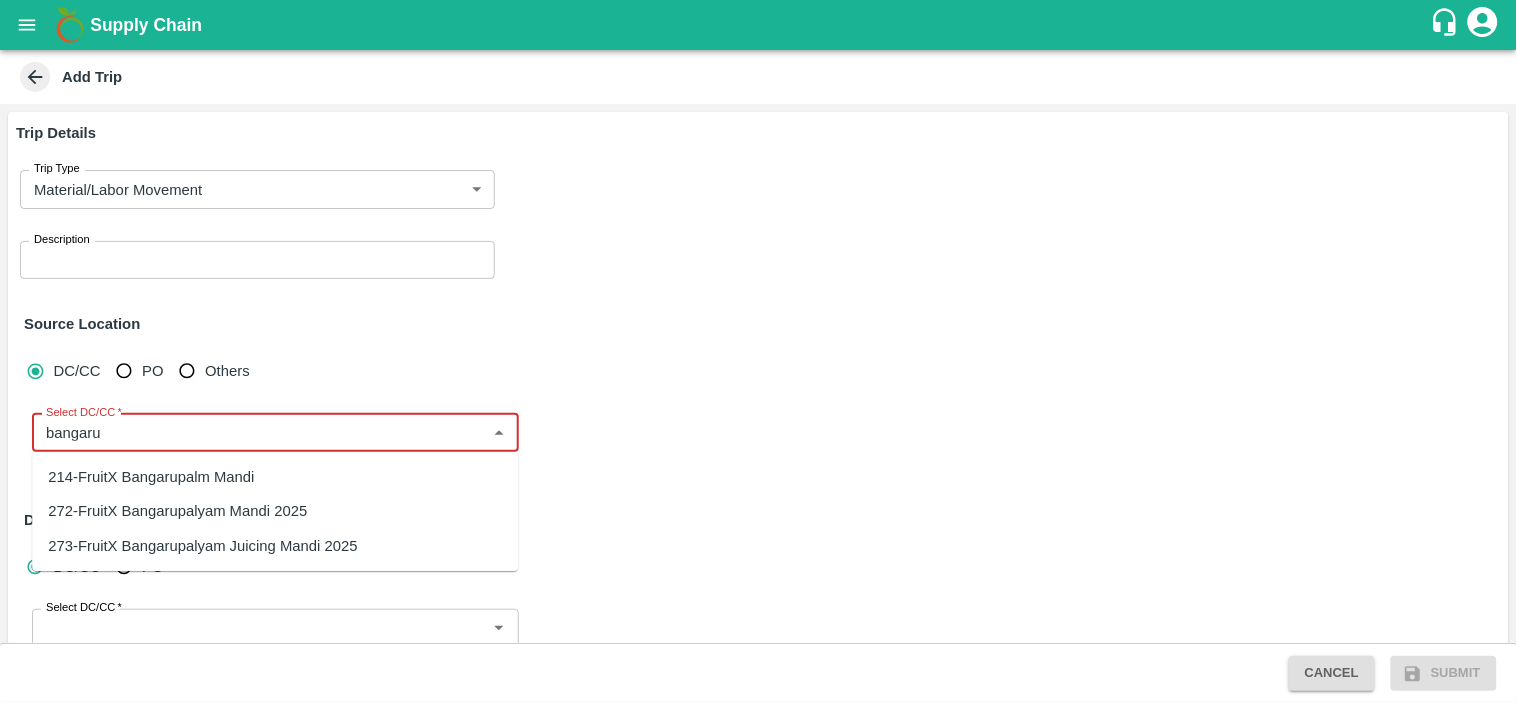 click on "272-FruitX Bangarupalyam Mandi 2025" at bounding box center (177, 512) 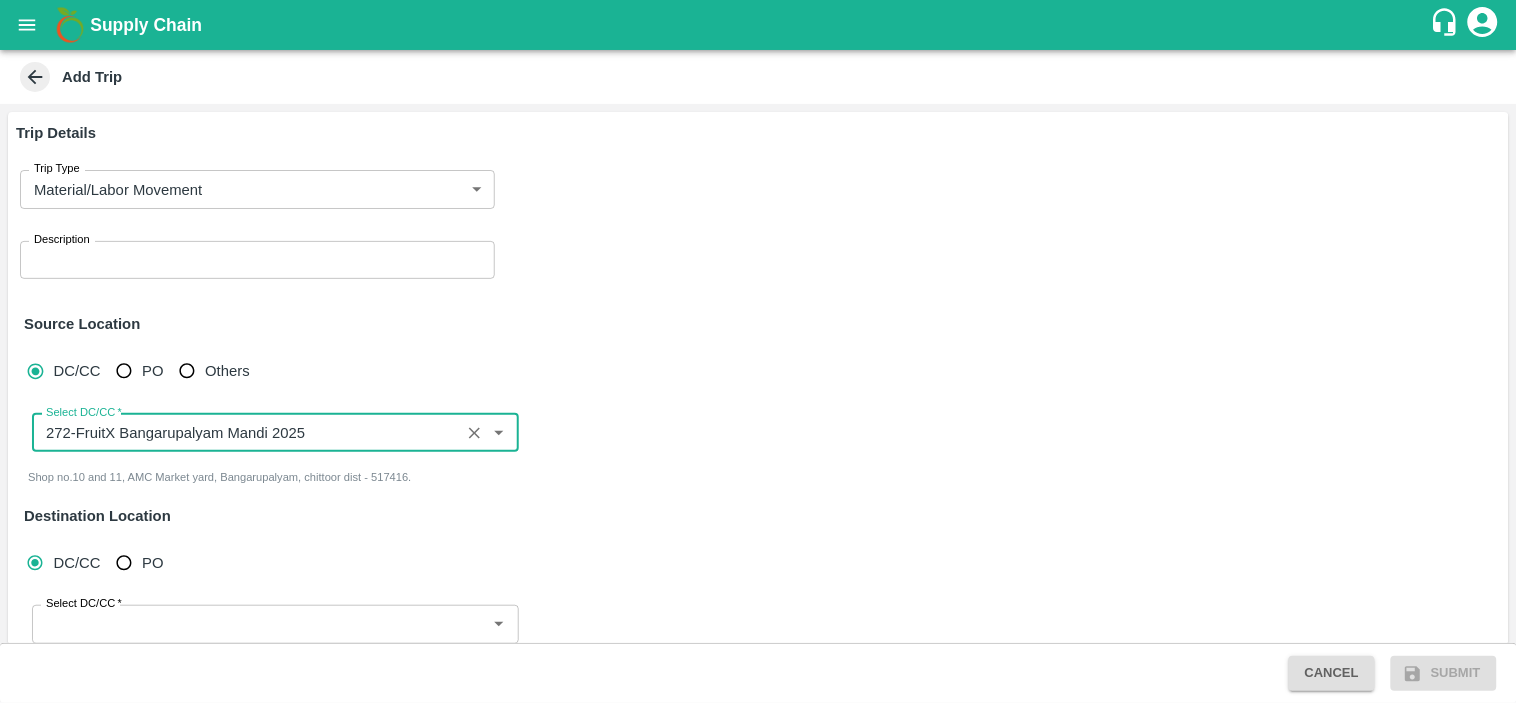 type on "272-FruitX Bangarupalyam Mandi 2025" 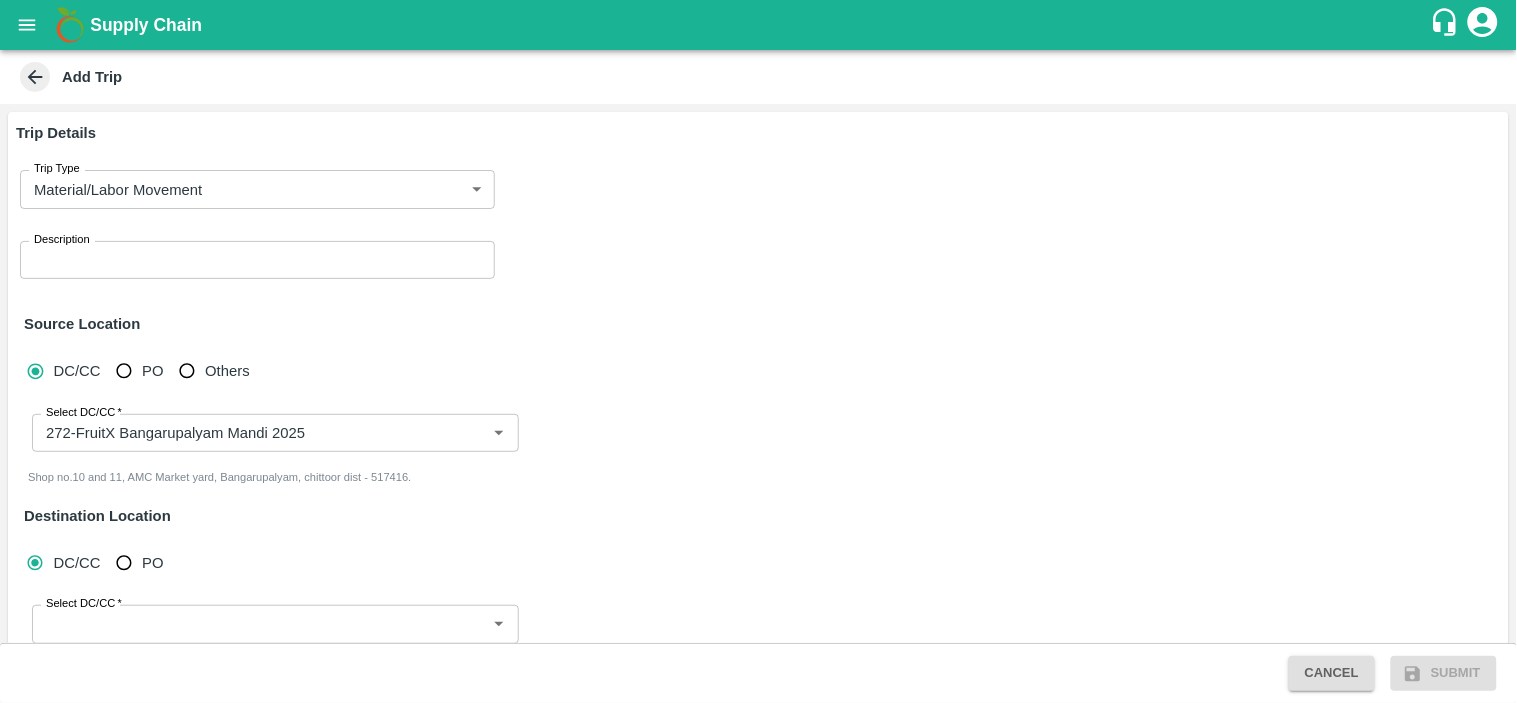 click on "DC/CC PO Select DC/CC   * Select DC/CC" at bounding box center [758, 606] 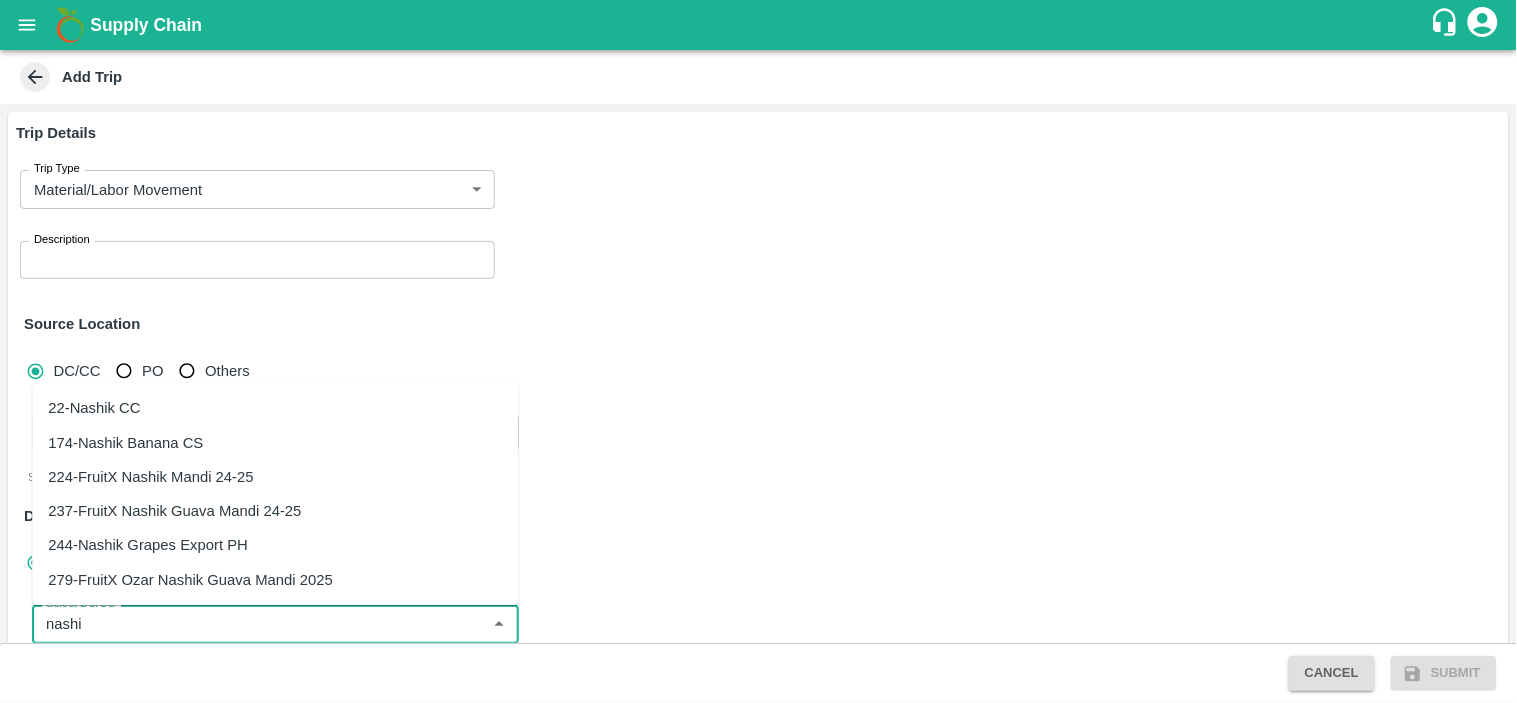 click on "22-Nashik CC" at bounding box center (94, 409) 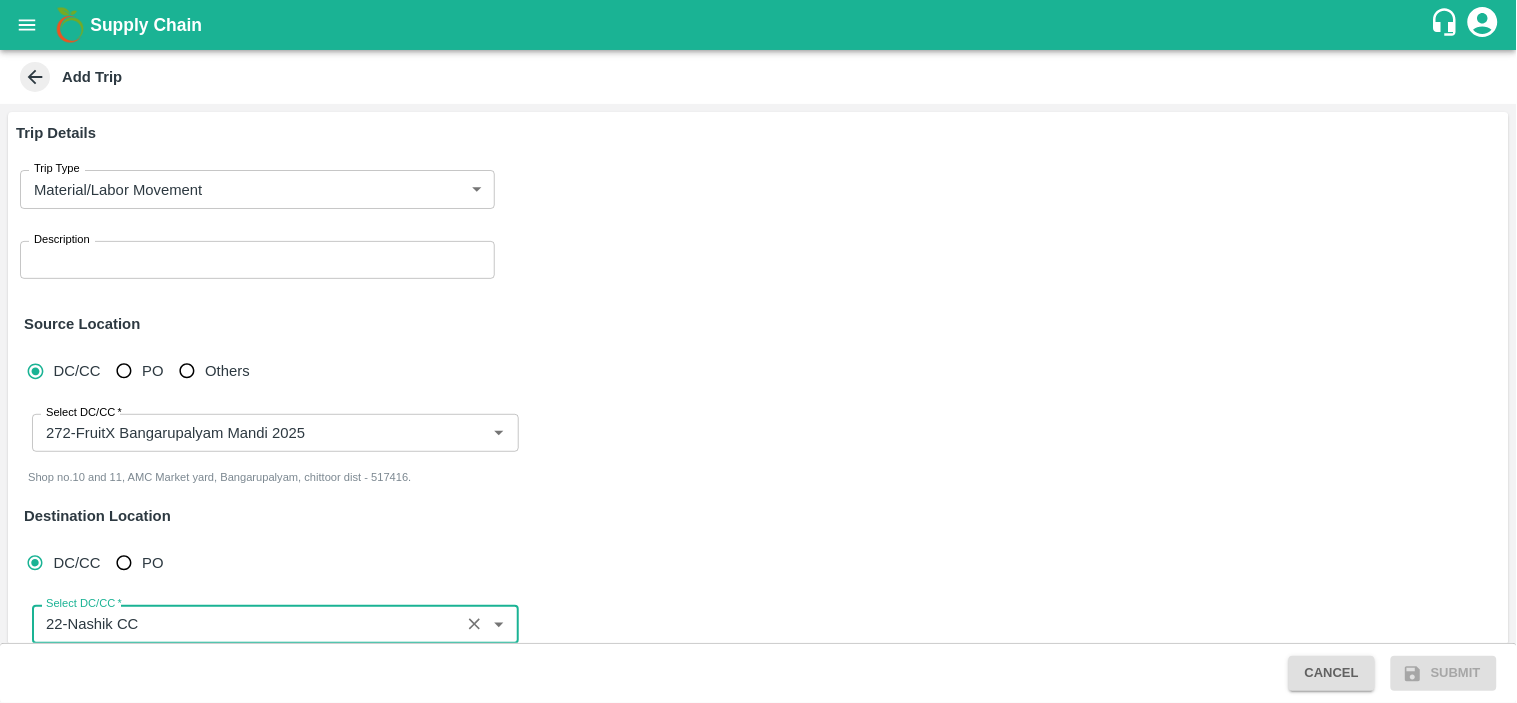 type on "22-Nashik CC" 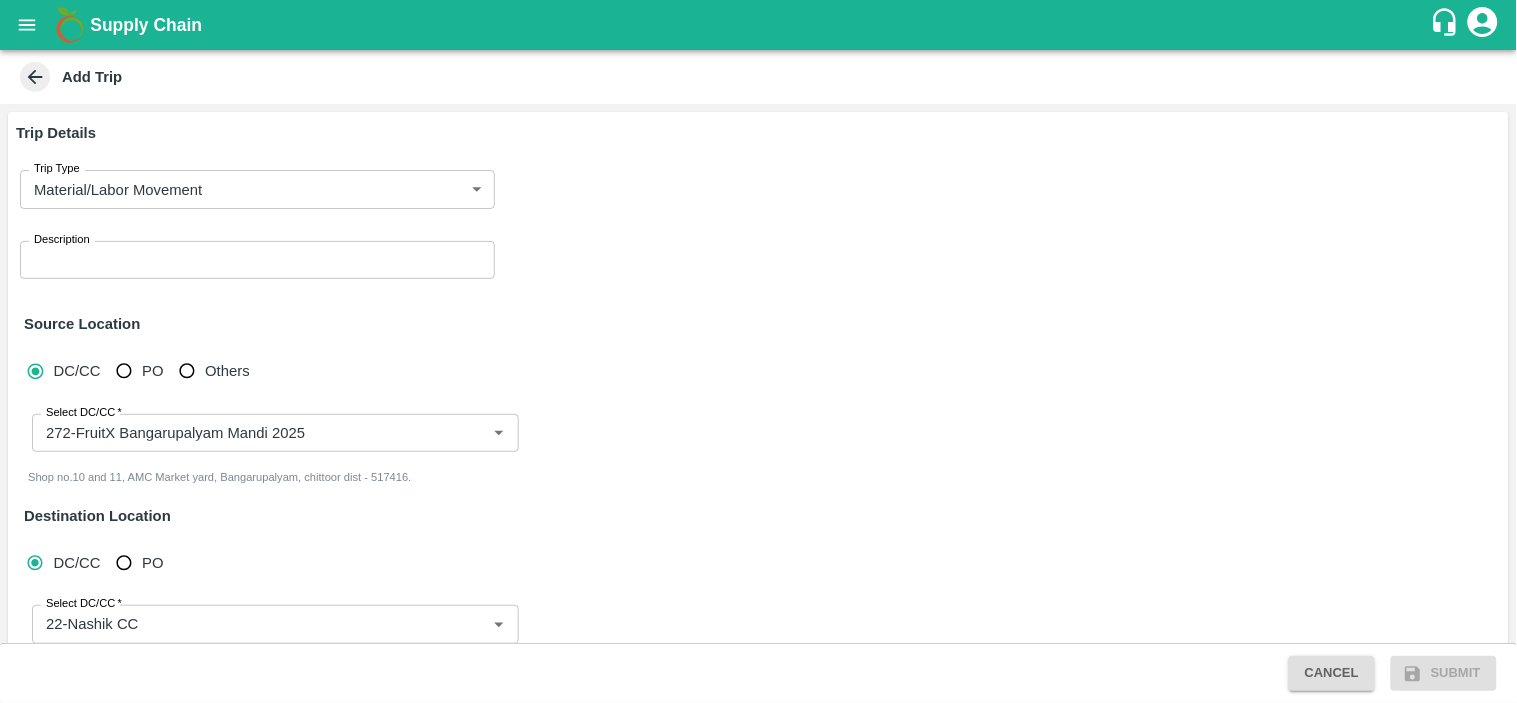 scroll, scrollTop: 456, scrollLeft: 0, axis: vertical 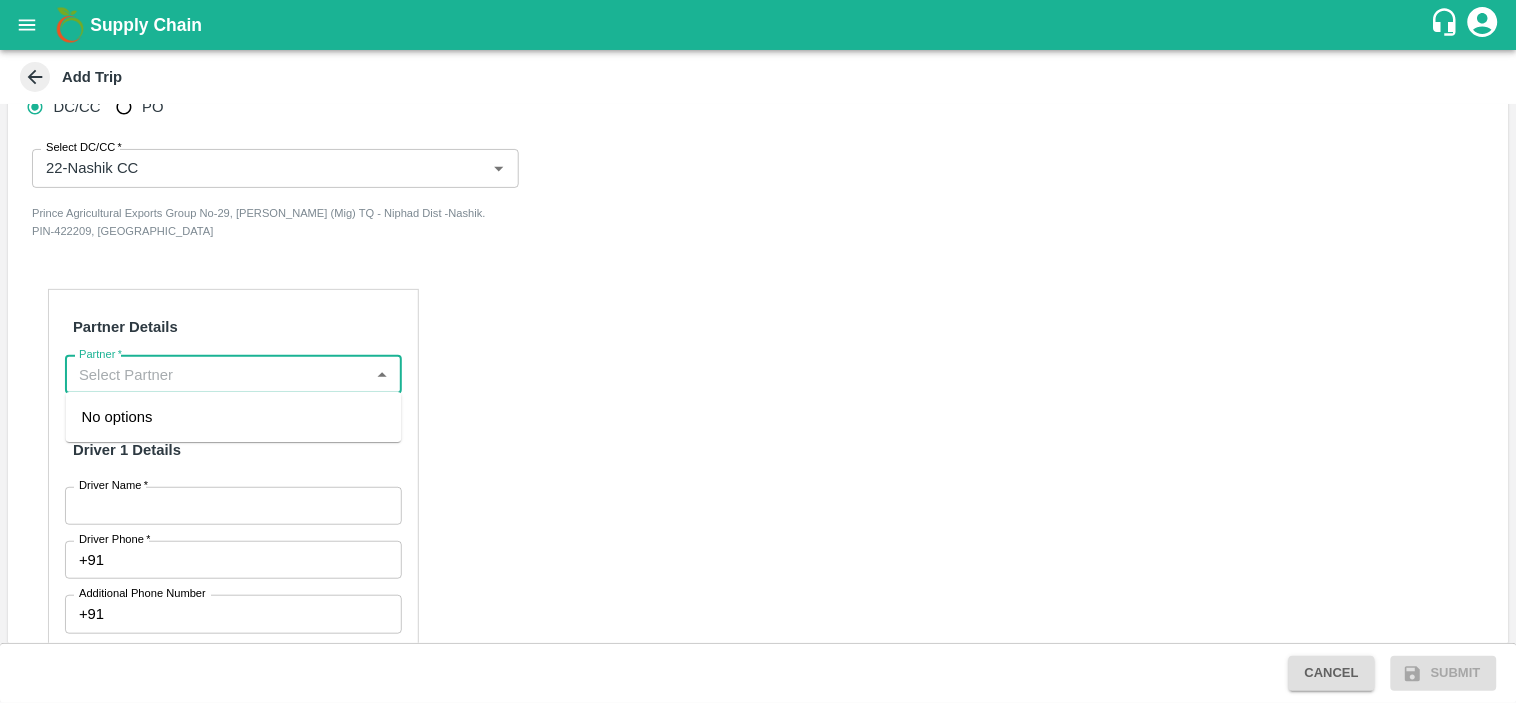 click on "Partner   *" at bounding box center [217, 375] 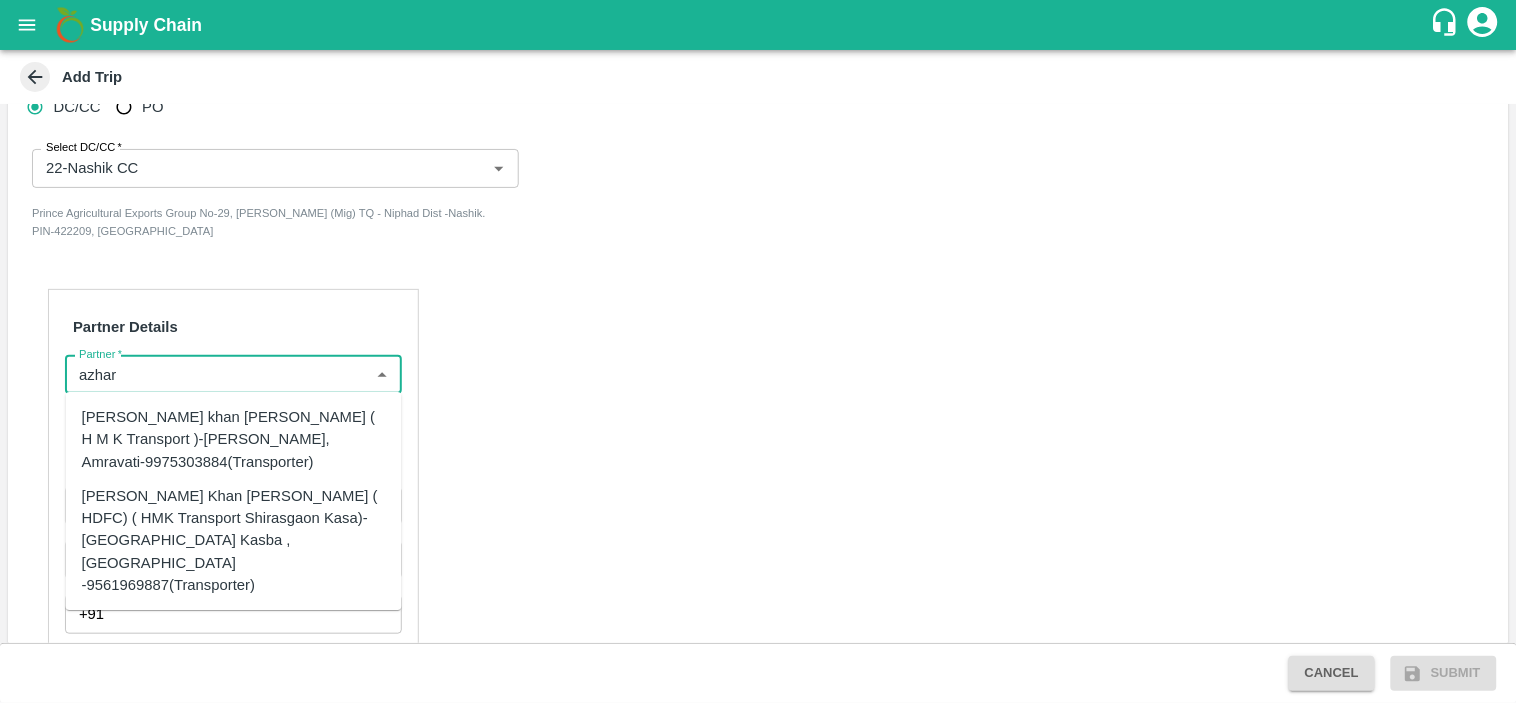 click on "[PERSON_NAME] Khan [PERSON_NAME] ( HDFC) ( HMK Transport Shirasgaon Kasa)-[GEOGRAPHIC_DATA] Kasba , [GEOGRAPHIC_DATA] -9561969887(Transporter)" at bounding box center [234, 540] 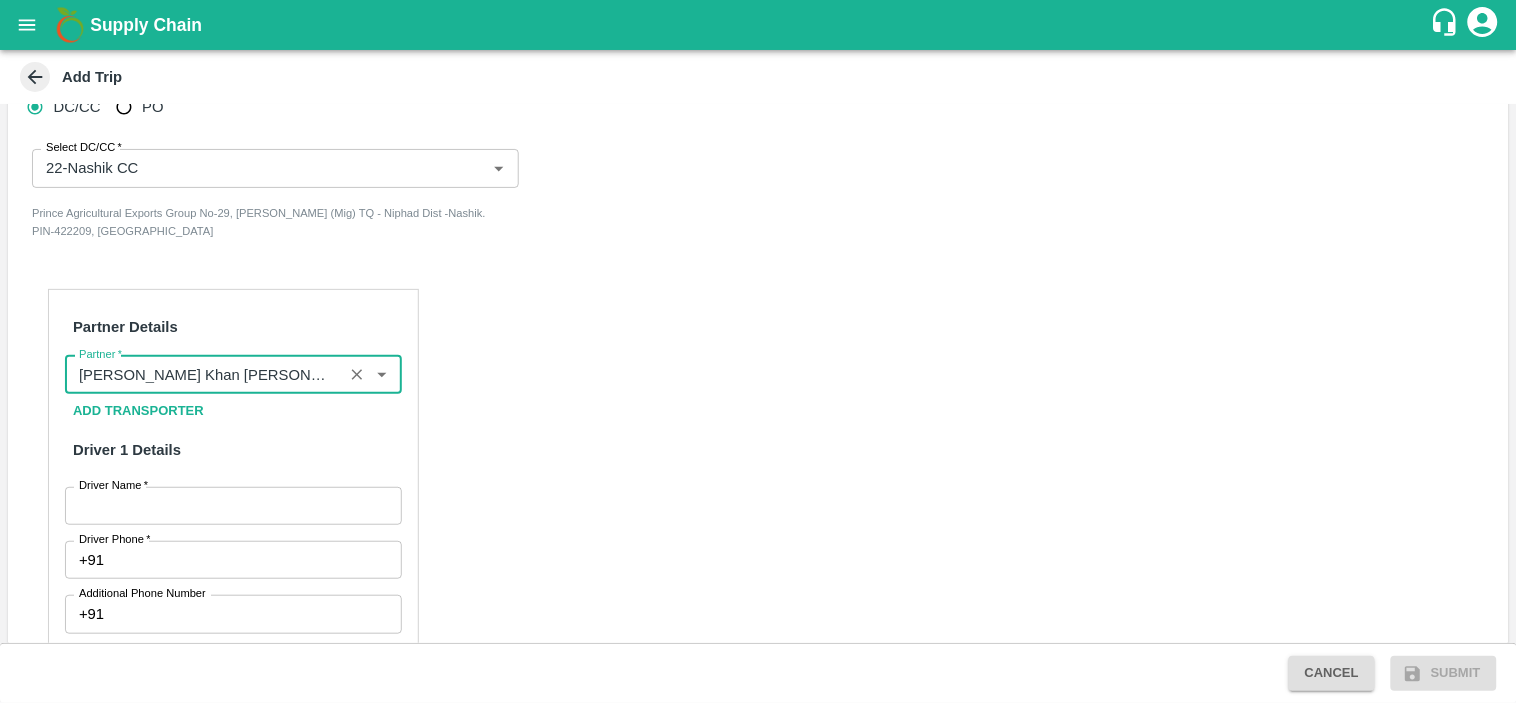 type on "[PERSON_NAME] Khan [PERSON_NAME] ( HDFC) ( HMK Transport Shirasgaon Kasa)-[GEOGRAPHIC_DATA] Kasba , [GEOGRAPHIC_DATA] -9561969887(Transporter)" 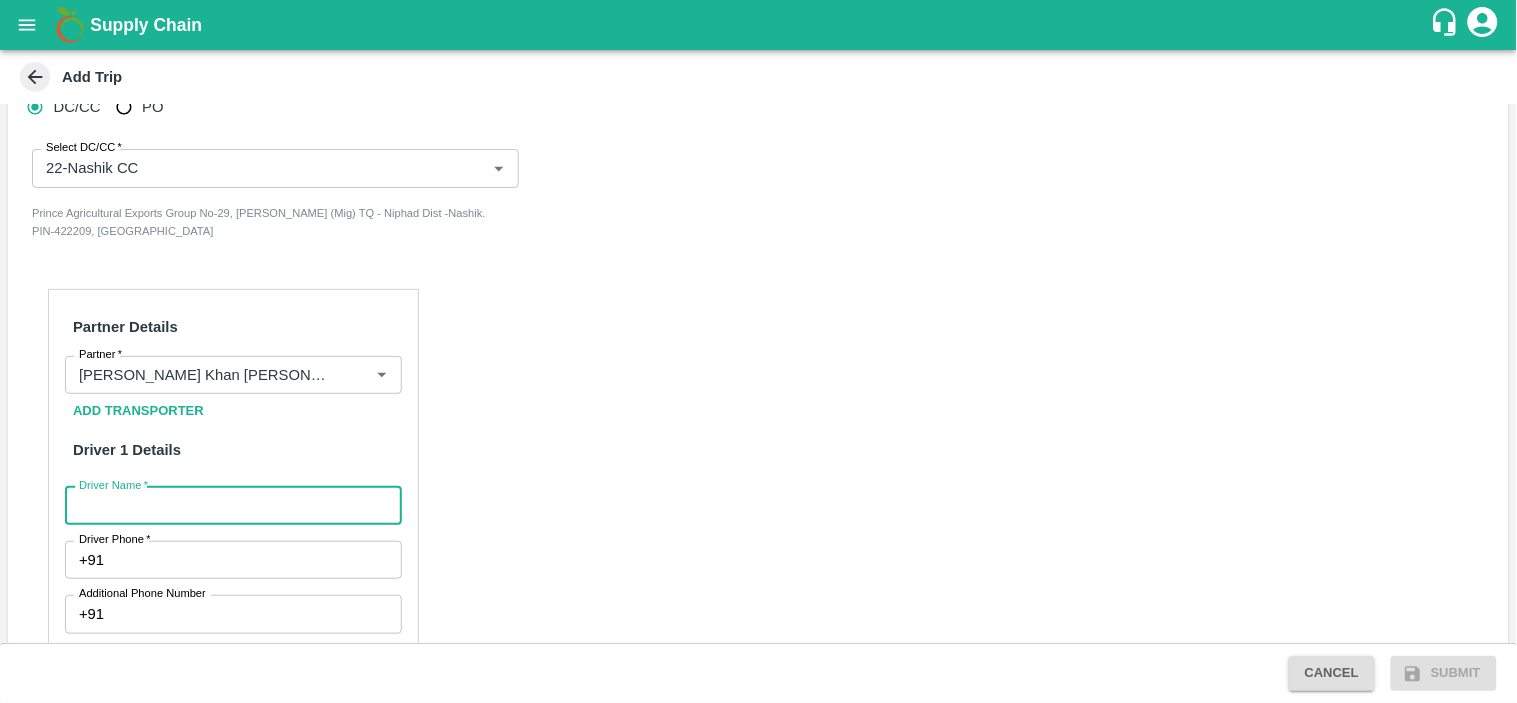 click on "Driver Name   *" at bounding box center (233, 506) 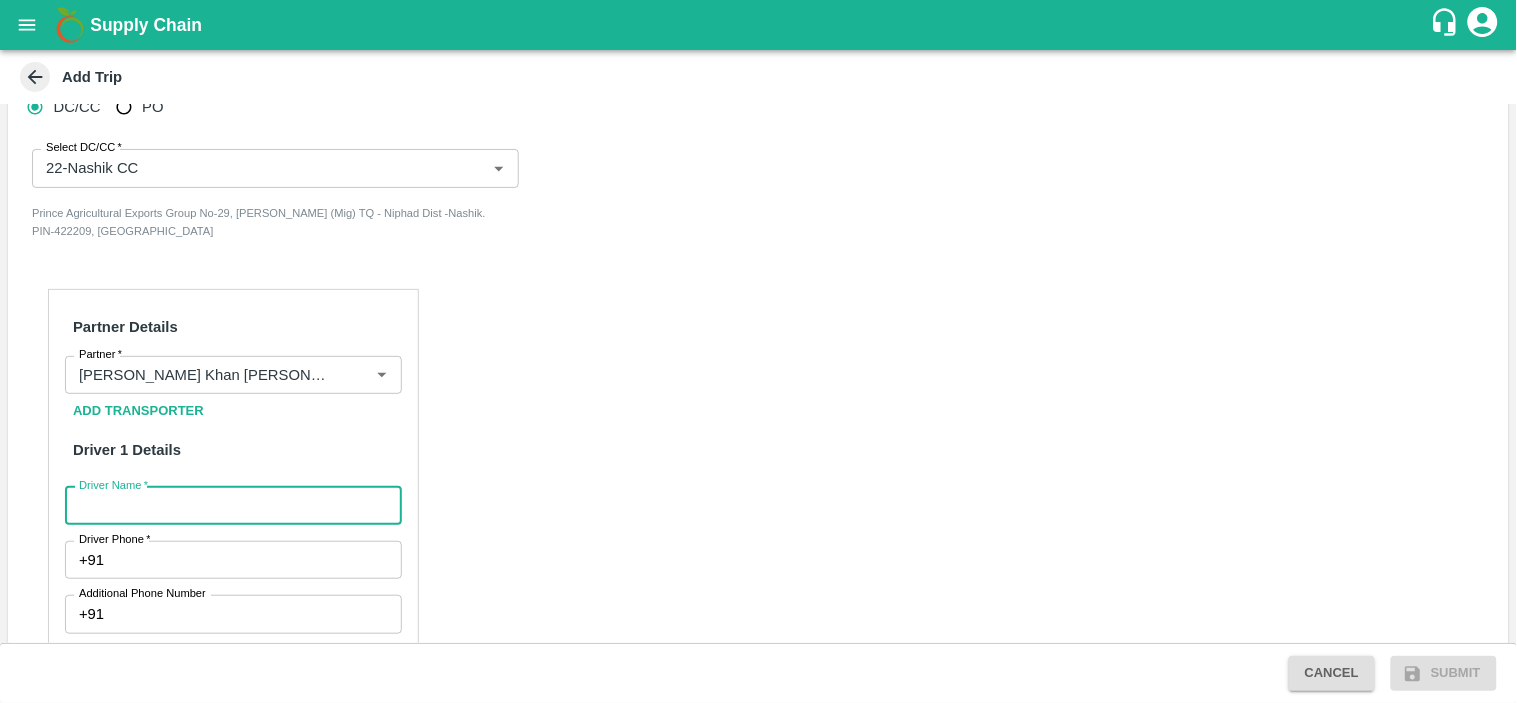 type on "sunil igole" 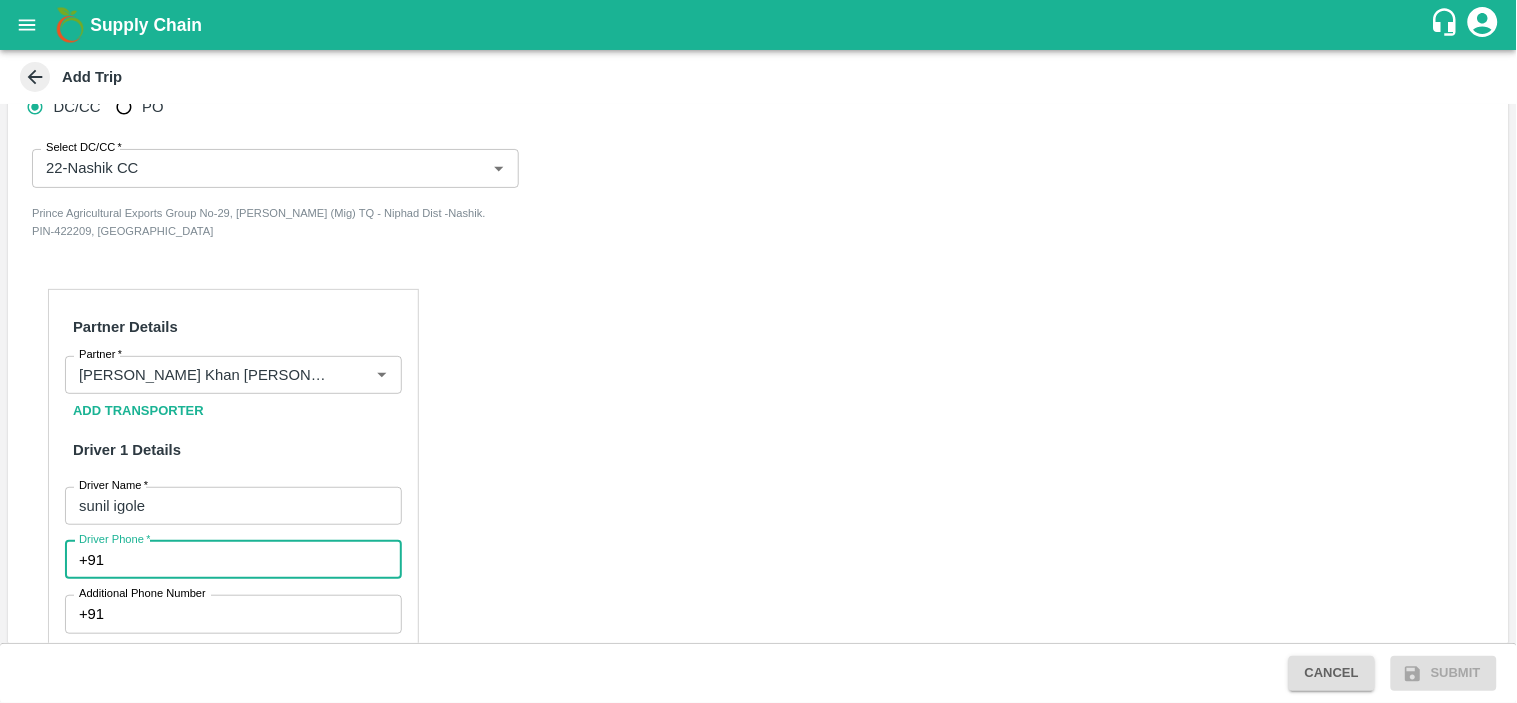 click on "Driver Phone   *" at bounding box center (257, 560) 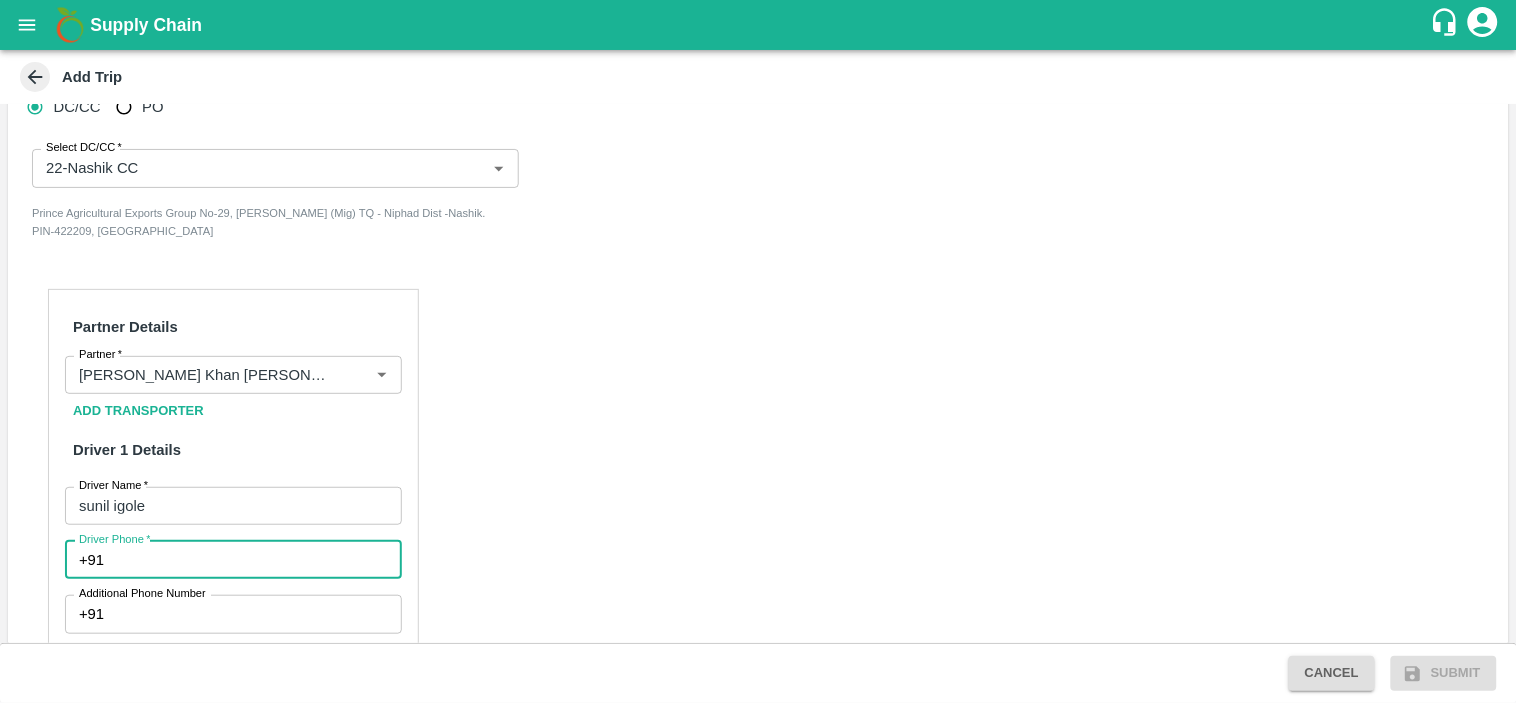 type on "9665986025" 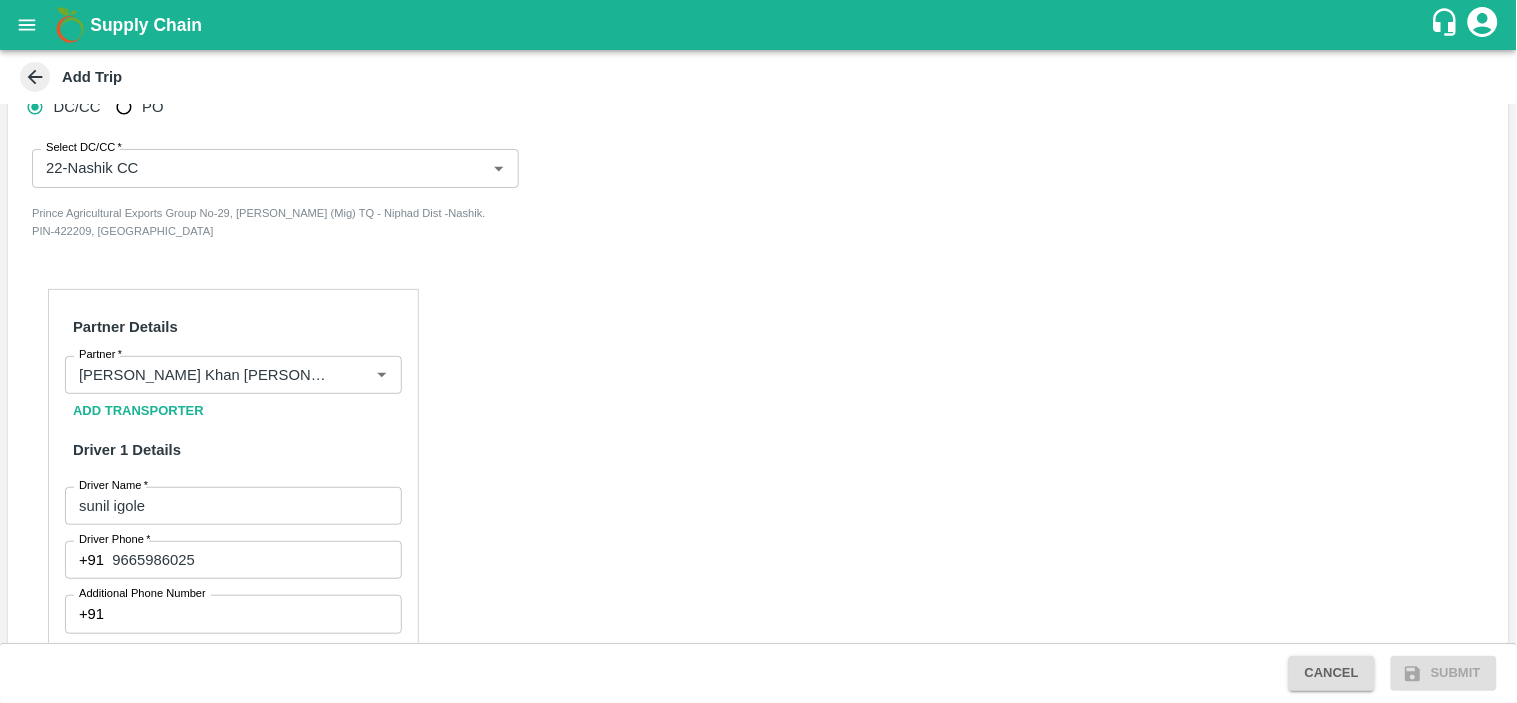 click on "Partner Details Partner   * Partner Add   Transporter Driver 1 Details Driver Name   * sunil igole Driver Name Driver Phone   * [PHONE_NUMBER] Driver Phone Additional Phone Number +91 Additional Phone Number Driver Language ​ Driver Language + Driver * SMS for Tracking Request will be sent to this number Track this trip No Yes Vehicle Details Vehicle Tonnage   * ​ Vehicle Tonnage Vehicle Type   * ​ Vehicle Type Transportation Cost Rs. Transportation Cost Total cost to be paid inclusive of GST Vehicle Number Vehicle Number Verify Upload Documents* Upload RC Upload License" at bounding box center (758, 810) 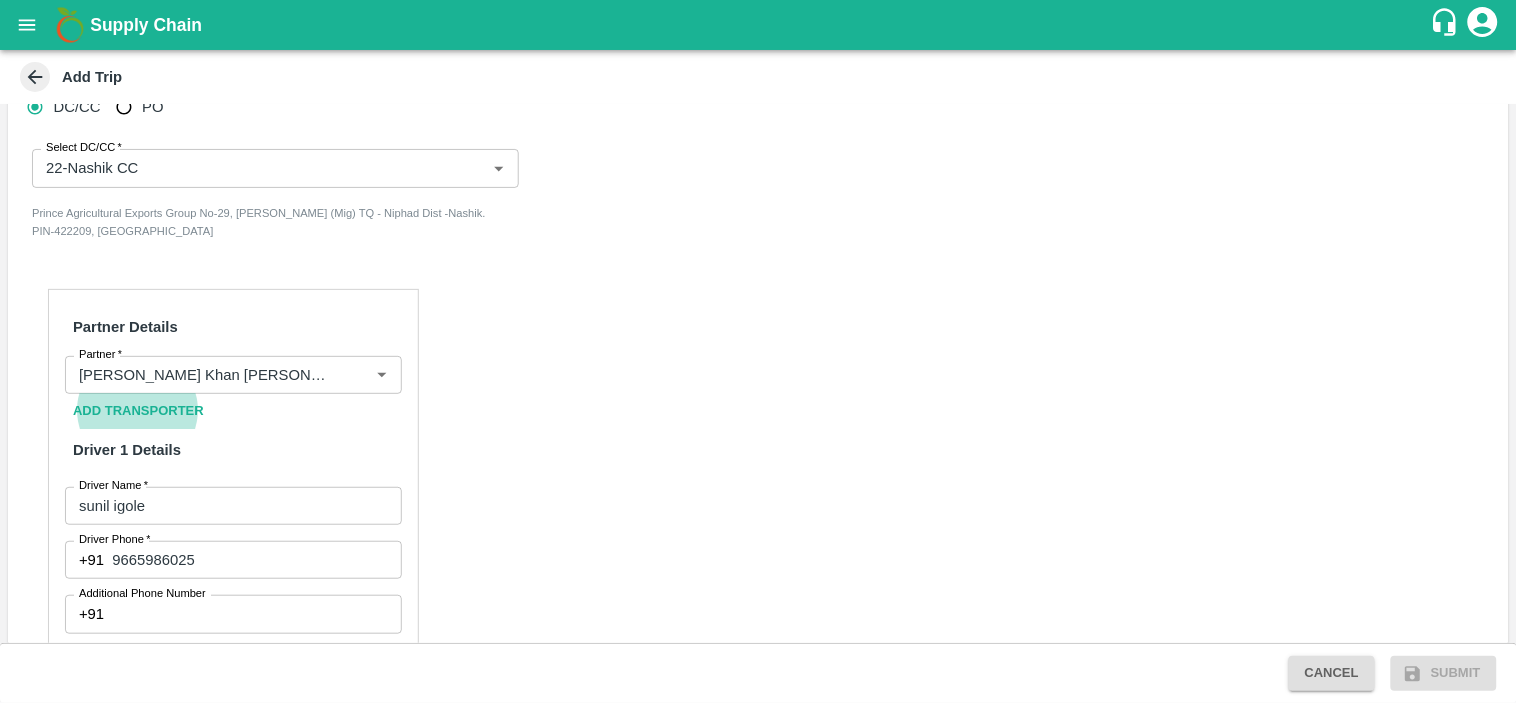type 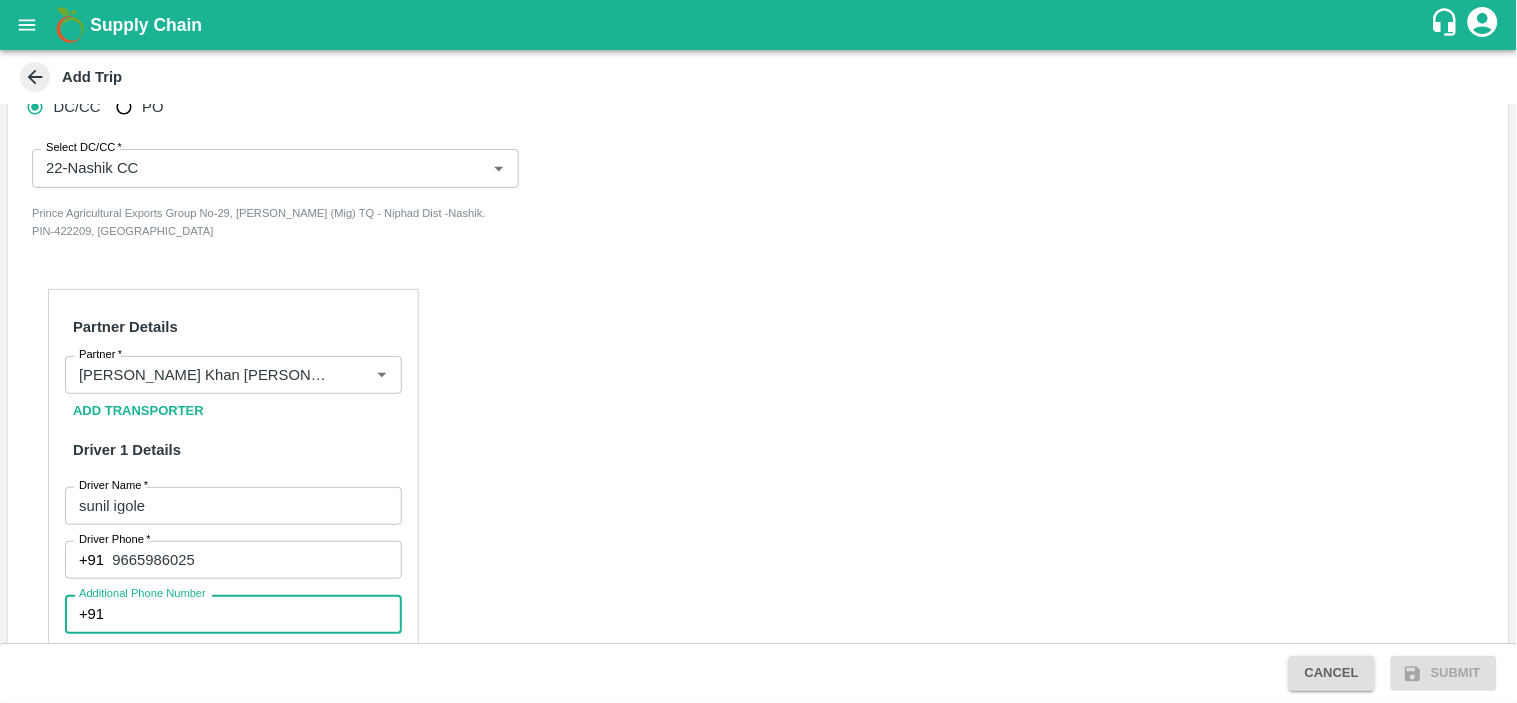 scroll, scrollTop: 766, scrollLeft: 0, axis: vertical 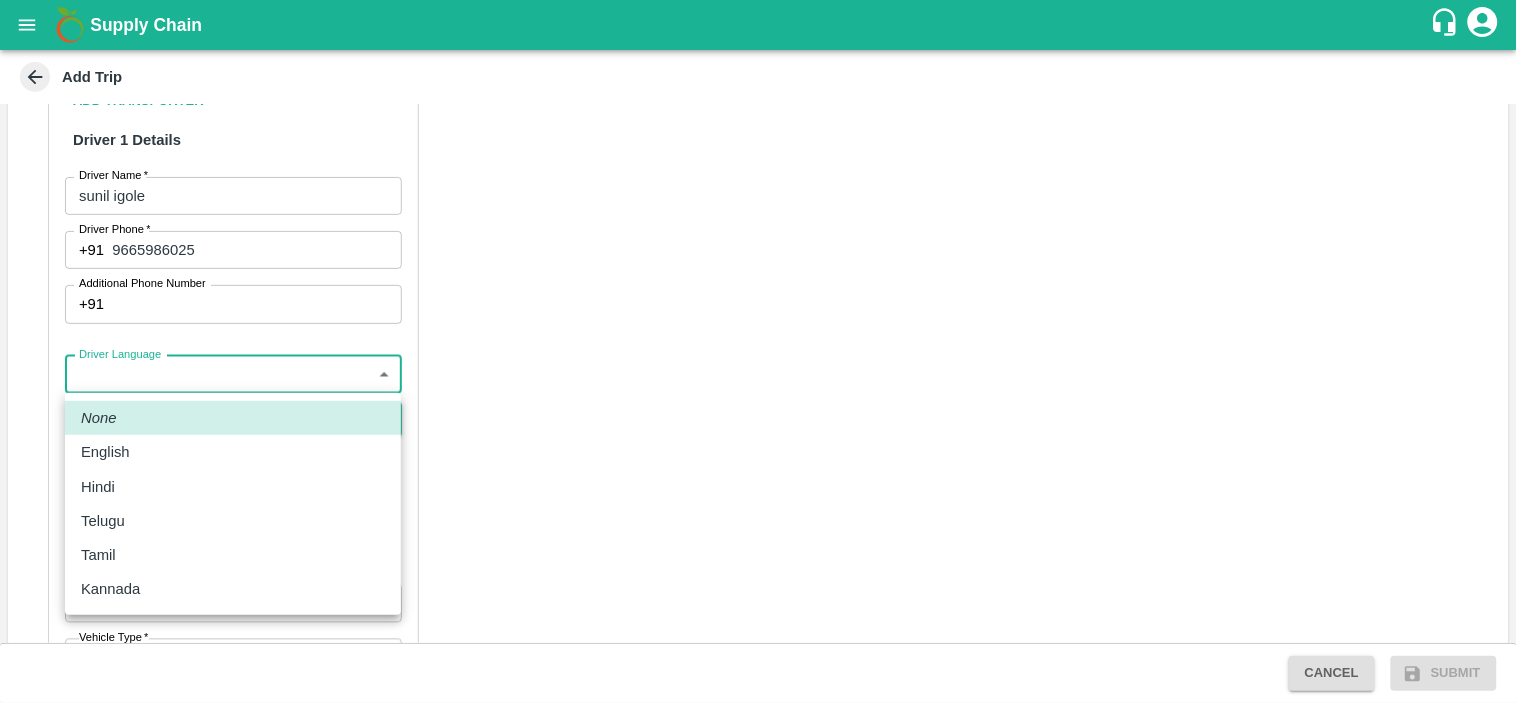 click on "Supply Chain Add Trip Trip Details Trip Type Material/Labor Movement 2 Trip Type Description x Description Source Location DC/CC PO Others Select DC/CC   * Select DC/CC Shop no.10 and 11, AMC Market yard, Bangarupalyam, chittoor dist - 517416. Destination Location [GEOGRAPHIC_DATA]/CC PO Select DC/CC   * Select DC/CC Prince Agricultural Exports Group No-29, [PERSON_NAME] (Mig) TQ - Niphad Dist -Nashik. PIN-422209, [GEOGRAPHIC_DATA] Partner Details Partner   * Partner Add   Transporter Driver 1 Details Driver Name   * sunil igole Driver Name Driver Phone   * [PHONE_NUMBER] Driver Phone Additional Phone Number +91 Additional Phone Number Driver Language ​ Driver Language + Driver * SMS for Tracking Request will be sent to this number Track this trip No Yes Vehicle Details Vehicle Tonnage   * ​ Vehicle Tonnage Vehicle Type   * ​ Vehicle Type Transportation Cost Rs. Transportation Cost Total cost to be paid inclusive of GST Vehicle Number Vehicle Number Verify Upload Documents* Upload RC Upload License Cancel Submit Sangola PH" at bounding box center (758, 351) 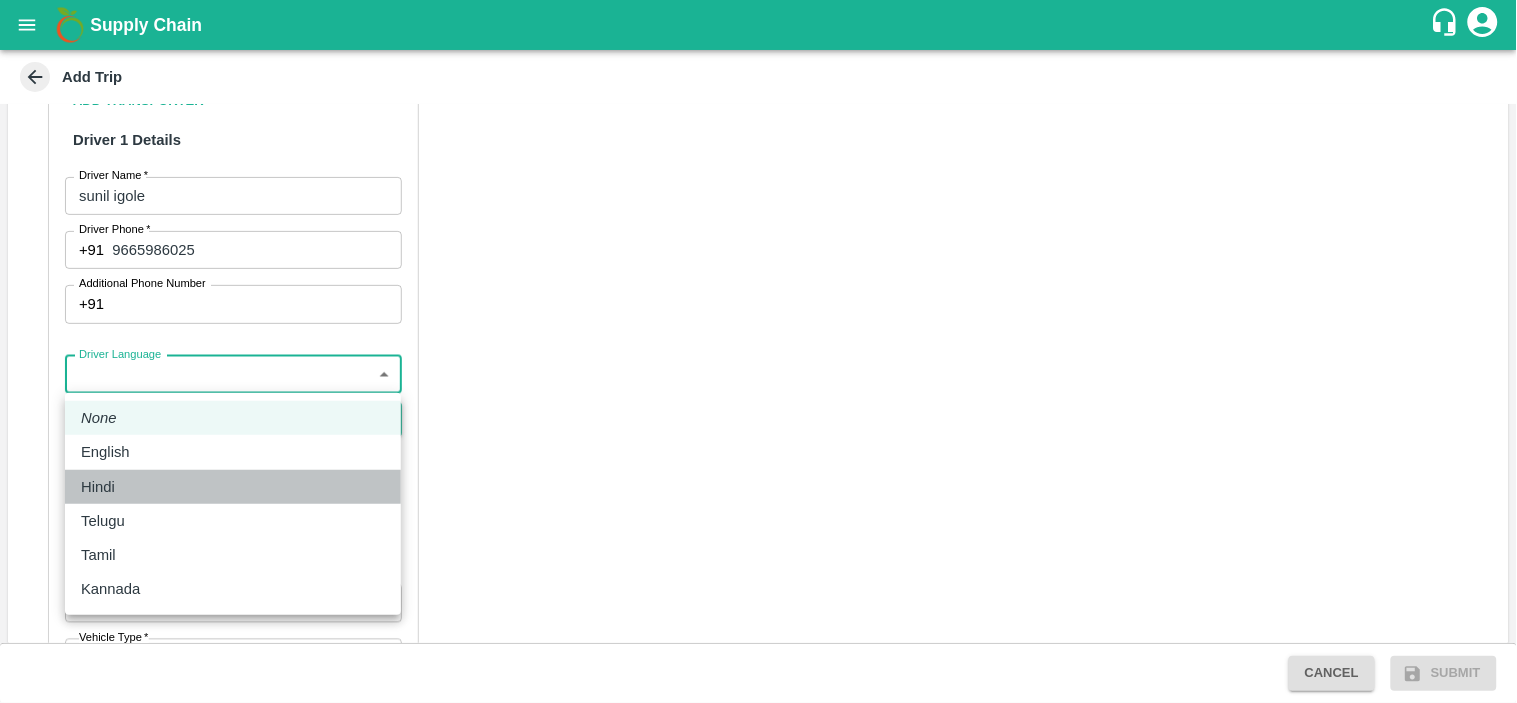 click on "Hindi" at bounding box center (98, 487) 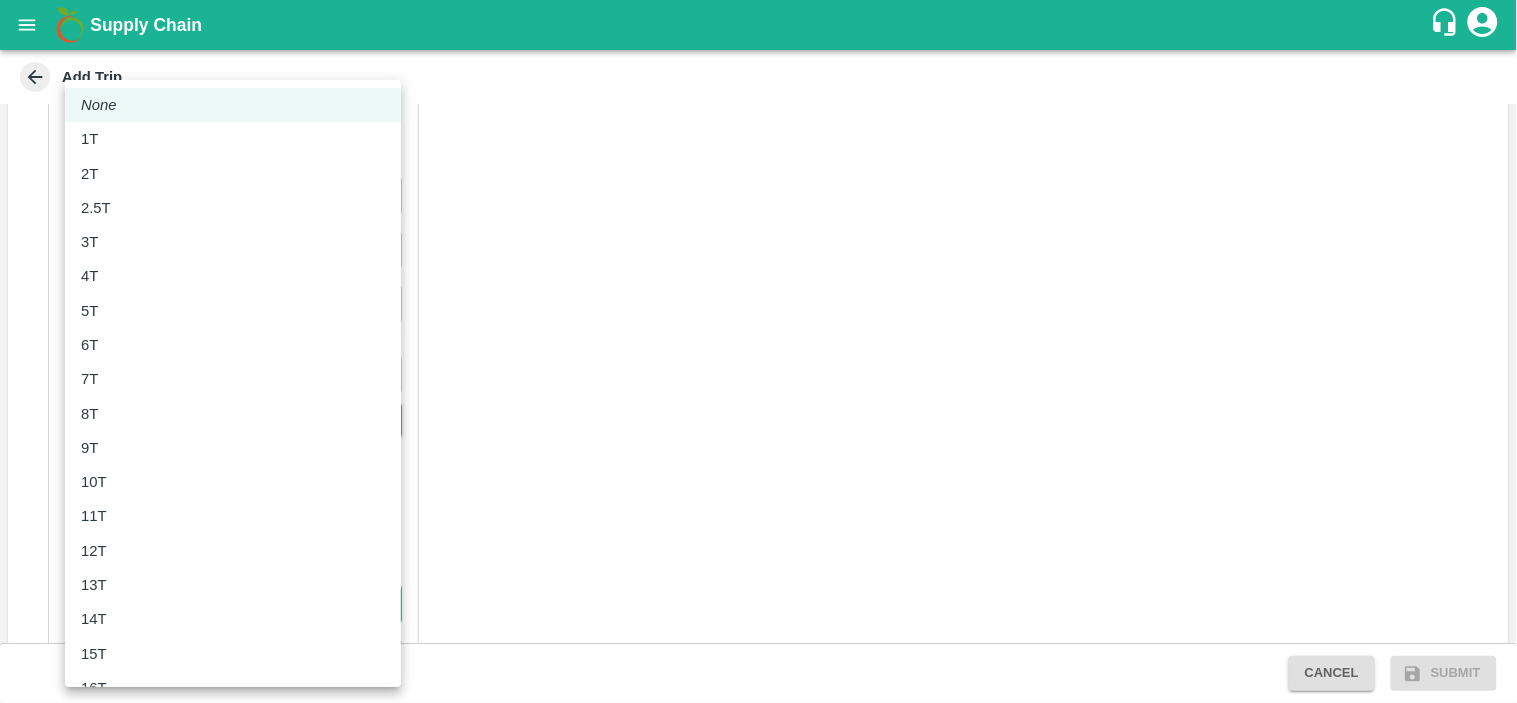click on "Supply Chain Add Trip Trip Details Trip Type Material/Labor Movement 2 Trip Type Description x Description Source Location DC/CC PO Others Select DC/CC   * Select DC/CC Shop no.10 and 11, AMC Market yard, Bangarupalyam, chittoor dist - 517416. Destination Location [GEOGRAPHIC_DATA]/CC PO Select DC/CC   * Select DC/CC Prince Agricultural Exports Group No-29, [PERSON_NAME] (Mig) TQ - Niphad Dist -Nashik. PIN-422209, [GEOGRAPHIC_DATA] Partner Details Partner   * Partner Add   Transporter Driver 1 Details Driver Name   * sunil igole Driver Name Driver Phone   * [PHONE_NUMBER] Driver Phone Additional Phone Number +91 Additional Phone Number Driver Language Hindi hi Driver Language + Driver * SMS for Tracking Request will be sent to this number Track this trip No Yes Vehicle Details Vehicle Tonnage   * ​ Vehicle Tonnage Vehicle Type   * ​ Vehicle Type Transportation Cost Rs. Transportation Cost Total cost to be paid inclusive of GST Vehicle Number Vehicle Number Verify Upload Documents* Upload RC Upload License Cancel Submit None" at bounding box center [758, 351] 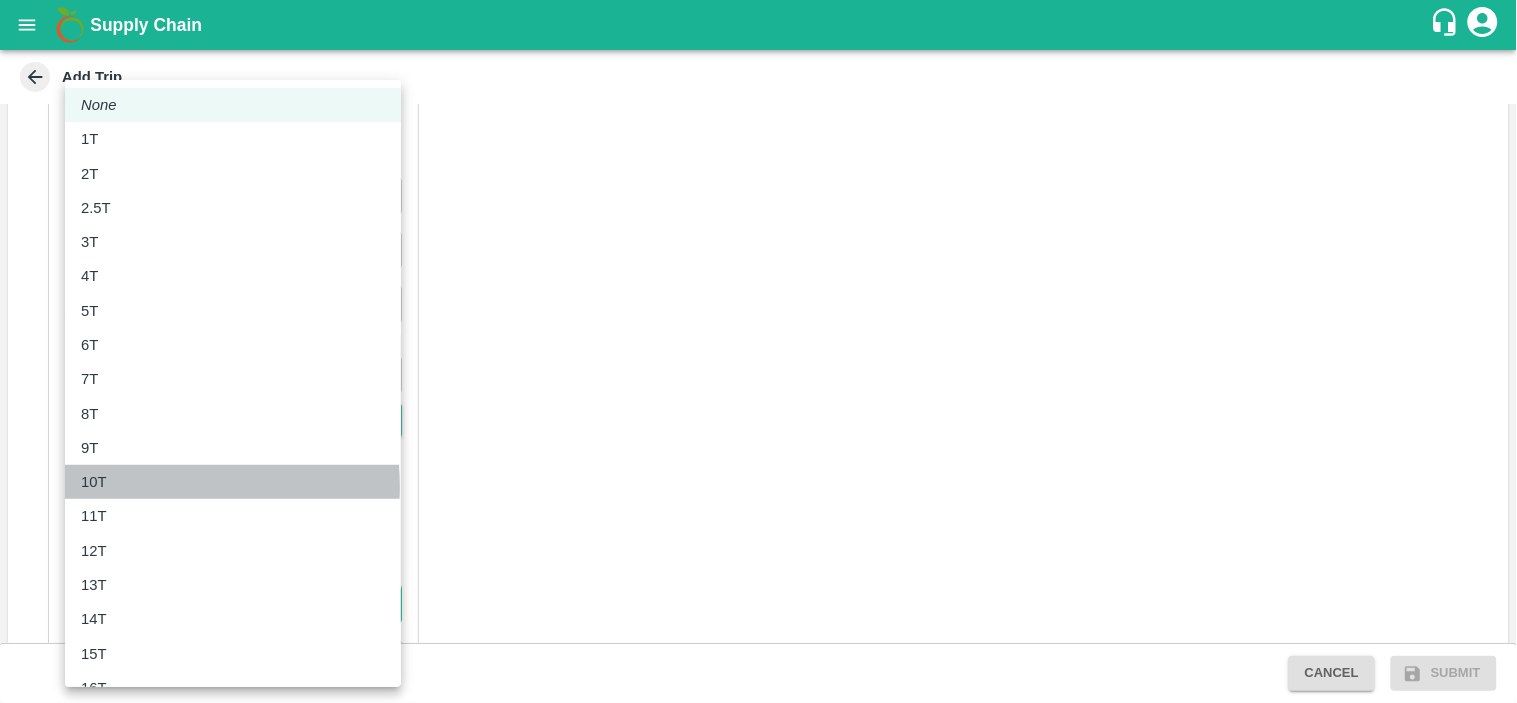 click on "10T" at bounding box center [99, 482] 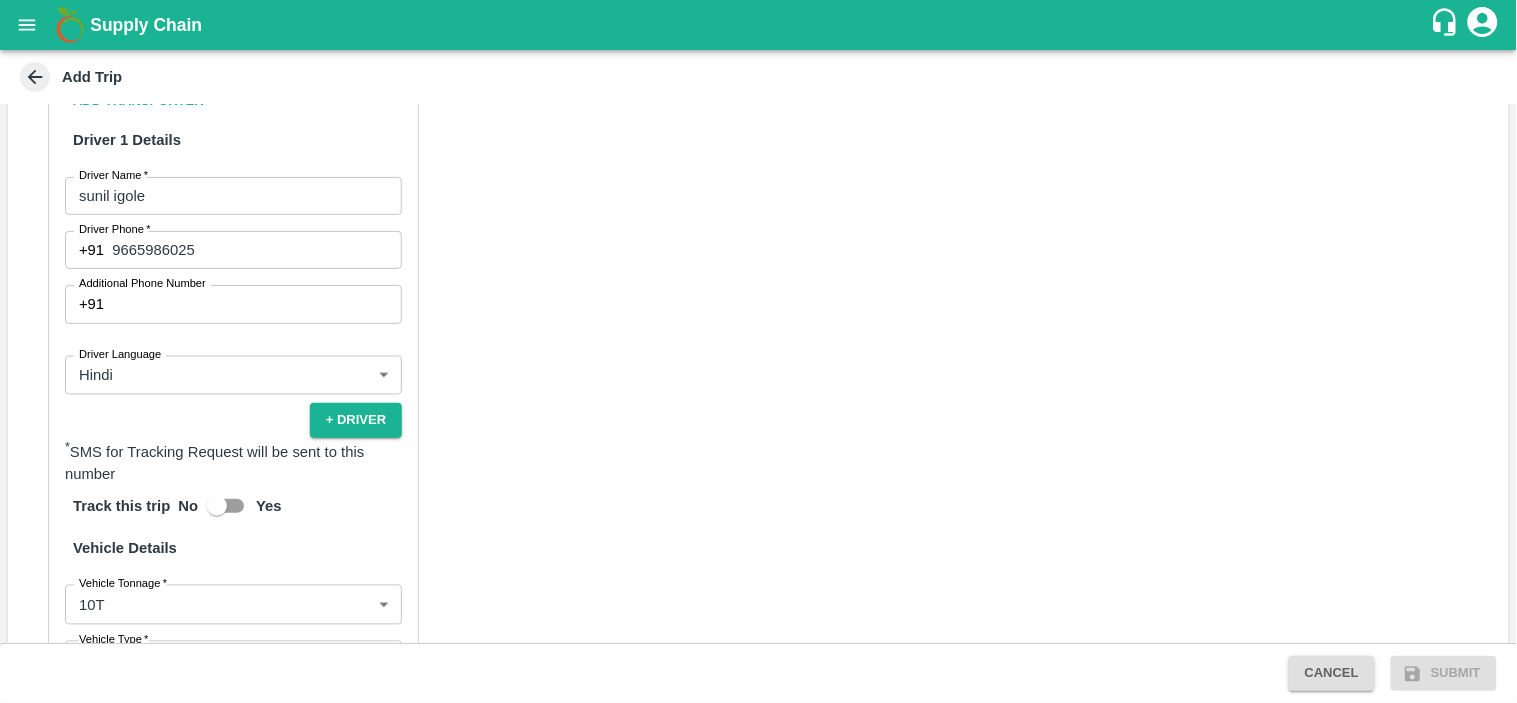 click on "Partner Details Partner   * Partner Add   Transporter Driver 1 Details Driver Name   * sunil igole Driver Name Driver Phone   * [PHONE_NUMBER] Driver Phone Additional Phone Number +91 Additional Phone Number Driver Language Hindi hi Driver Language + Driver * SMS for Tracking Request will be sent to this number Track this trip No Yes Vehicle Details Vehicle Tonnage   * 10T 10000 Vehicle Tonnage Vehicle Type   * ​ Vehicle Type Transportation Cost Rs. Transportation Cost Total cost to be paid inclusive of GST Vehicle Number Vehicle Number Verify Upload Documents* Upload RC Upload License" at bounding box center [758, 501] 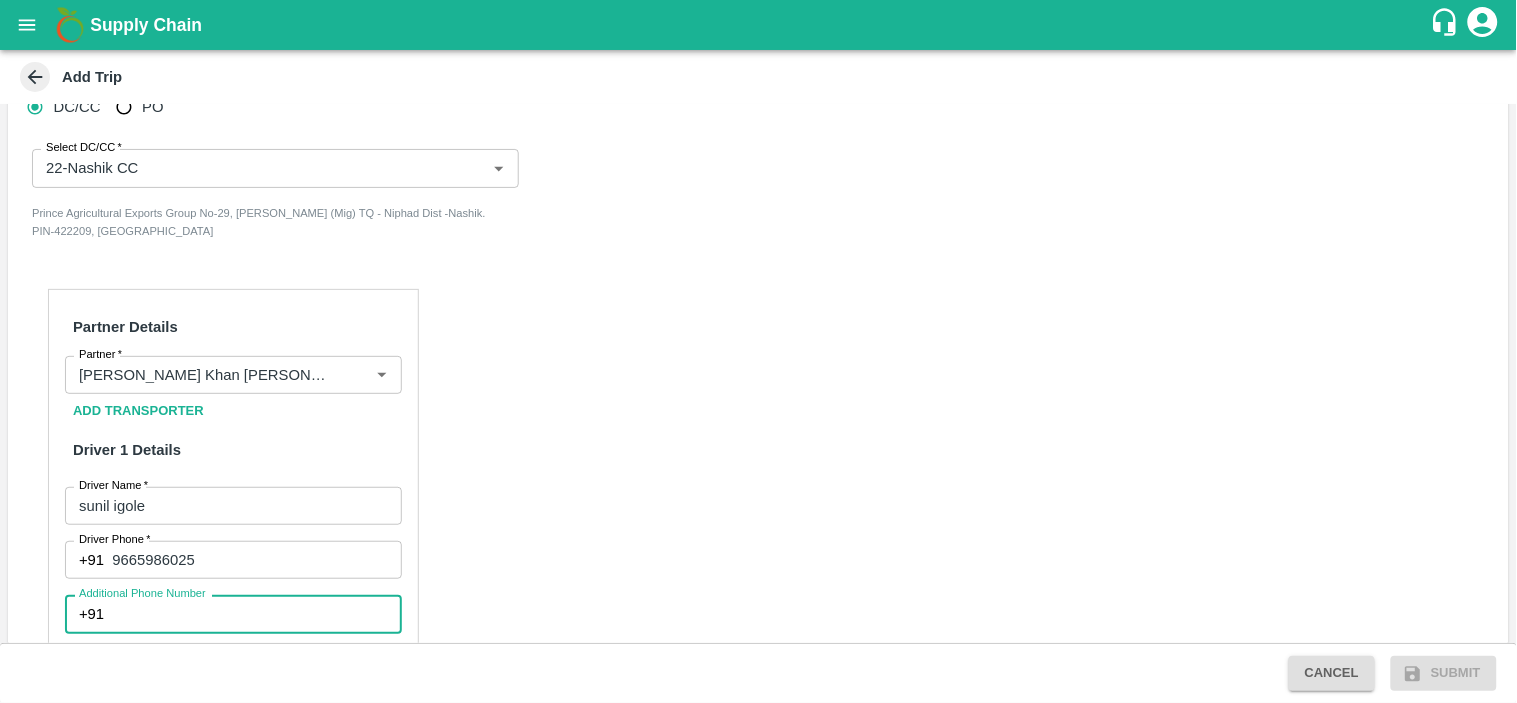 scroll, scrollTop: 766, scrollLeft: 0, axis: vertical 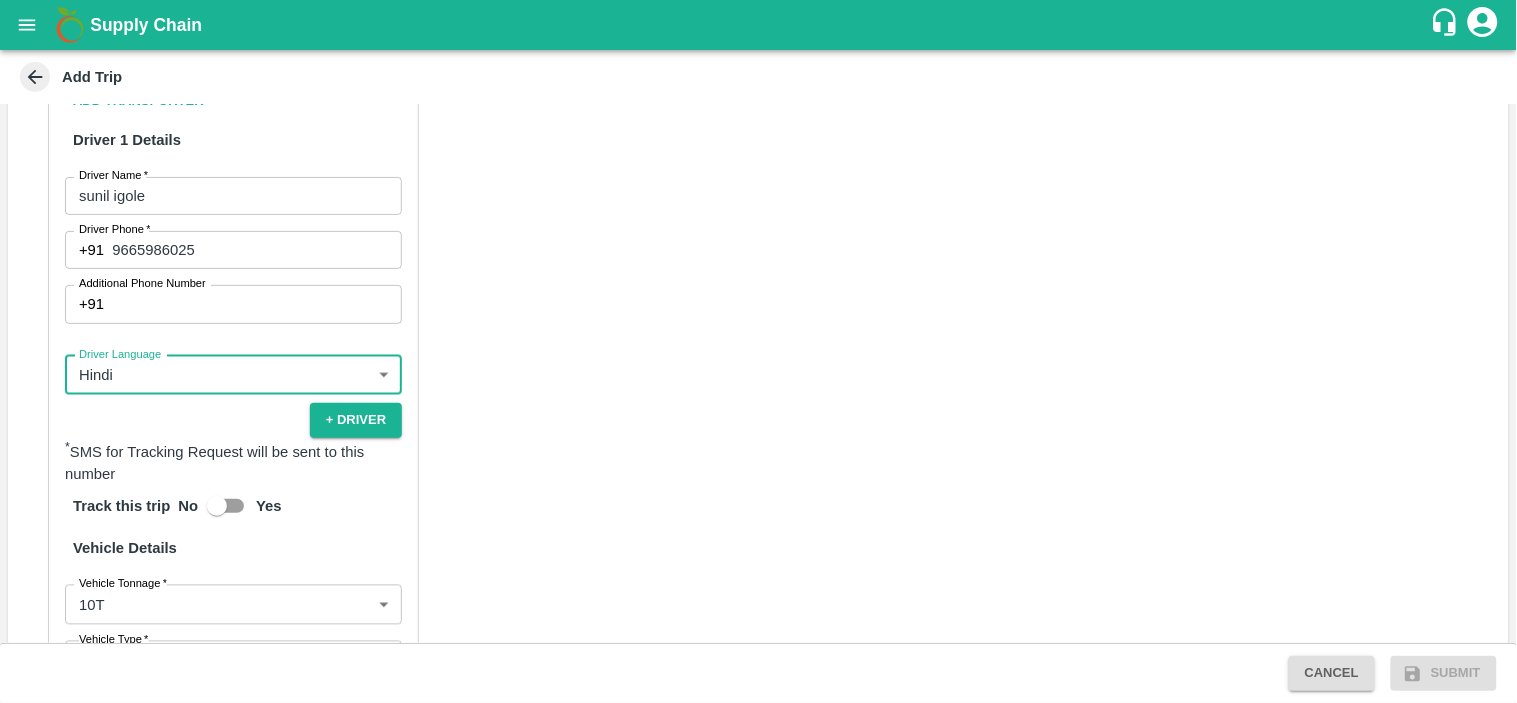 type 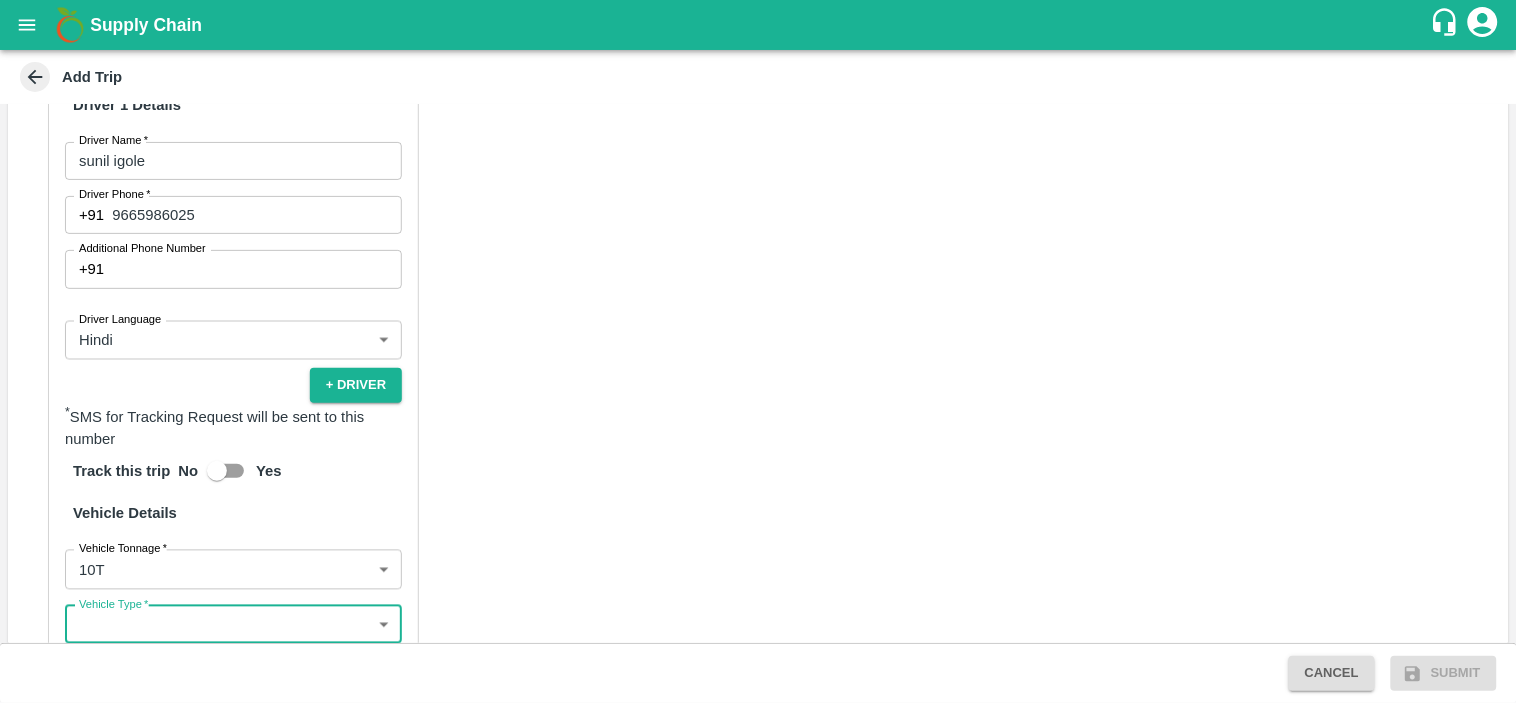 scroll, scrollTop: 1122, scrollLeft: 0, axis: vertical 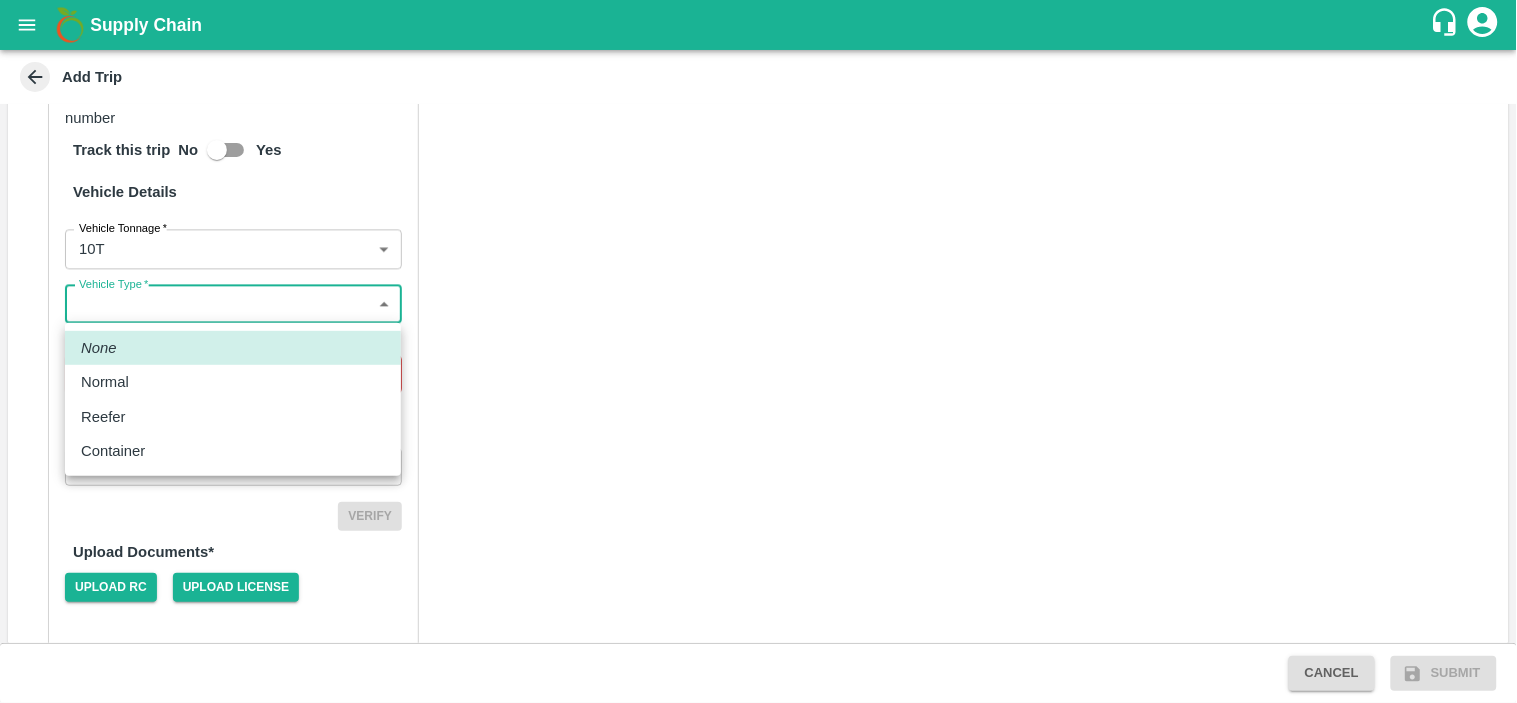click on "Supply Chain Add Trip Trip Details Trip Type Material/Labor Movement 2 Trip Type Description x Description Source Location DC/CC PO Others Select DC/CC   * Select DC/CC Shop no.10 and 11, AMC Market yard, Bangarupalyam, chittoor dist - 517416. Destination Location [GEOGRAPHIC_DATA]/CC PO Select DC/CC   * Select DC/CC Prince Agricultural Exports Group No-29, [PERSON_NAME] (Mig) TQ - Niphad Dist -Nashik. PIN-422209, [GEOGRAPHIC_DATA] Partner Details Partner   * Partner Add   Transporter Driver 1 Details Driver Name   * sunil igole Driver Name Driver Phone   * [PHONE_NUMBER] Driver Phone Additional Phone Number +91 Additional Phone Number Driver Language Hindi hi Driver Language + Driver * SMS for Tracking Request will be sent to this number Track this trip No Yes Vehicle Details Vehicle Tonnage   * 10T 10000 Vehicle Tonnage Vehicle Type   * ​ Vehicle Type Transportation Cost Rs. Transportation Cost Please enter Actual Transportation Cost Vehicle Number Vehicle Number Verify Upload Documents* Upload RC Upload License Cancel None" at bounding box center [758, 351] 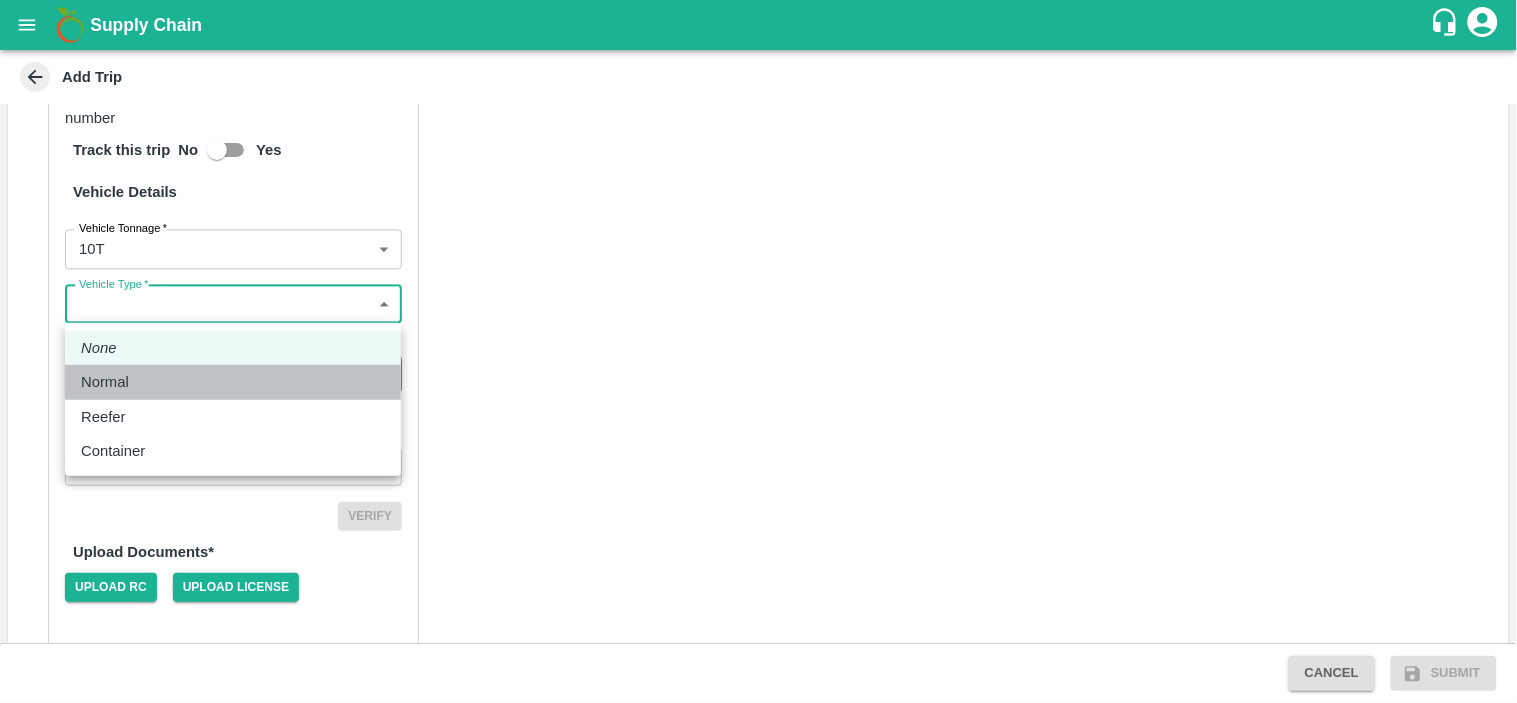 click on "Normal" at bounding box center (105, 382) 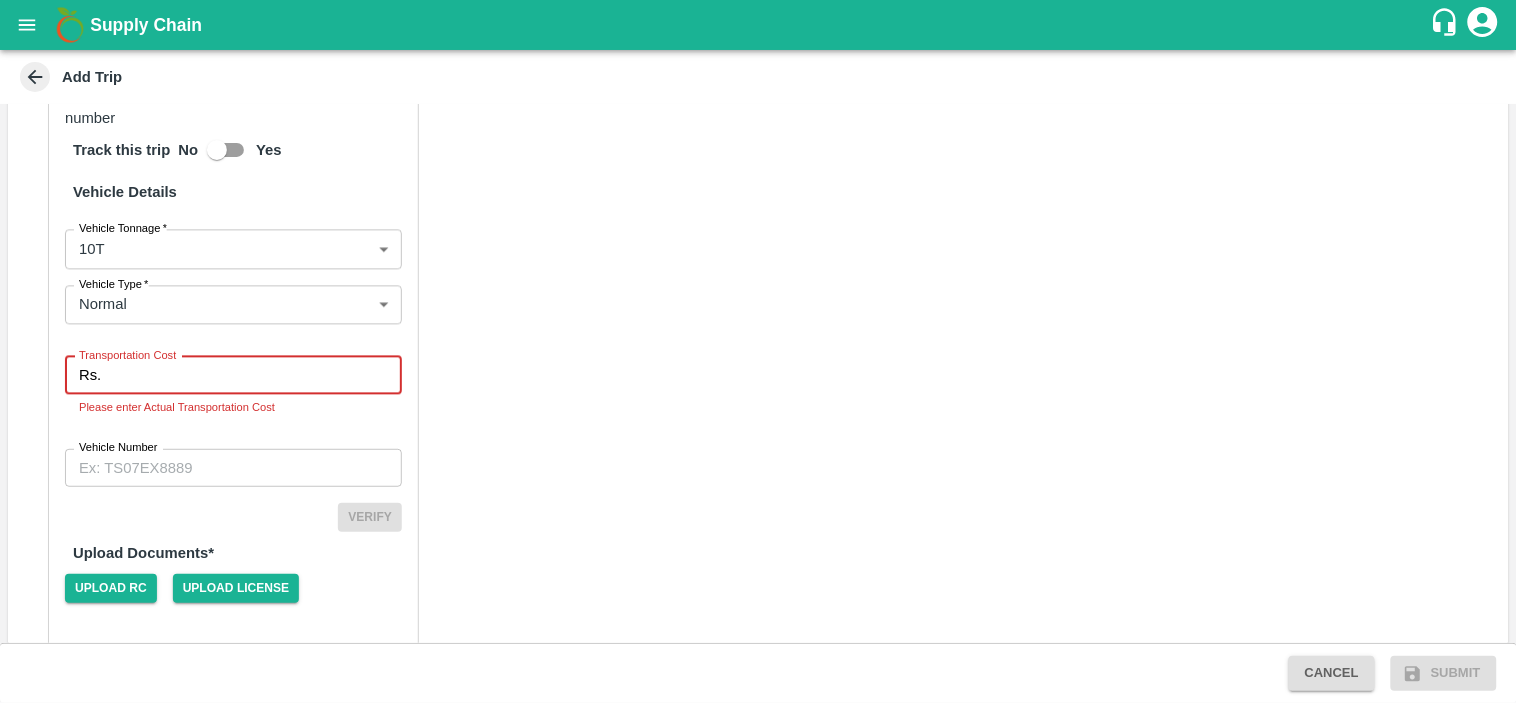 click on "Transportation Cost" at bounding box center (255, 375) 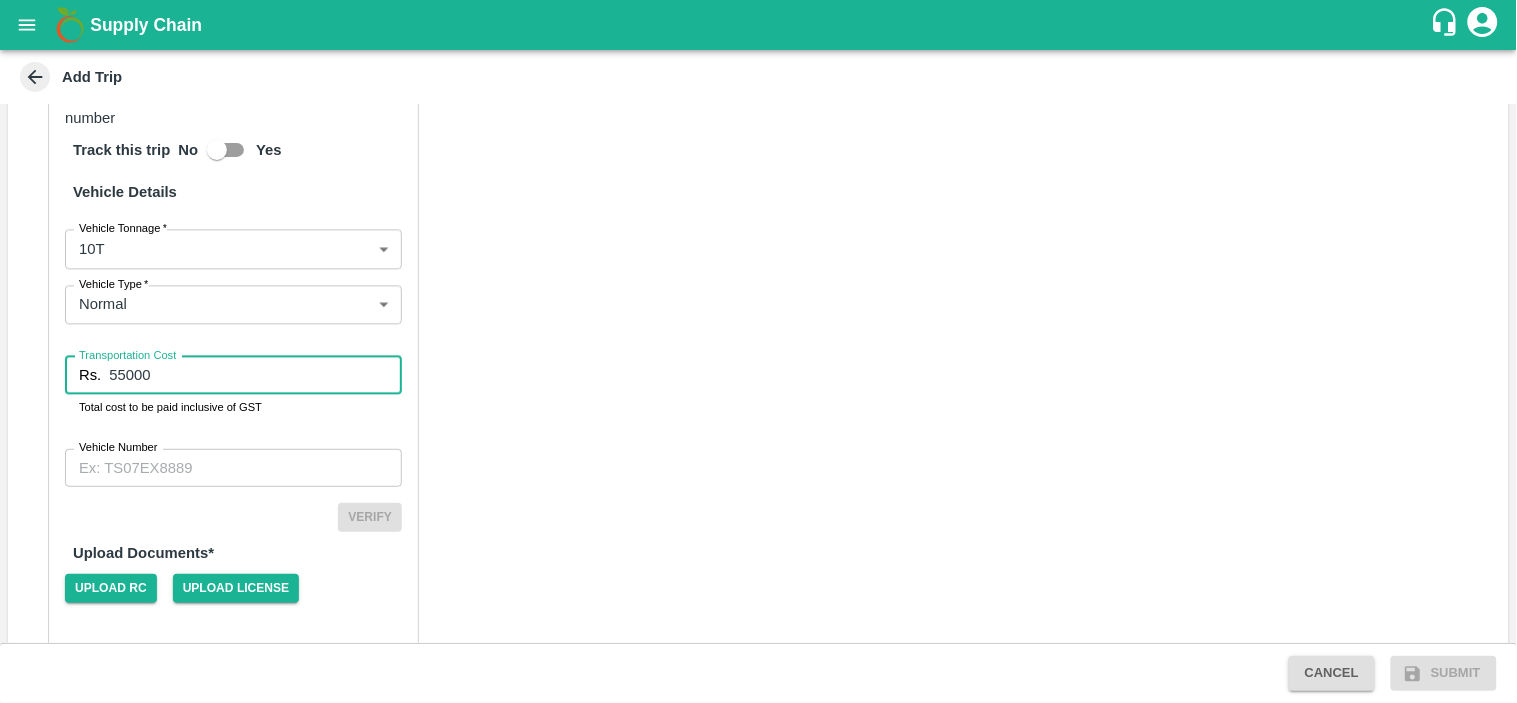 type on "55000" 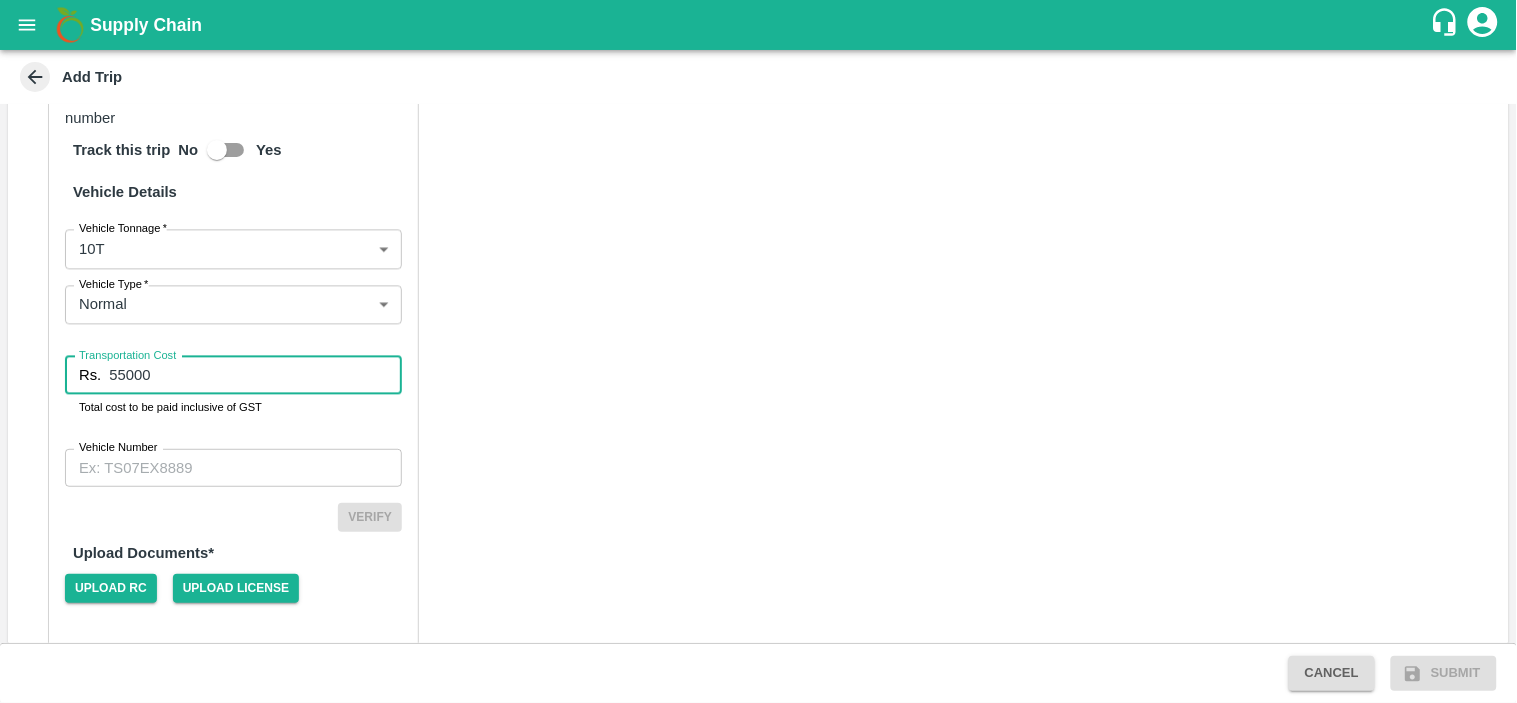 click on "Vehicle Number" at bounding box center (233, 468) 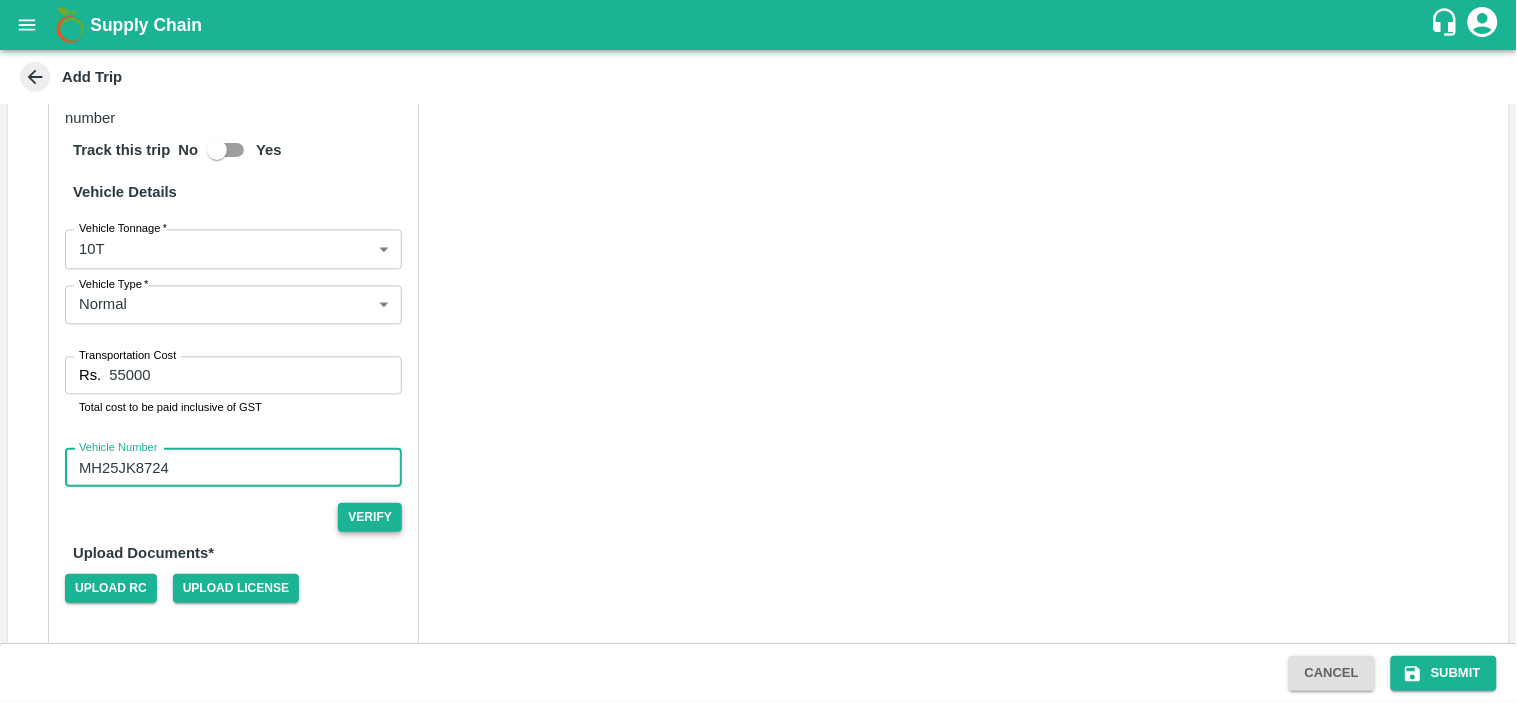 type on "MH25JK8724" 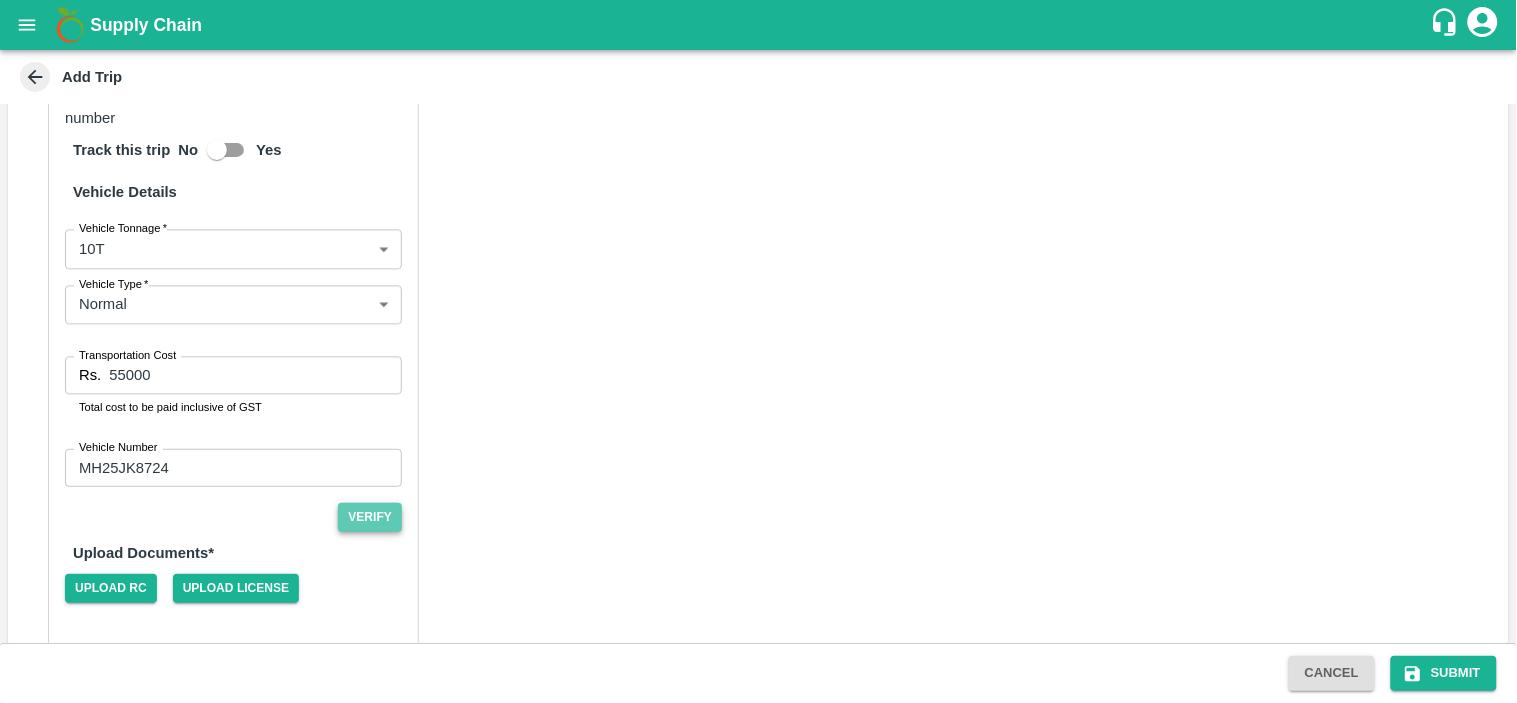 click on "Verify" at bounding box center [370, 517] 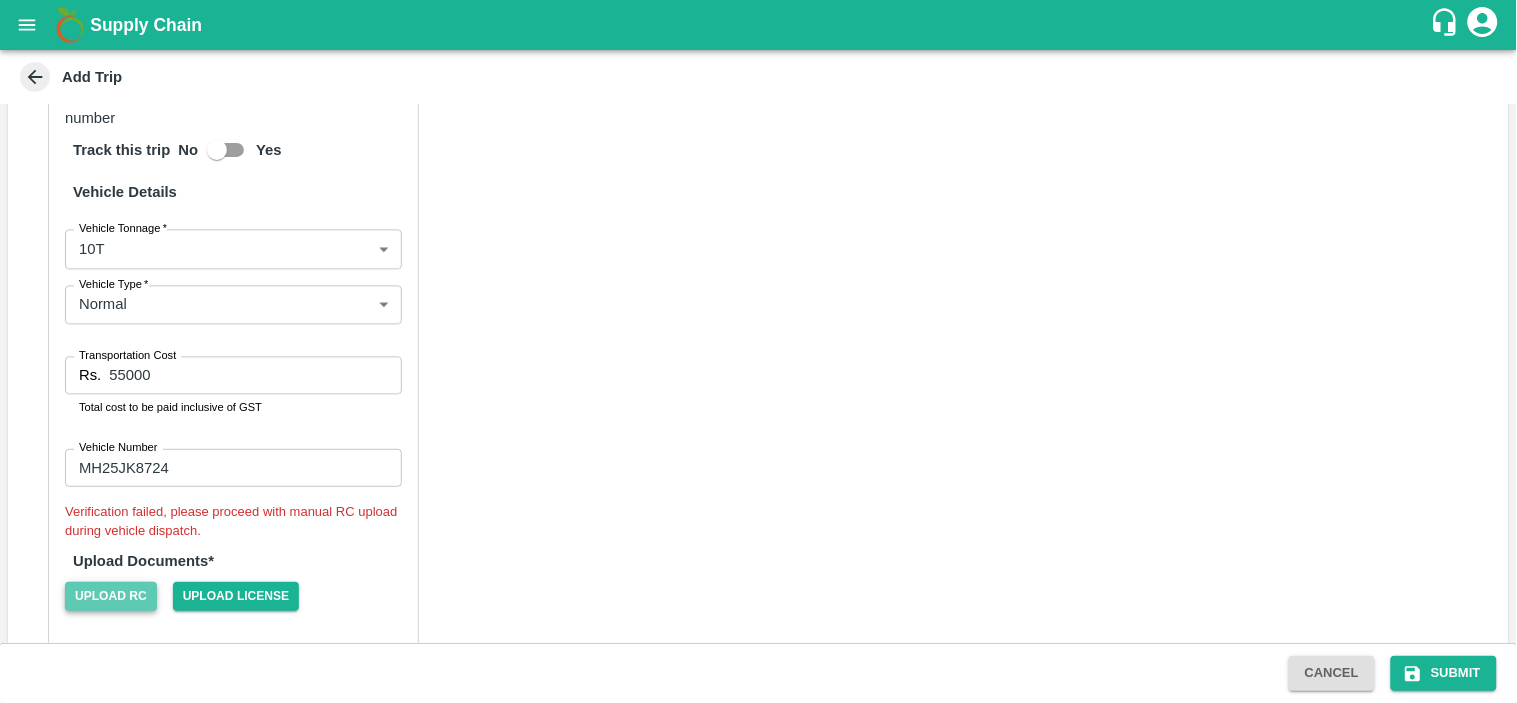 click on "Upload RC" at bounding box center [111, 596] 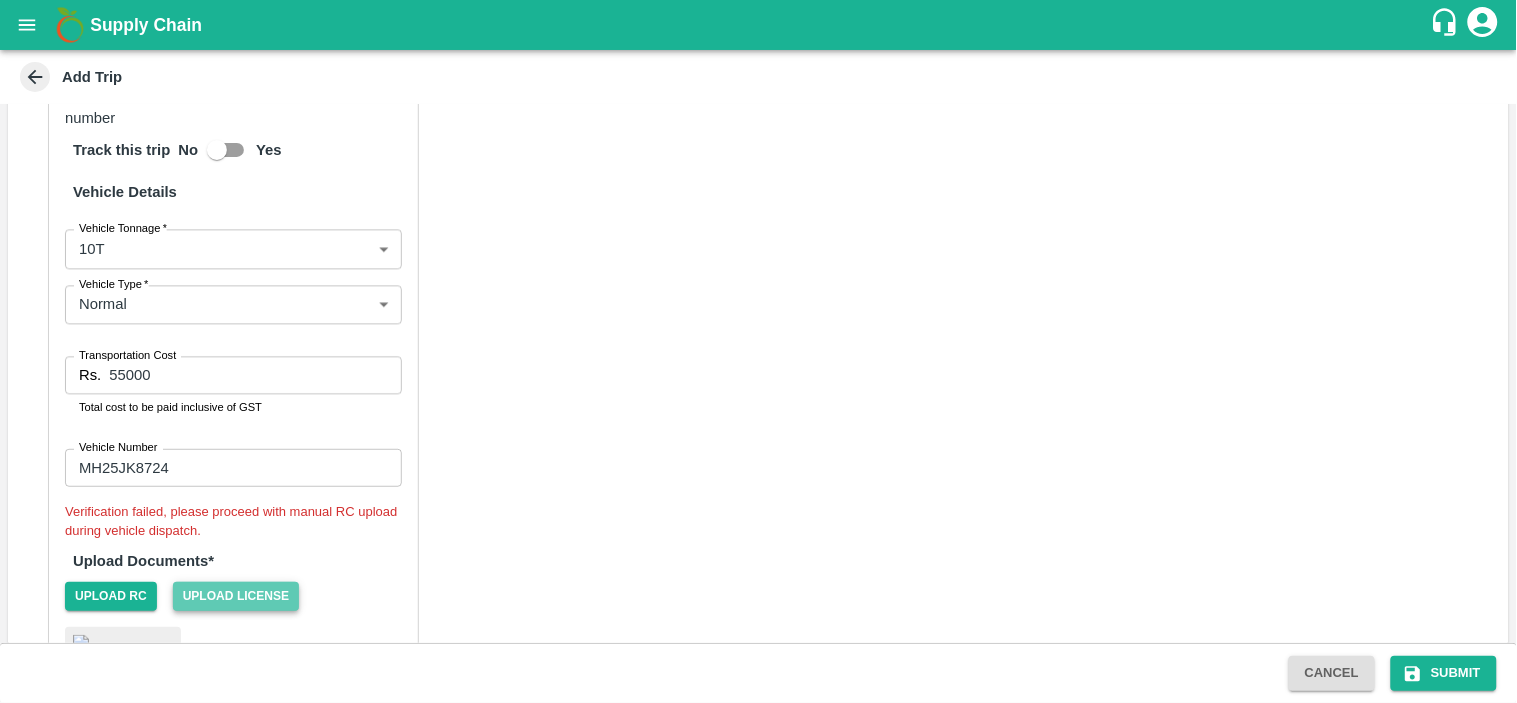click on "Upload License" at bounding box center [236, 596] 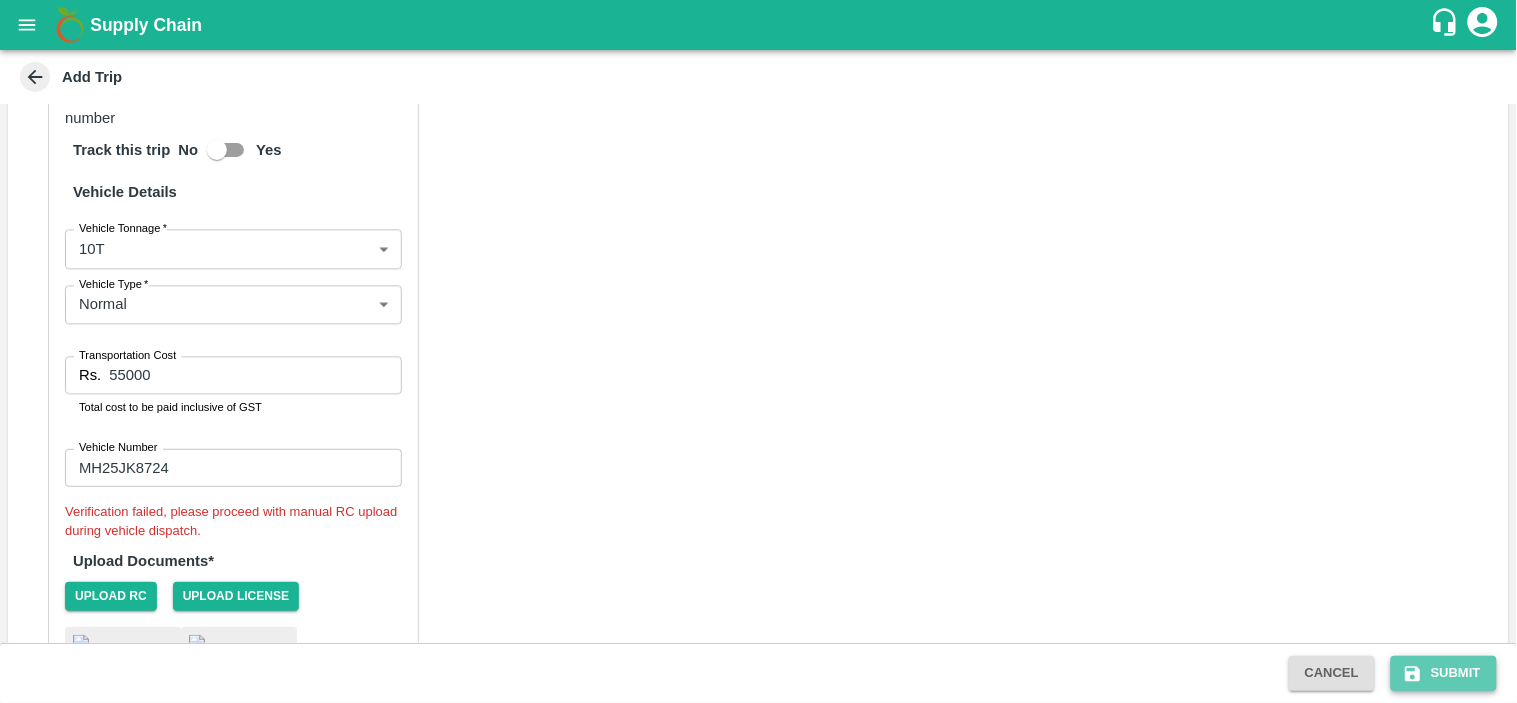click on "Submit" at bounding box center (1444, 673) 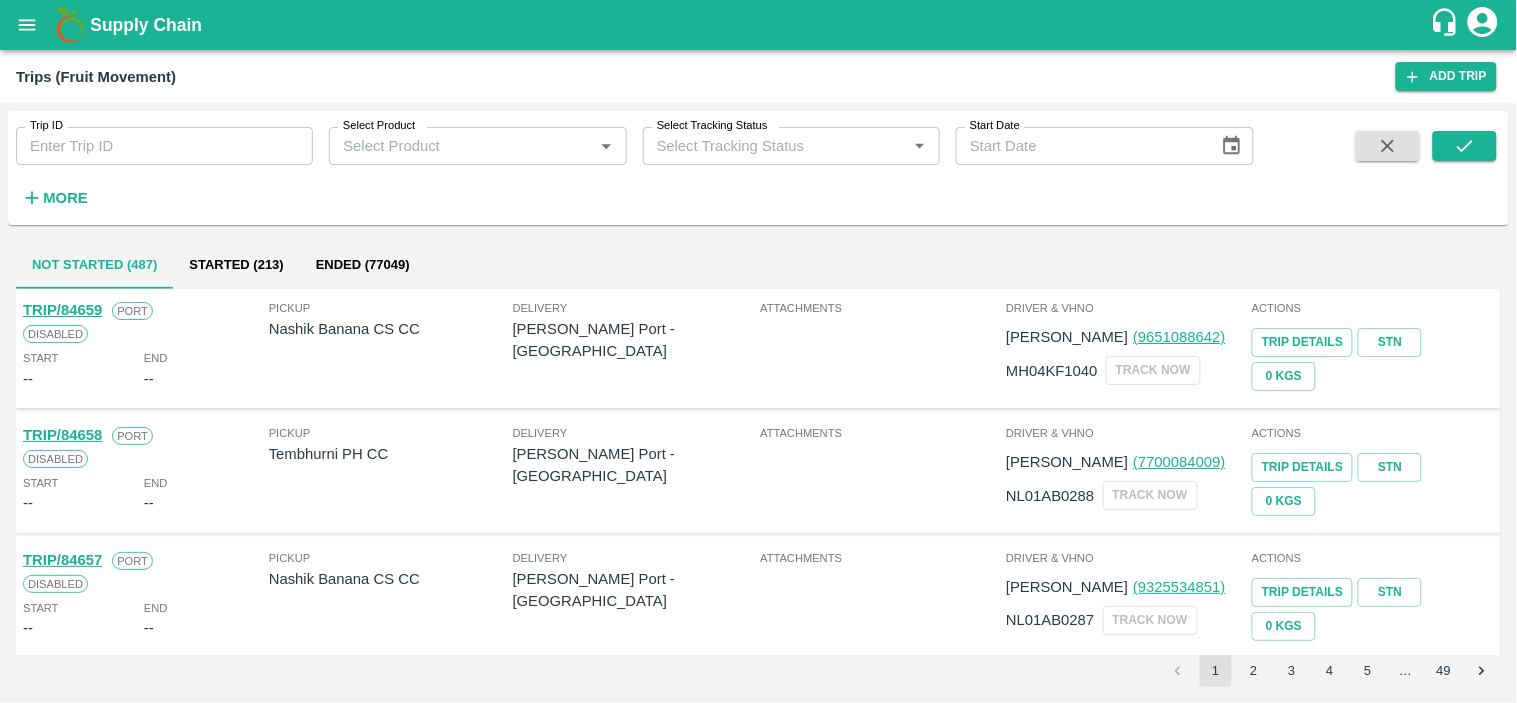 click on "Trip ID" at bounding box center (164, 146) 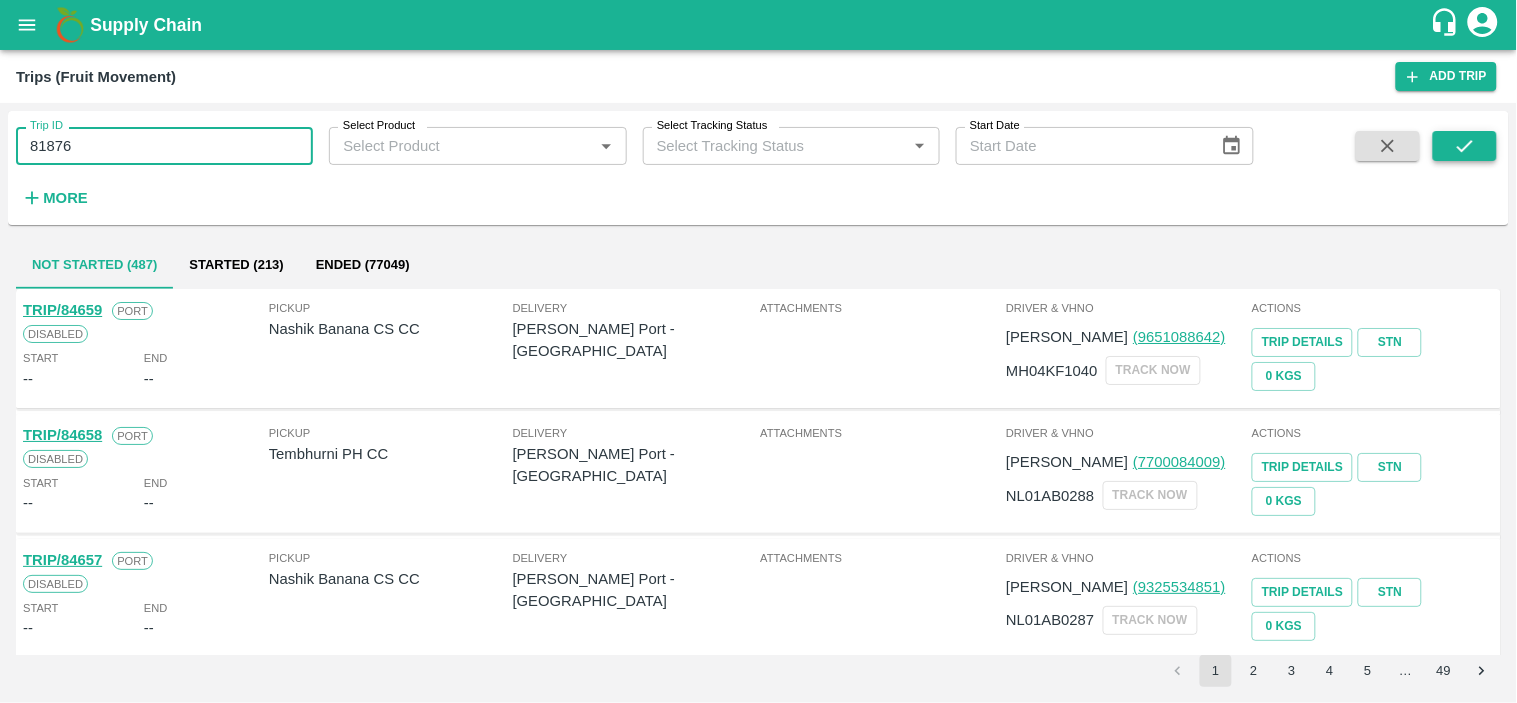 type on "81876" 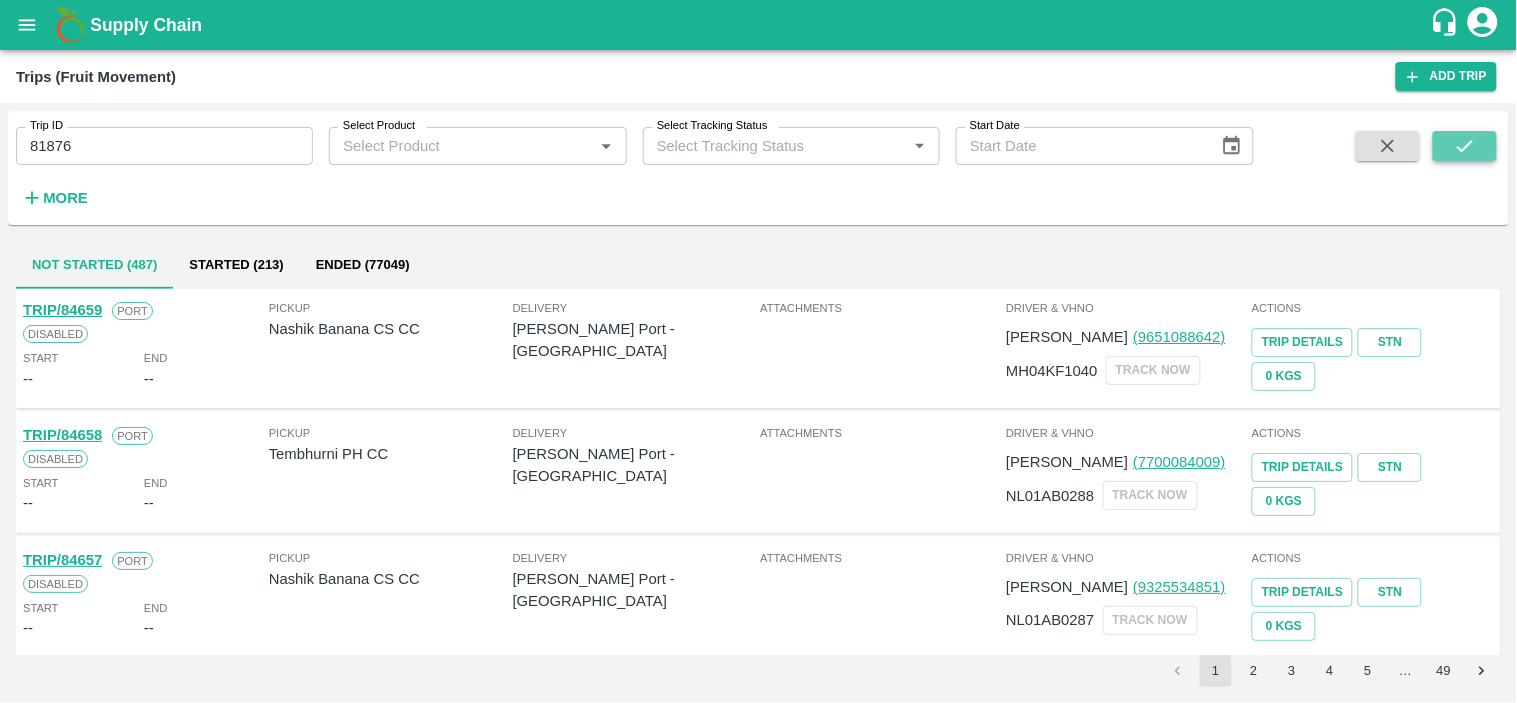 click 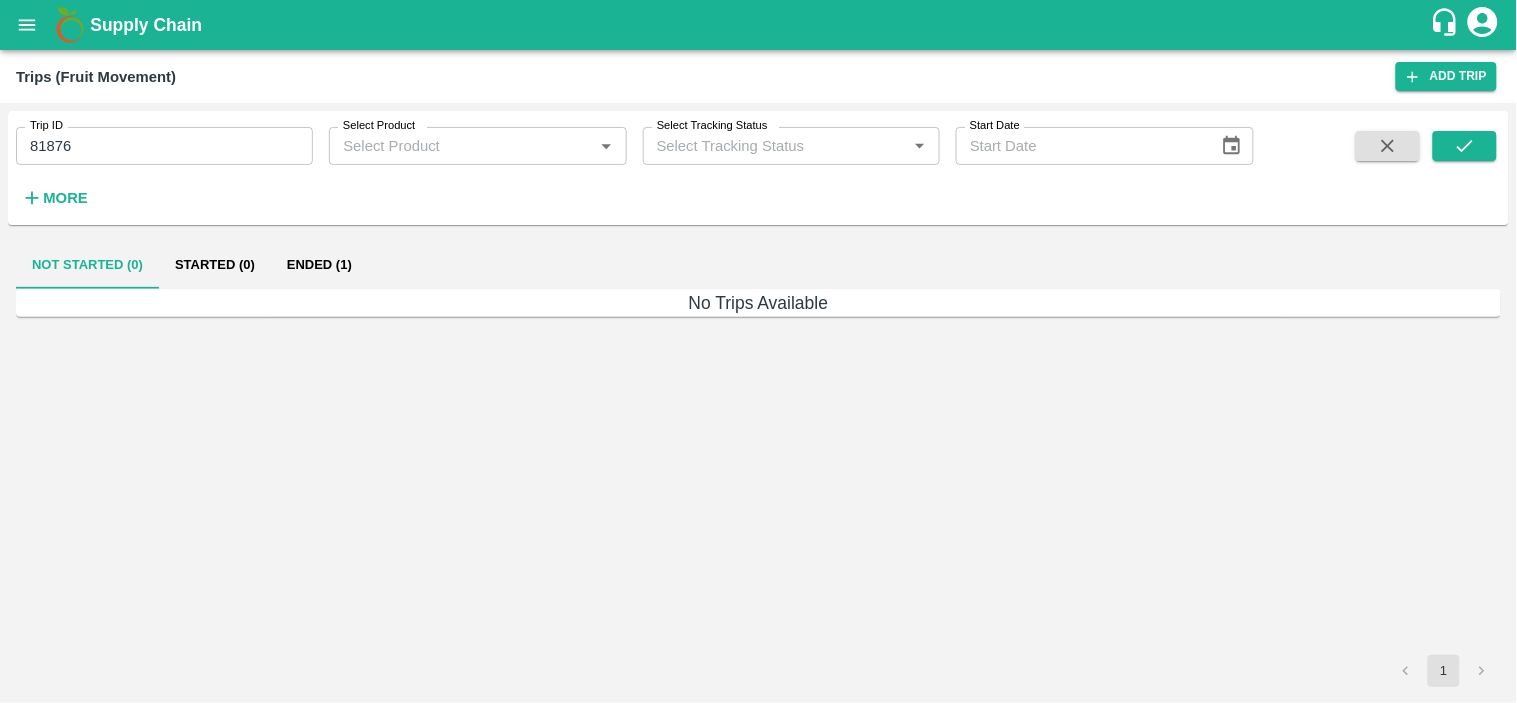 click on "Ended (1)" at bounding box center (319, 265) 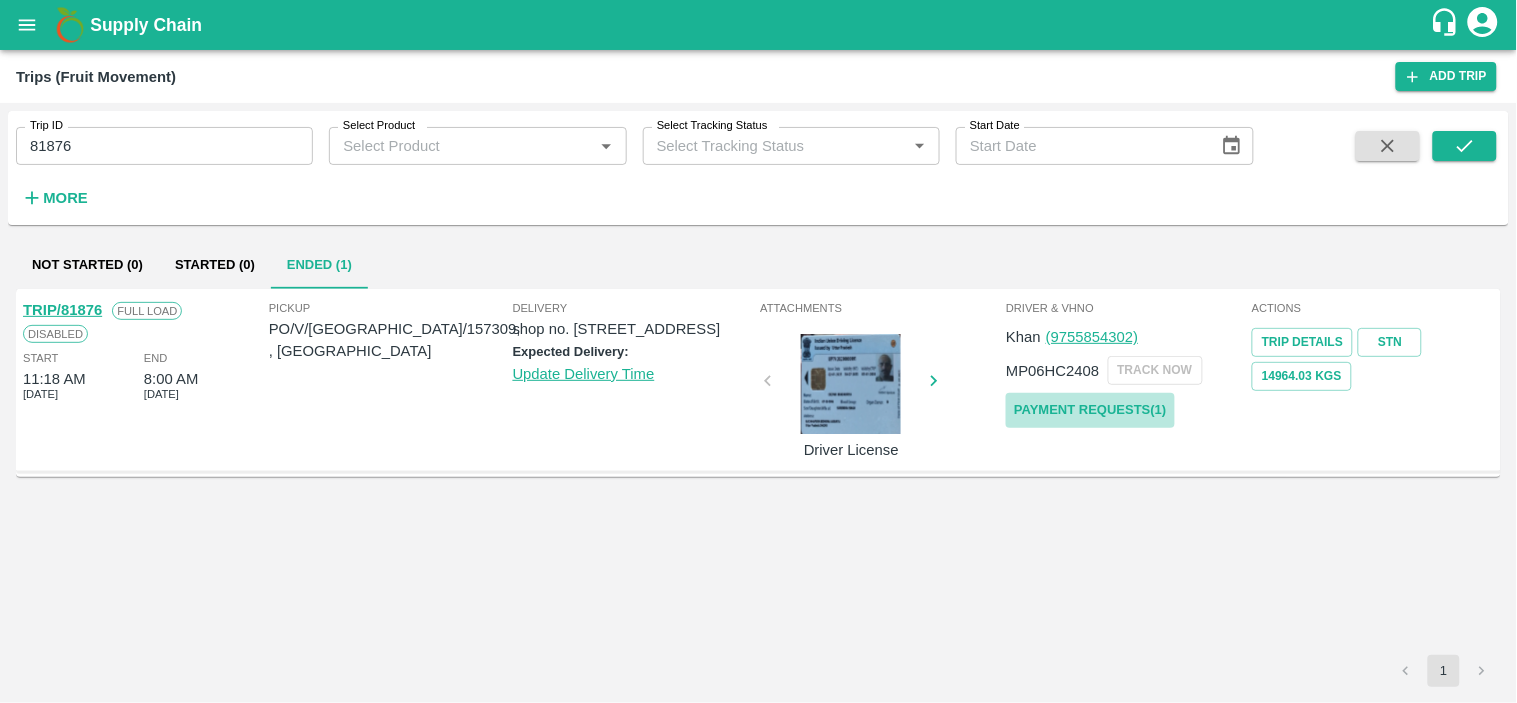 click on "Payment Requests( 1 )" at bounding box center [1090, 410] 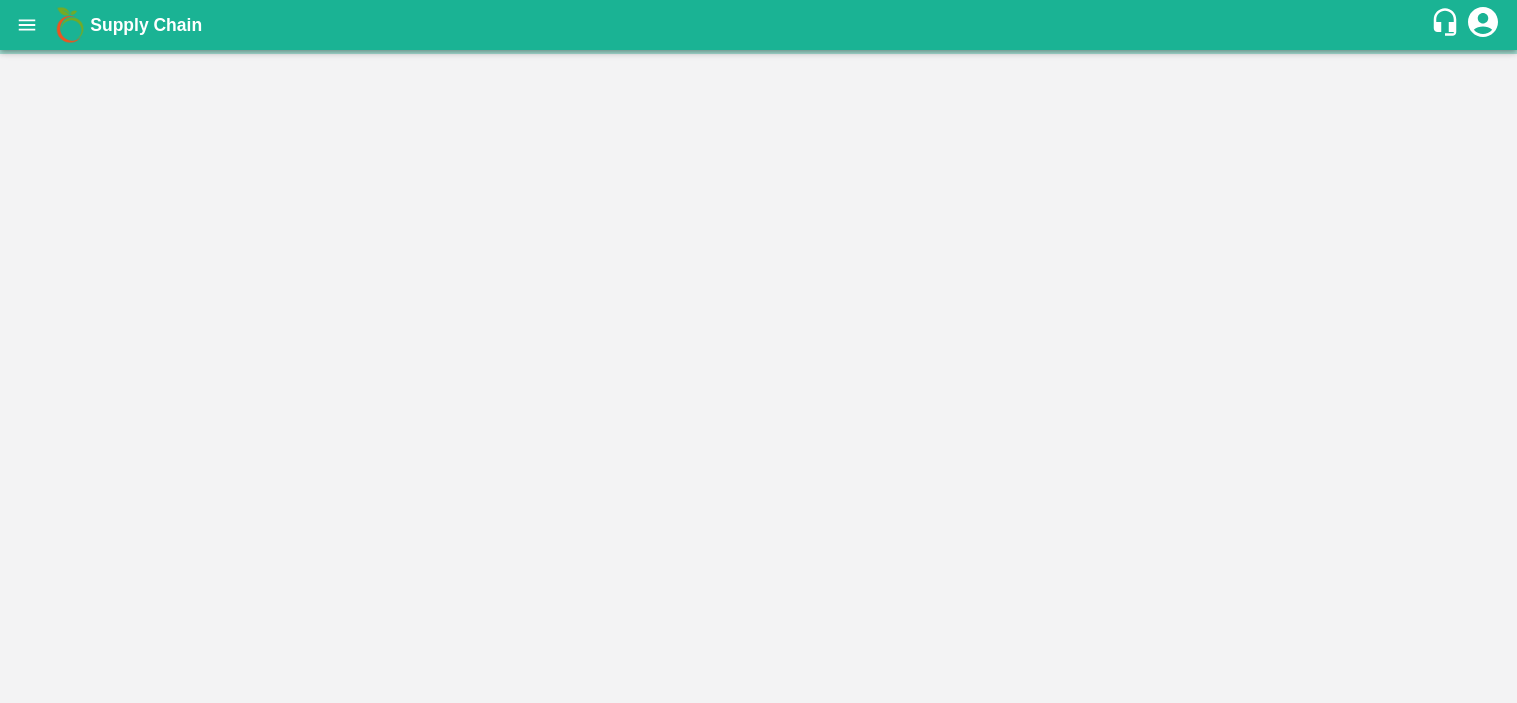 scroll, scrollTop: 0, scrollLeft: 0, axis: both 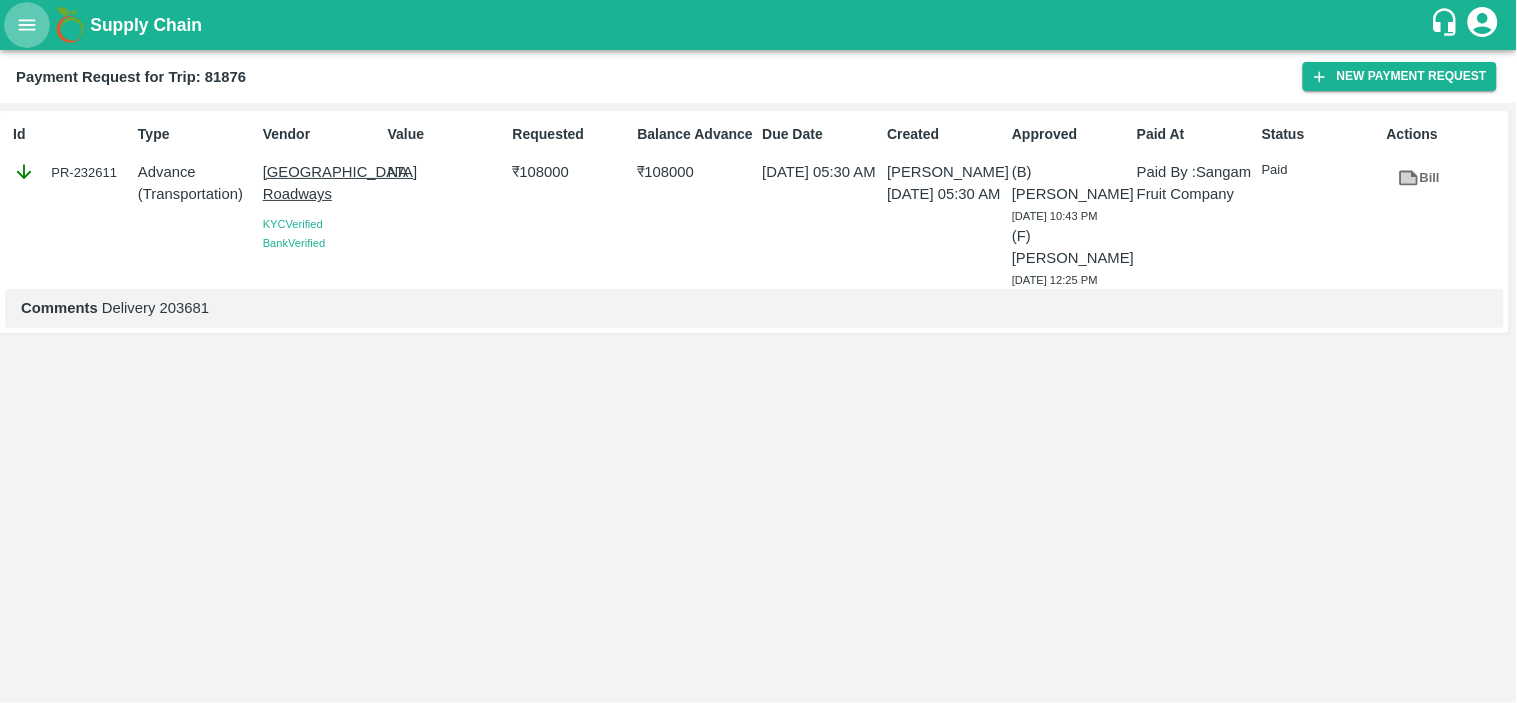 click 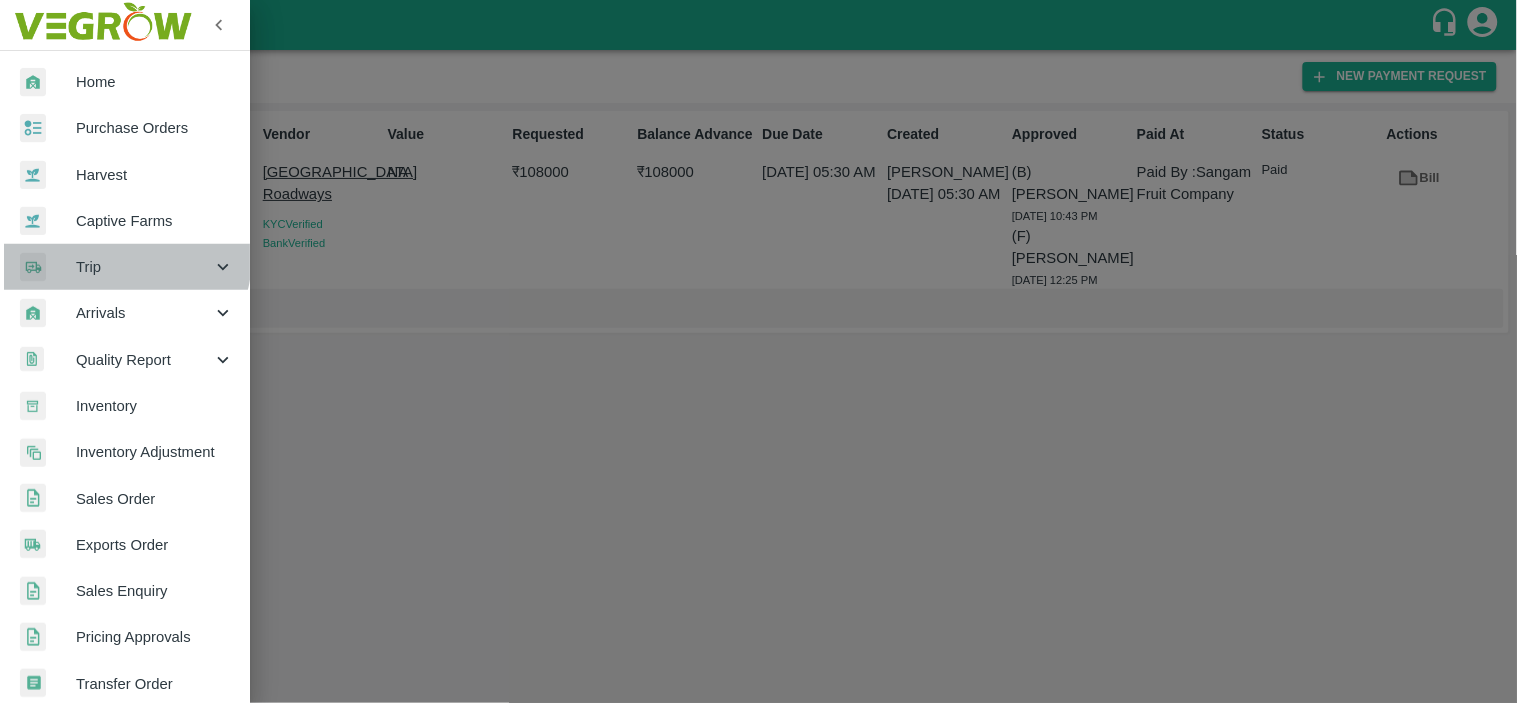 click on "Trip" at bounding box center [144, 267] 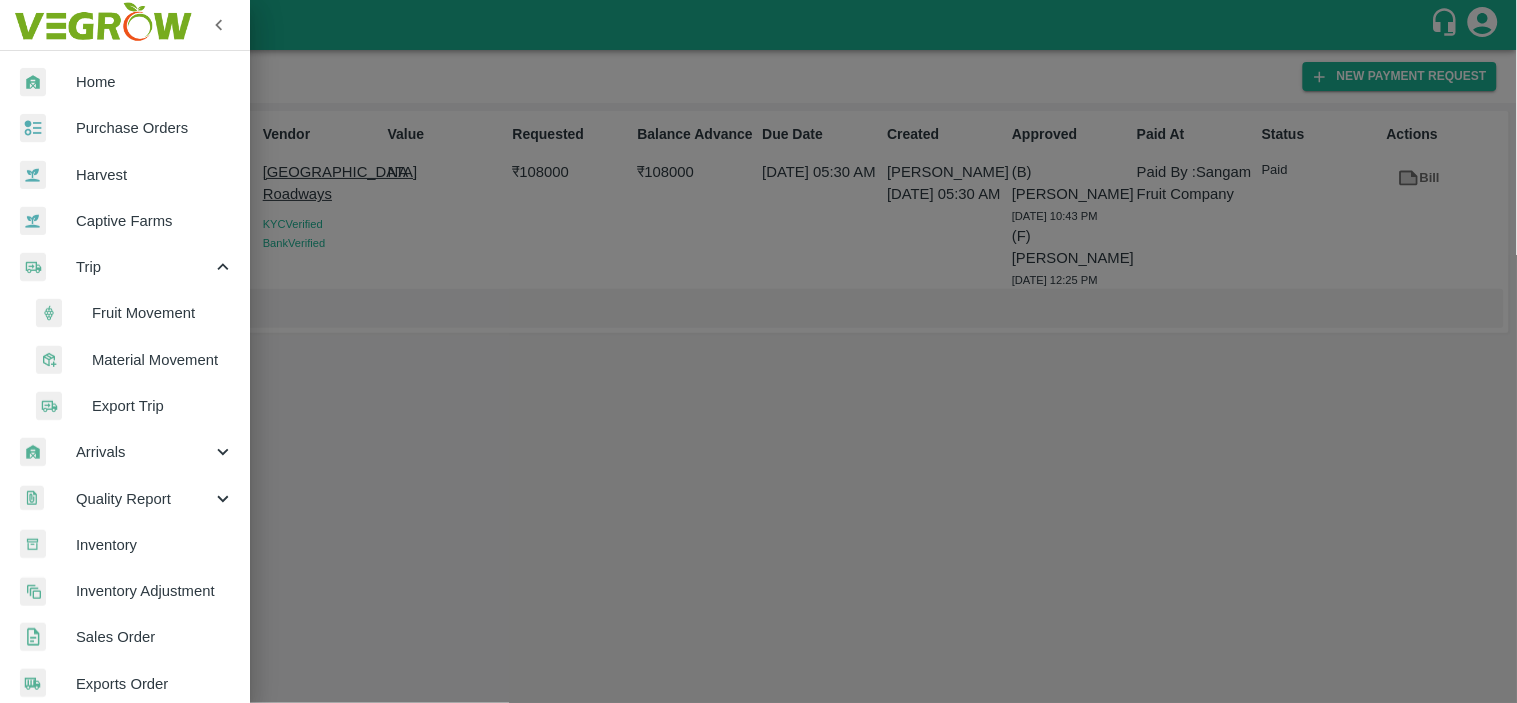 click on "Material Movement" at bounding box center (163, 360) 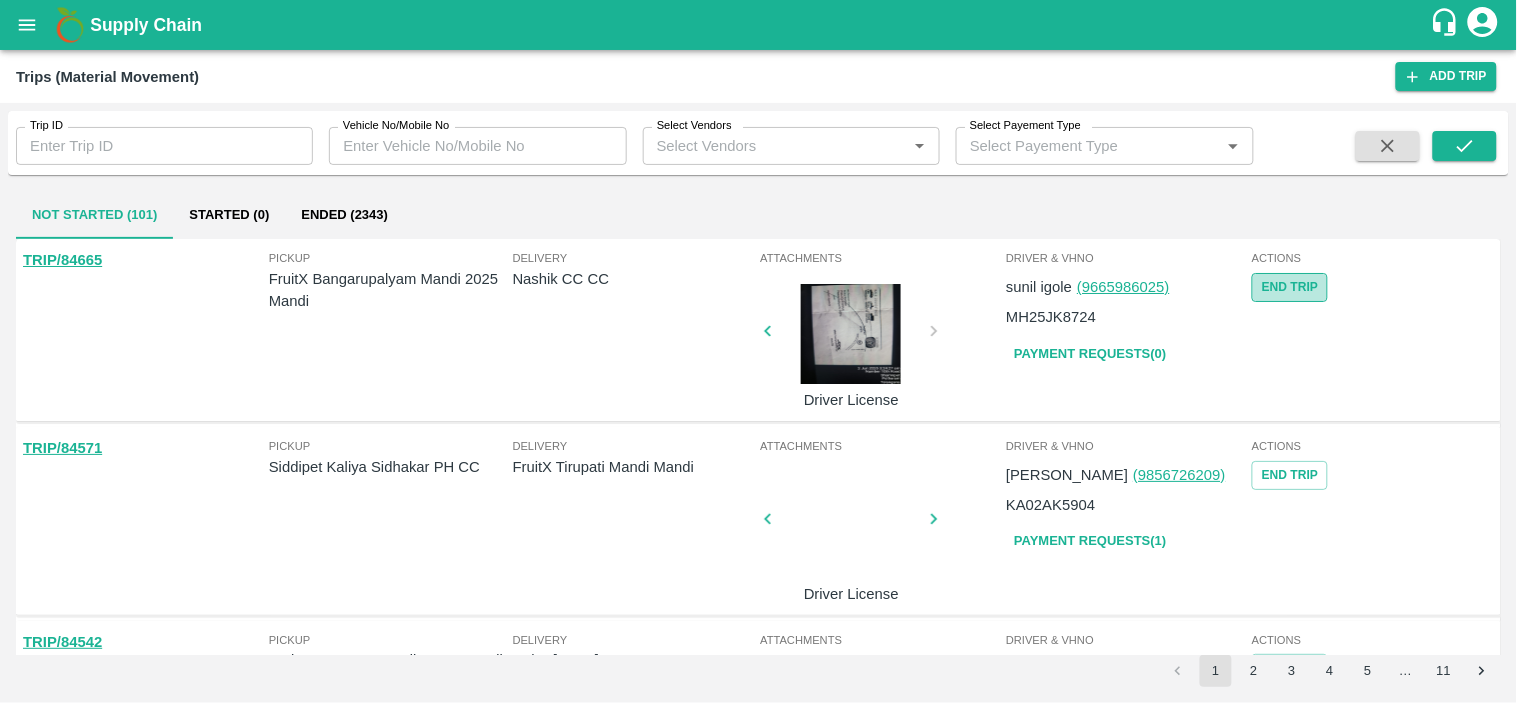 click on "End Trip" at bounding box center [1290, 287] 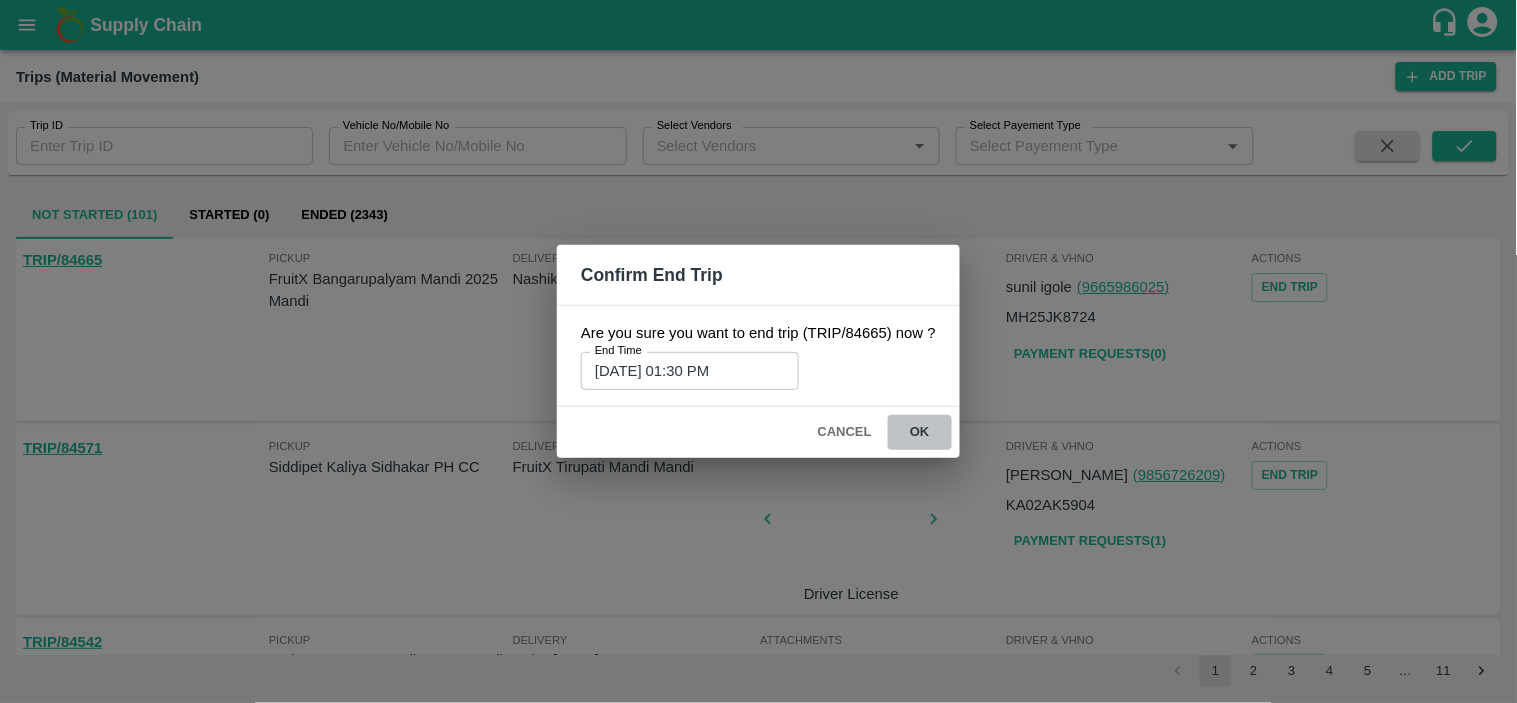 click on "ok" at bounding box center [920, 432] 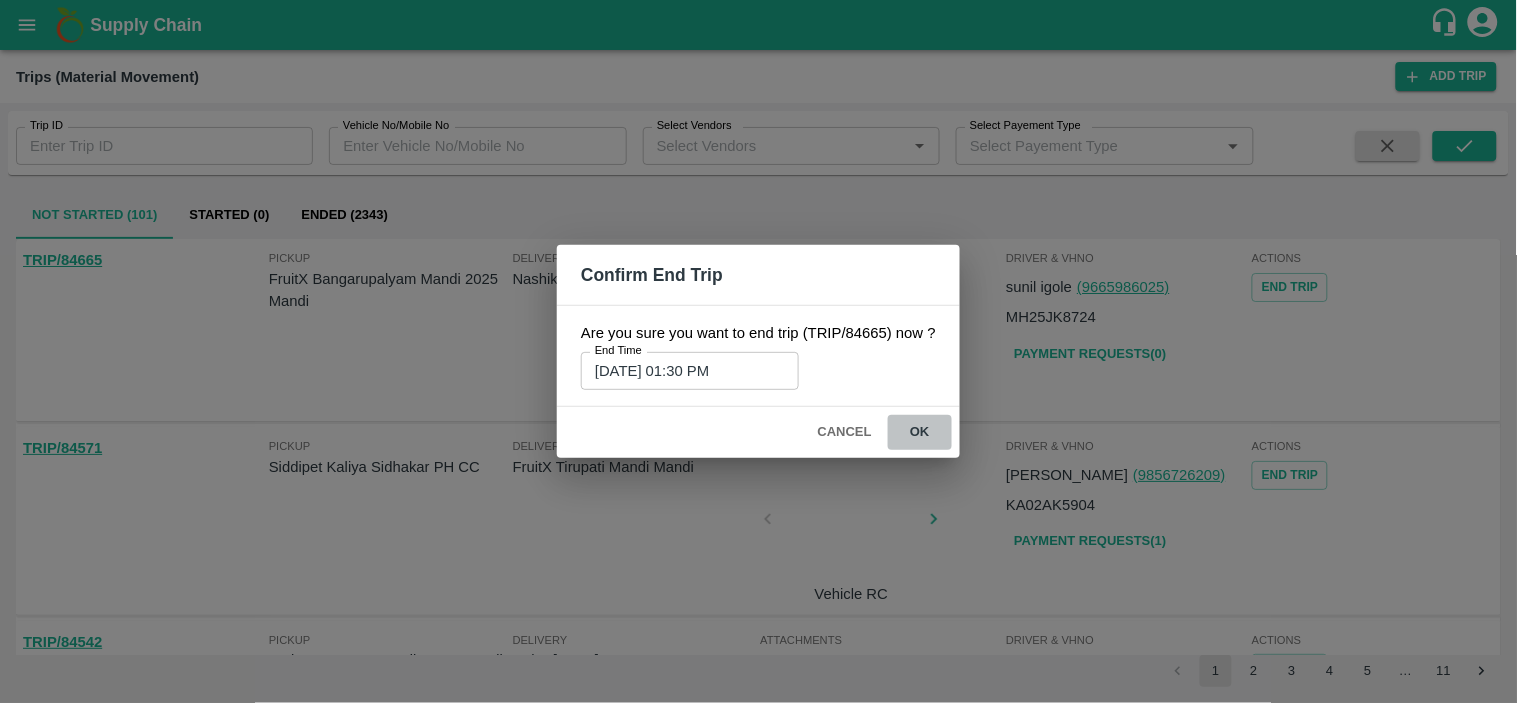 click on "ok" at bounding box center [920, 432] 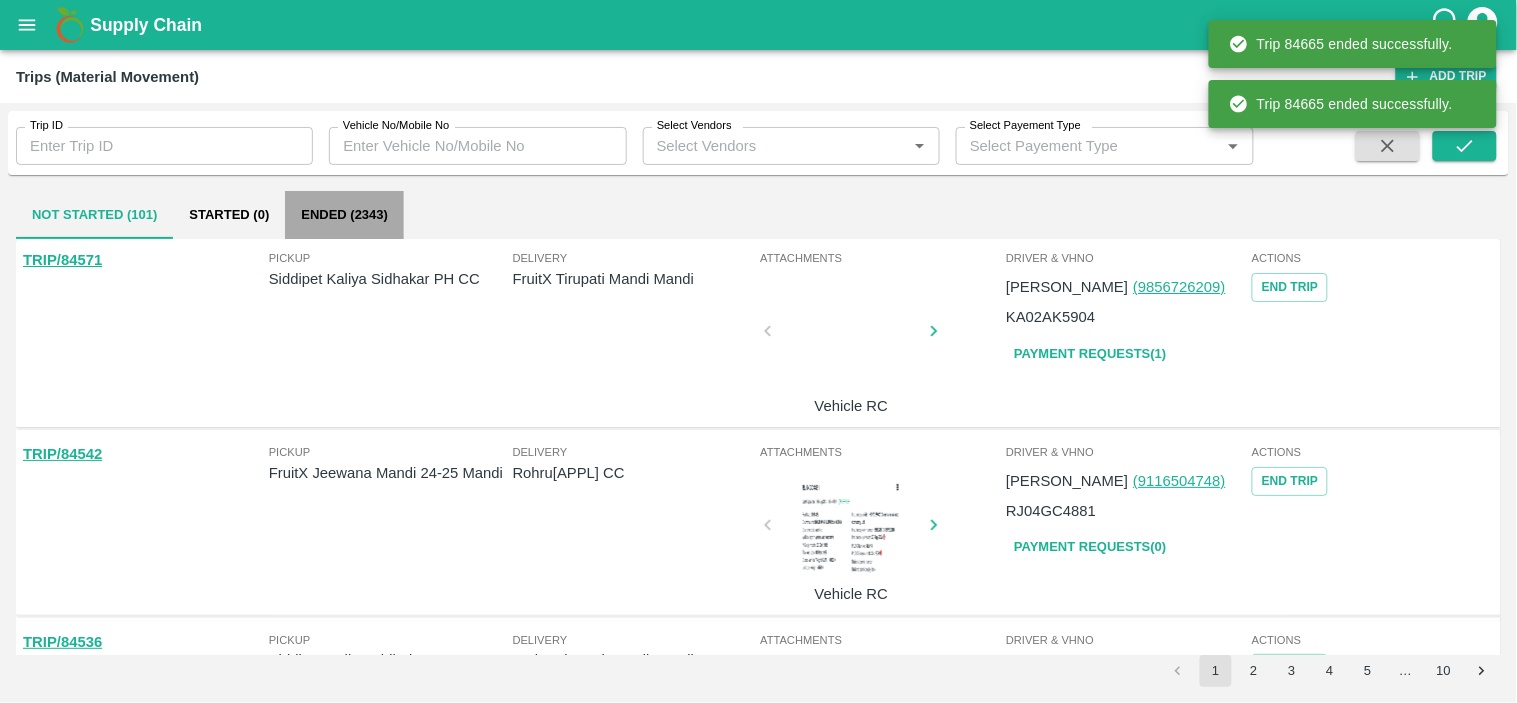 click on "Ended (2343)" at bounding box center (344, 215) 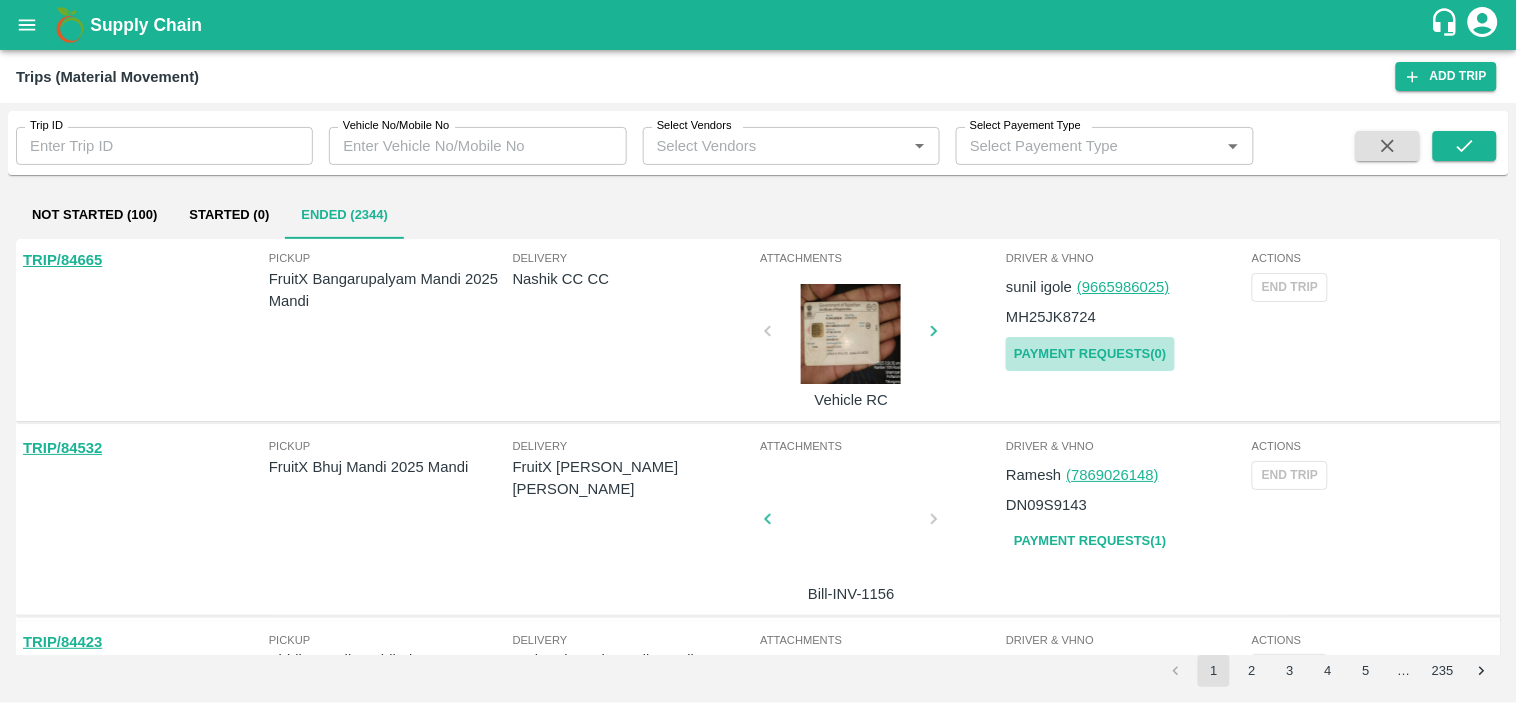 click on "Payment Requests( 0 )" at bounding box center (1090, 354) 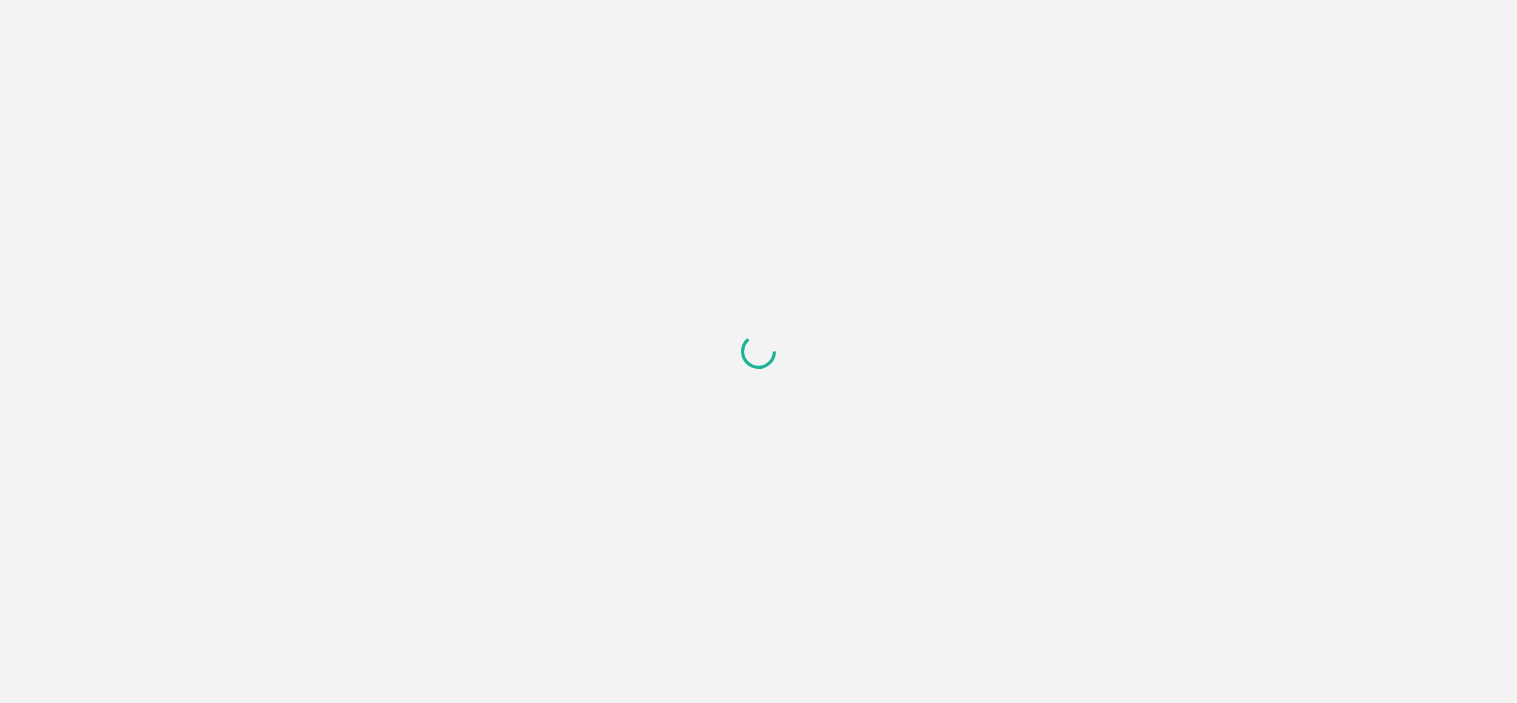 scroll, scrollTop: 0, scrollLeft: 0, axis: both 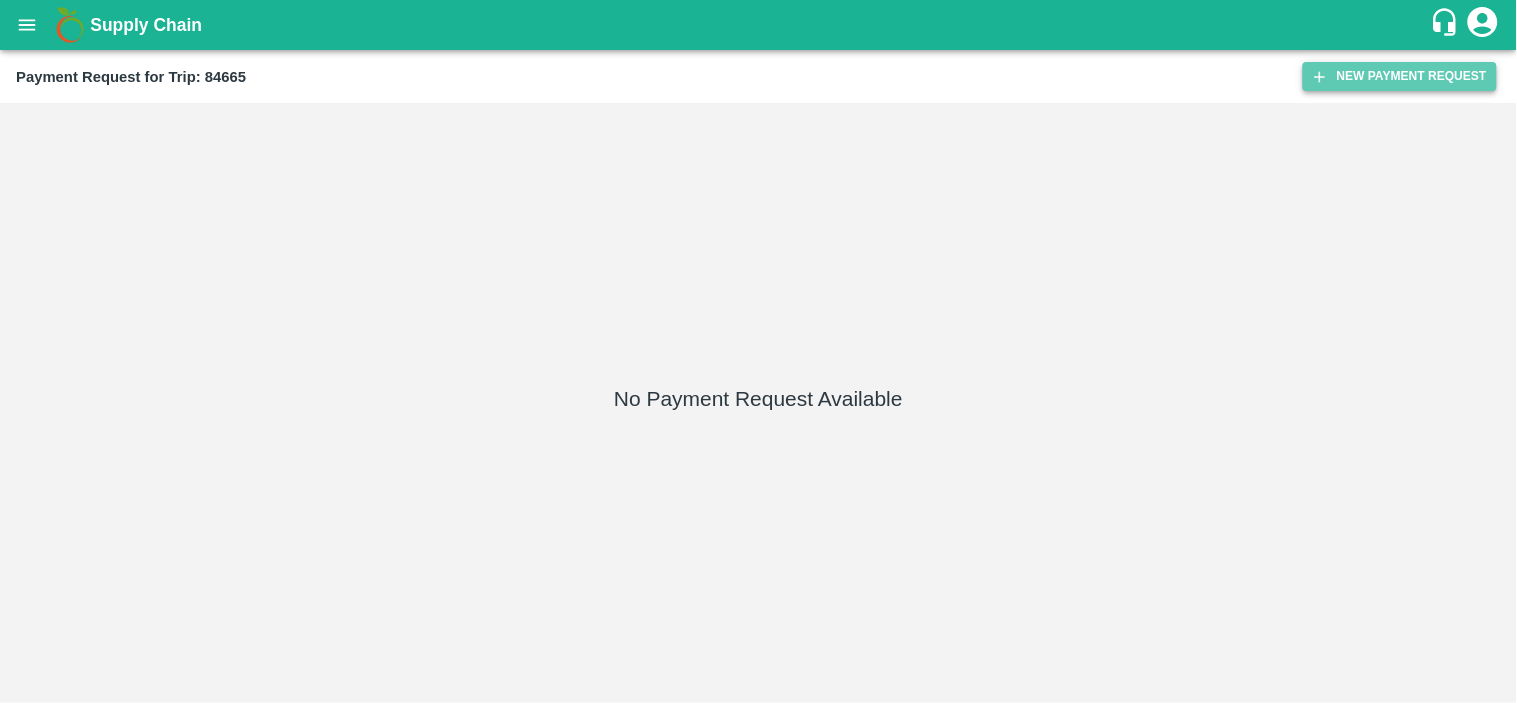 click on "New Payment Request" at bounding box center (1400, 76) 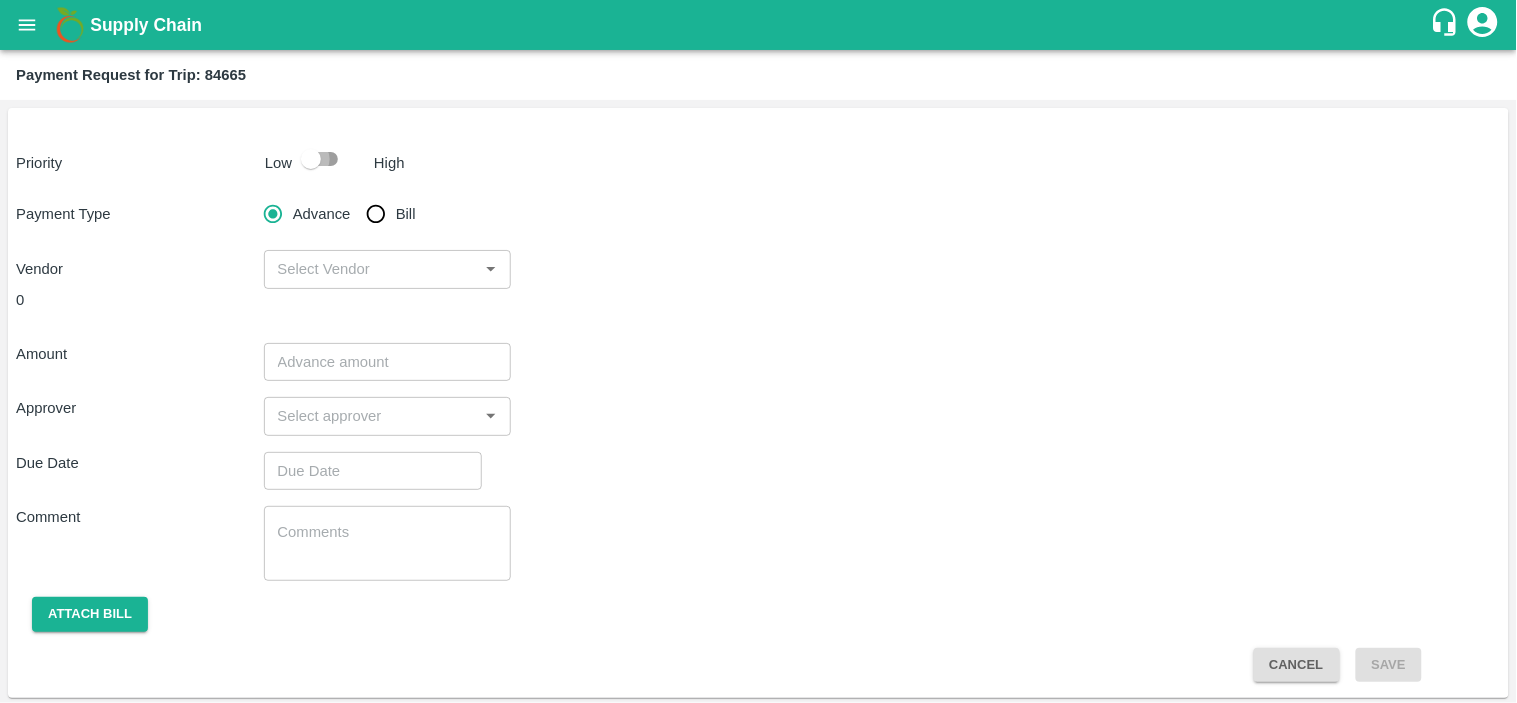 click at bounding box center (311, 159) 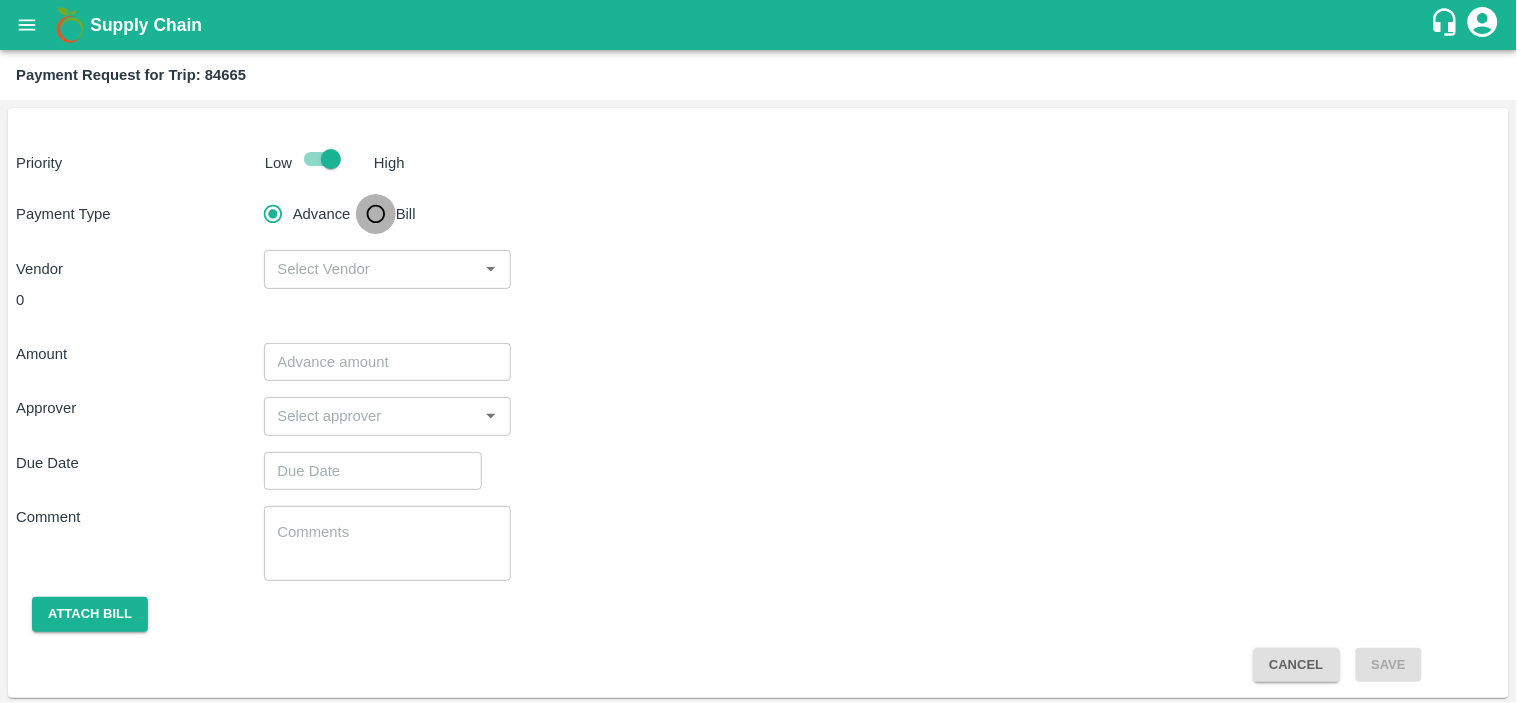 click on "Bill" at bounding box center [376, 214] 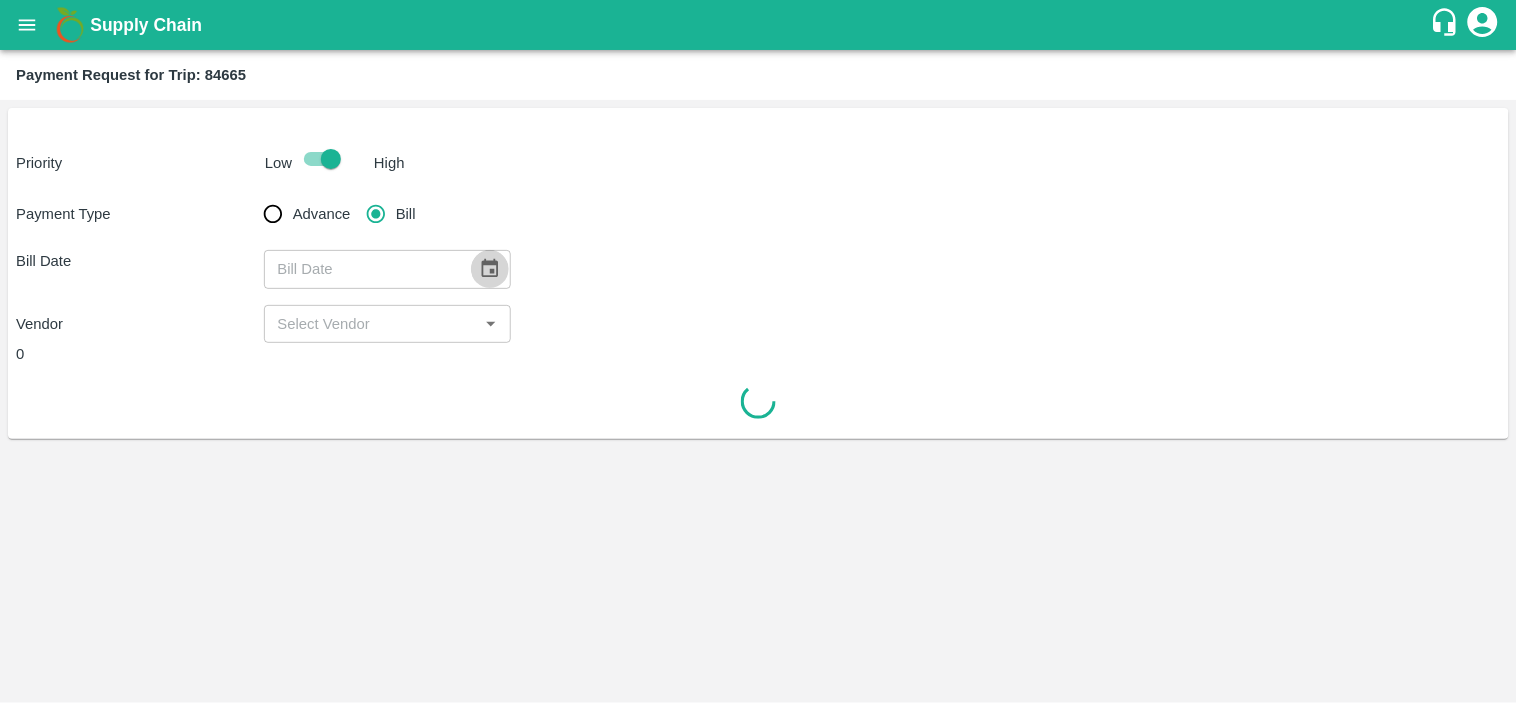 click 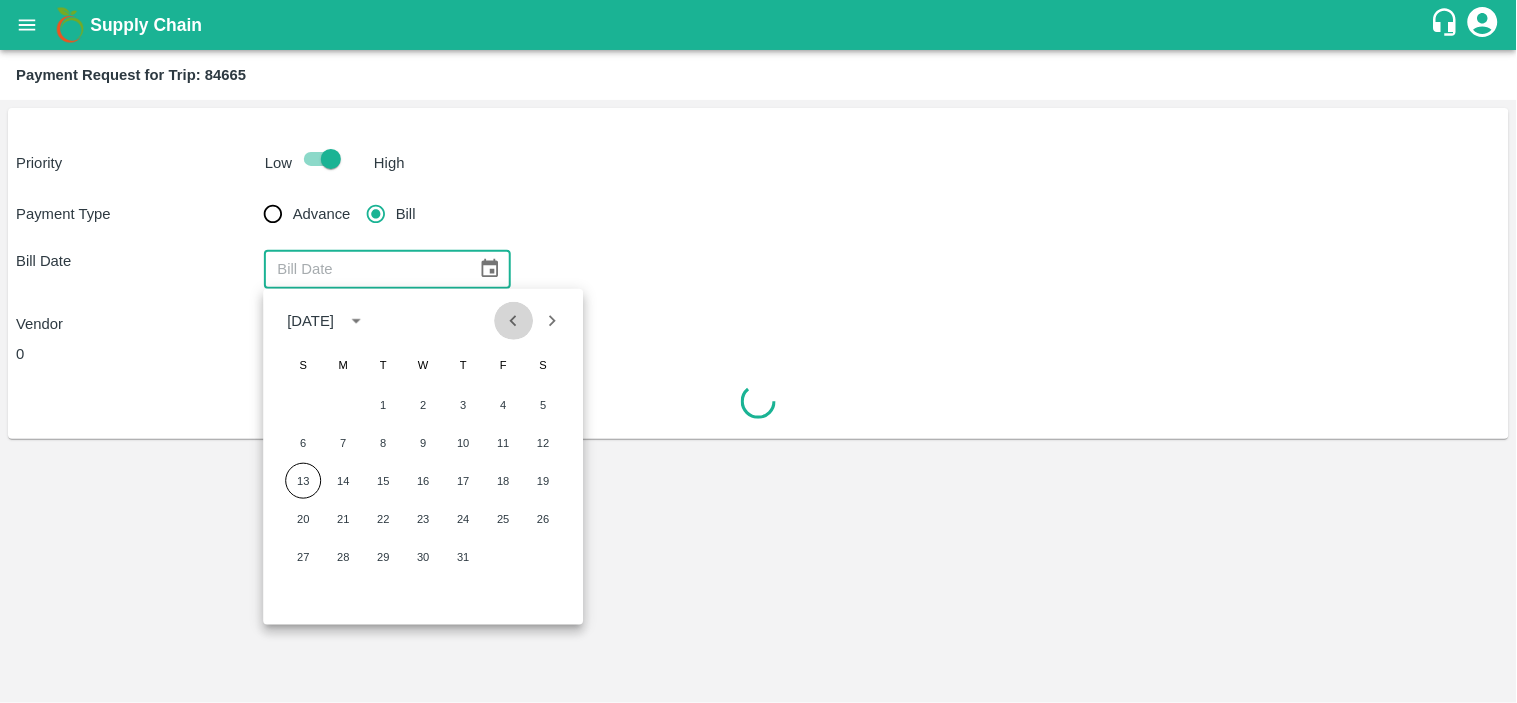 click at bounding box center (514, 321) 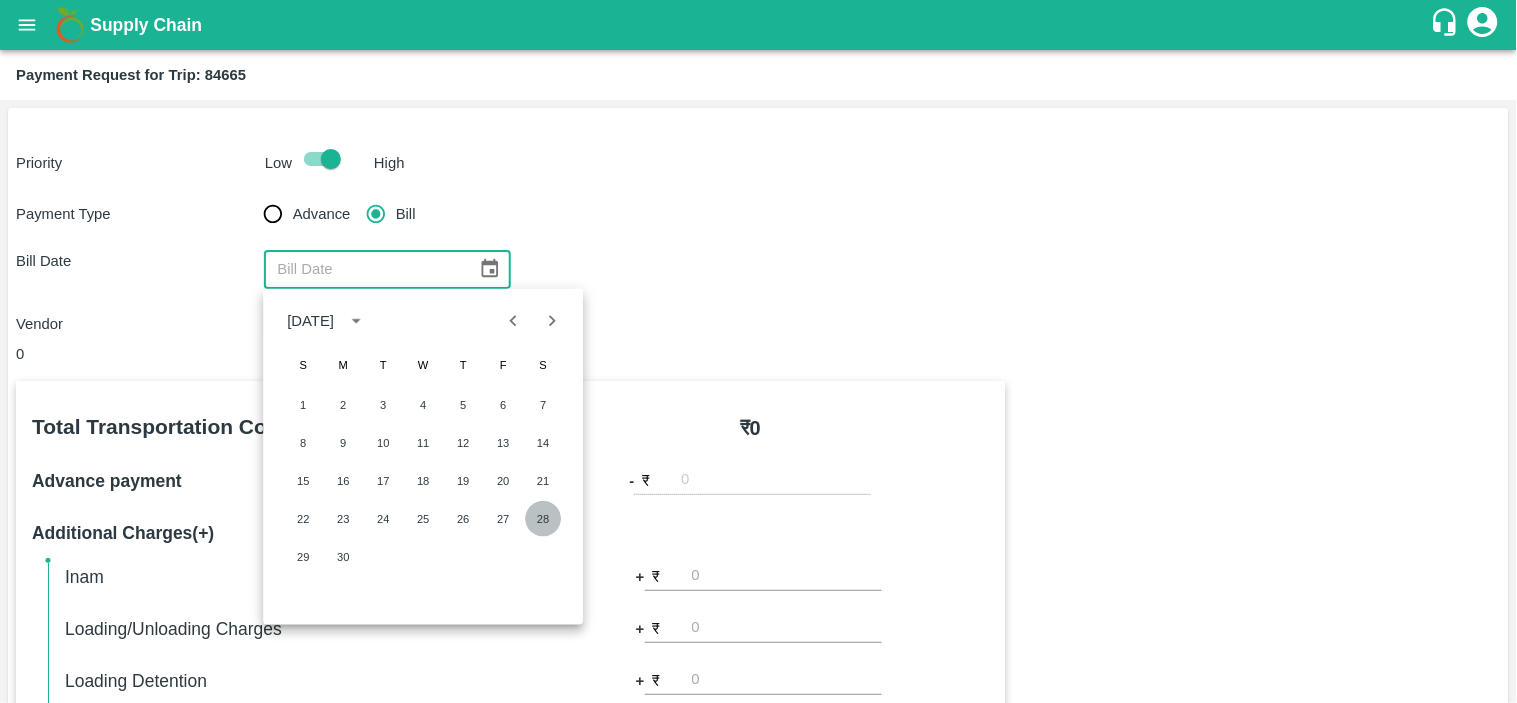 click on "28" at bounding box center (543, 519) 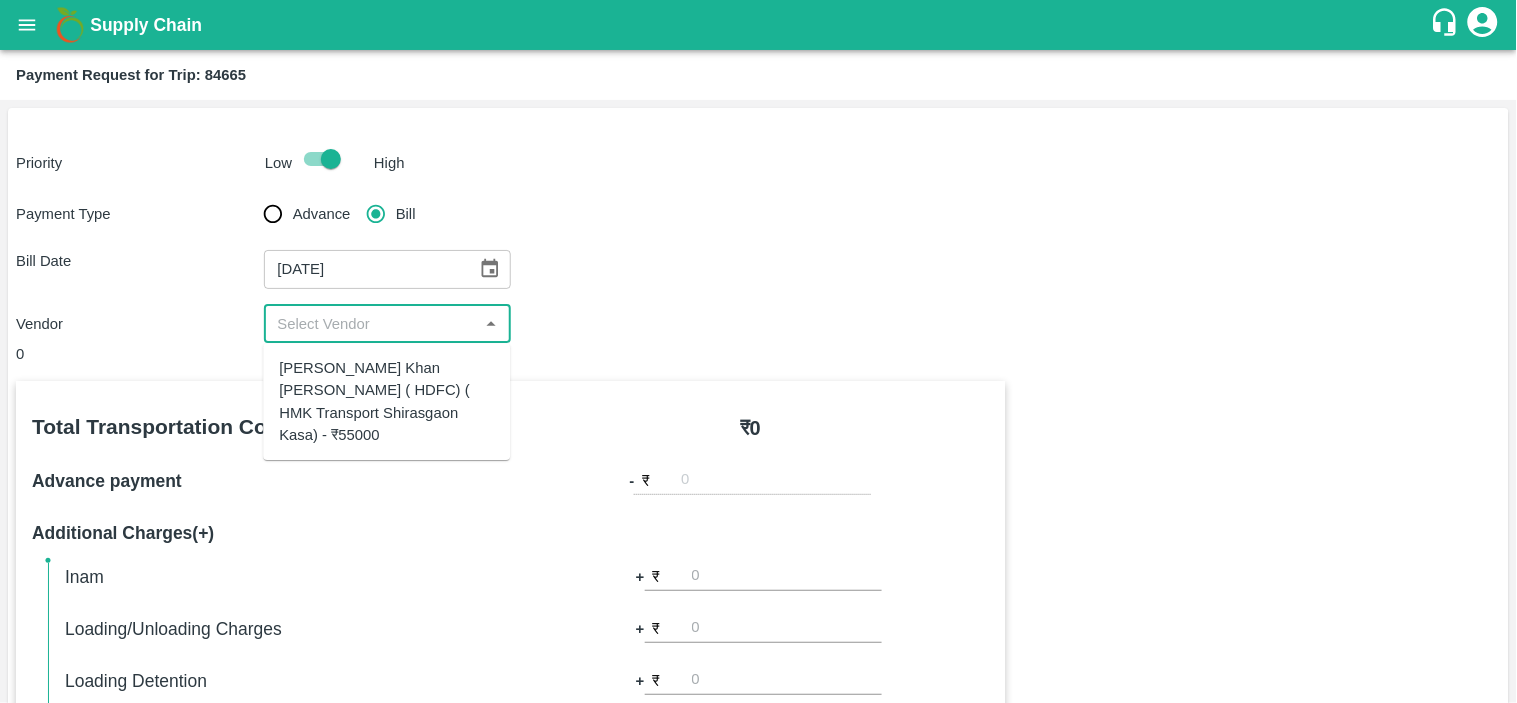 click at bounding box center (371, 324) 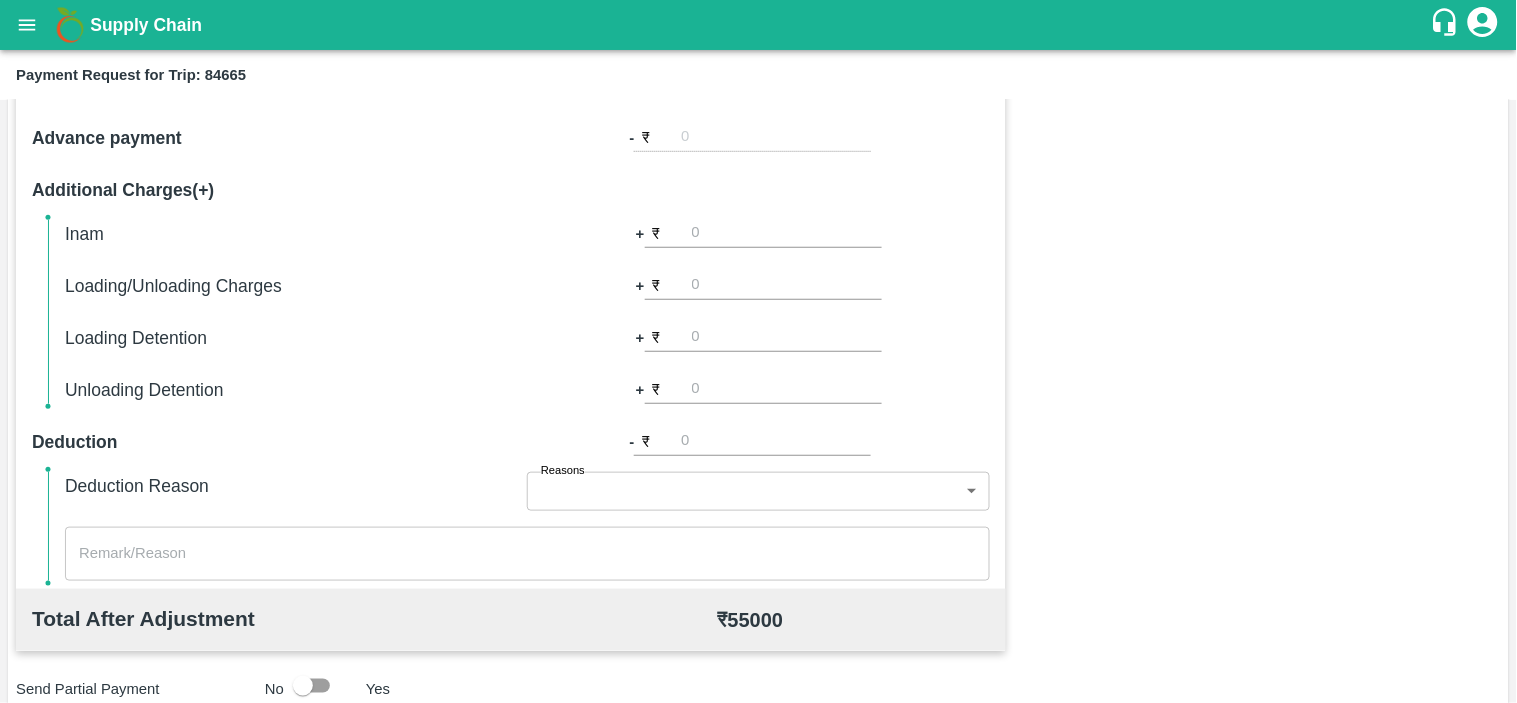 type on "DD/MM/YYYY hh:mm aa" 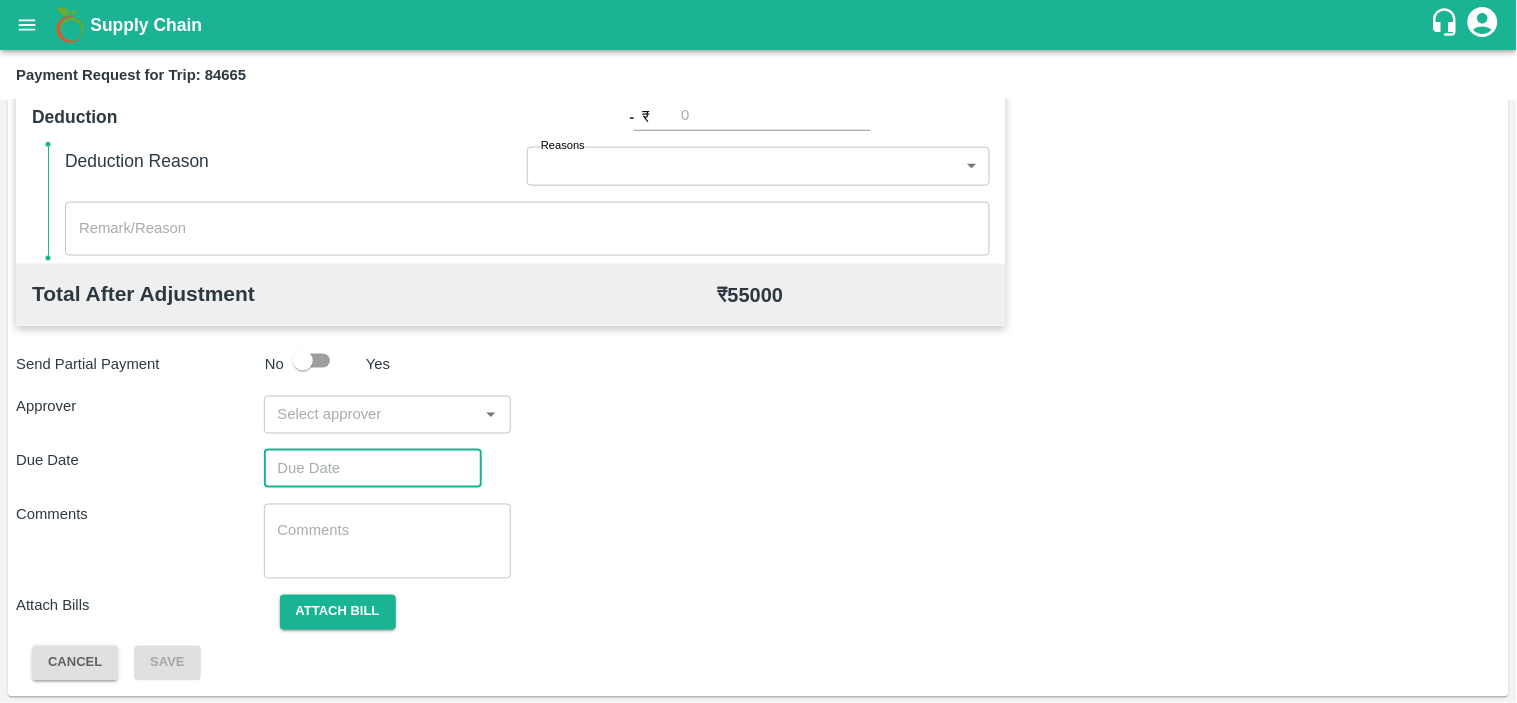 type 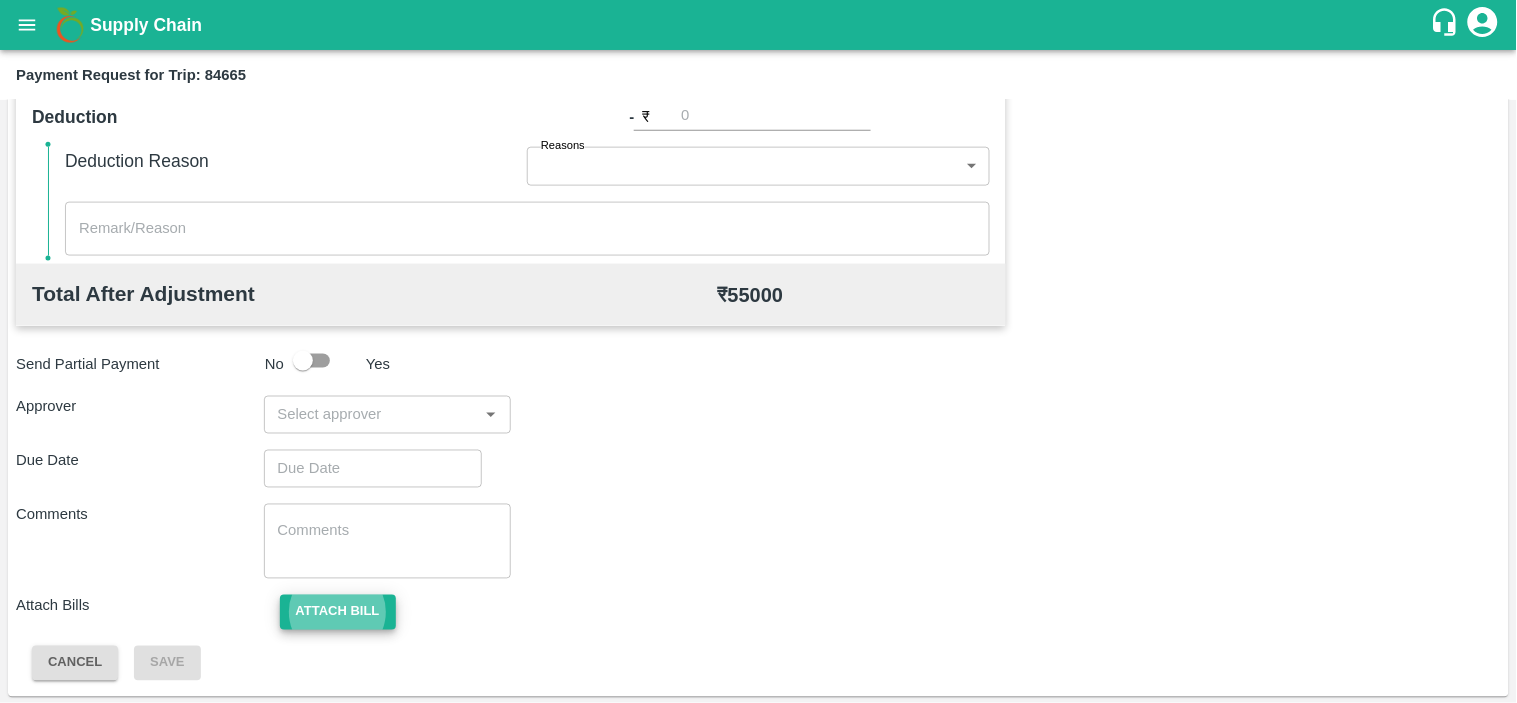 click at bounding box center (371, 415) 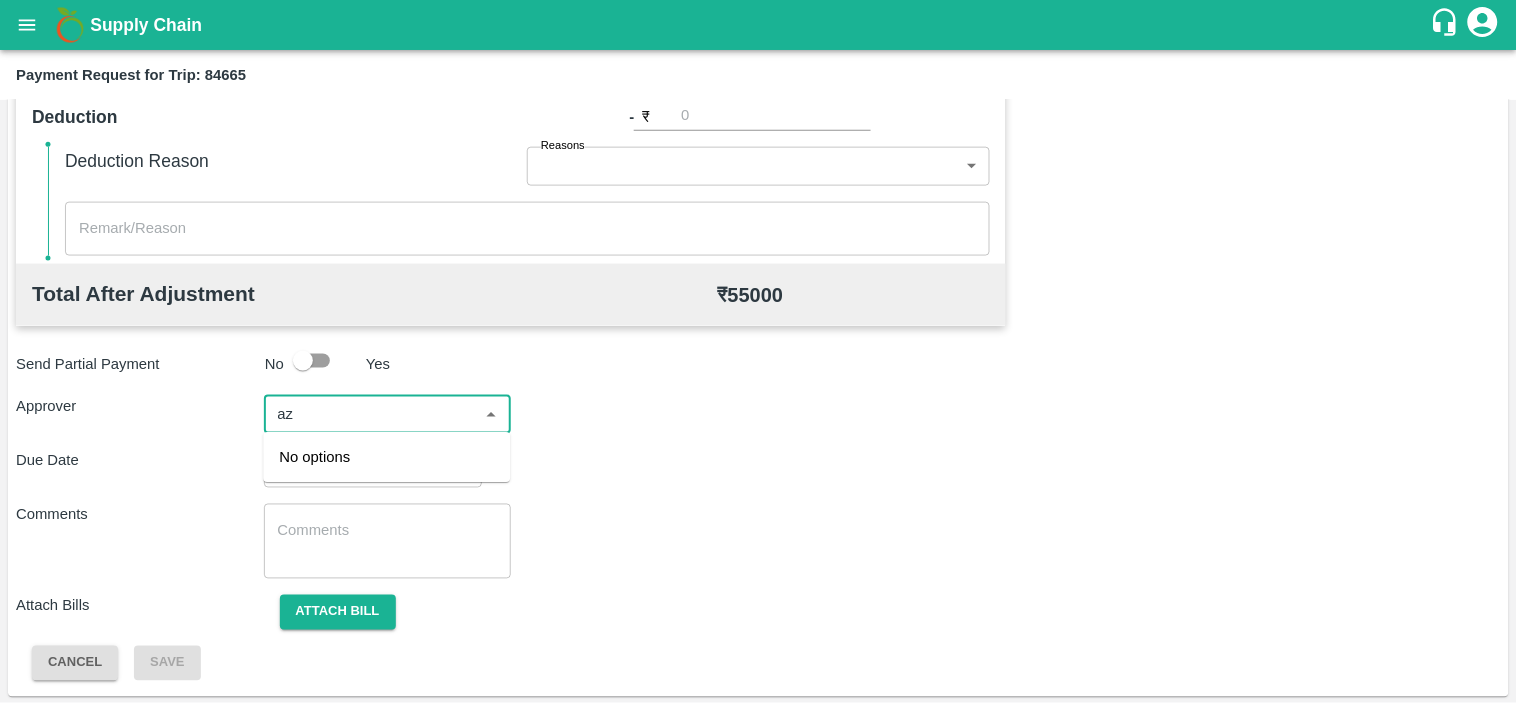 type on "a" 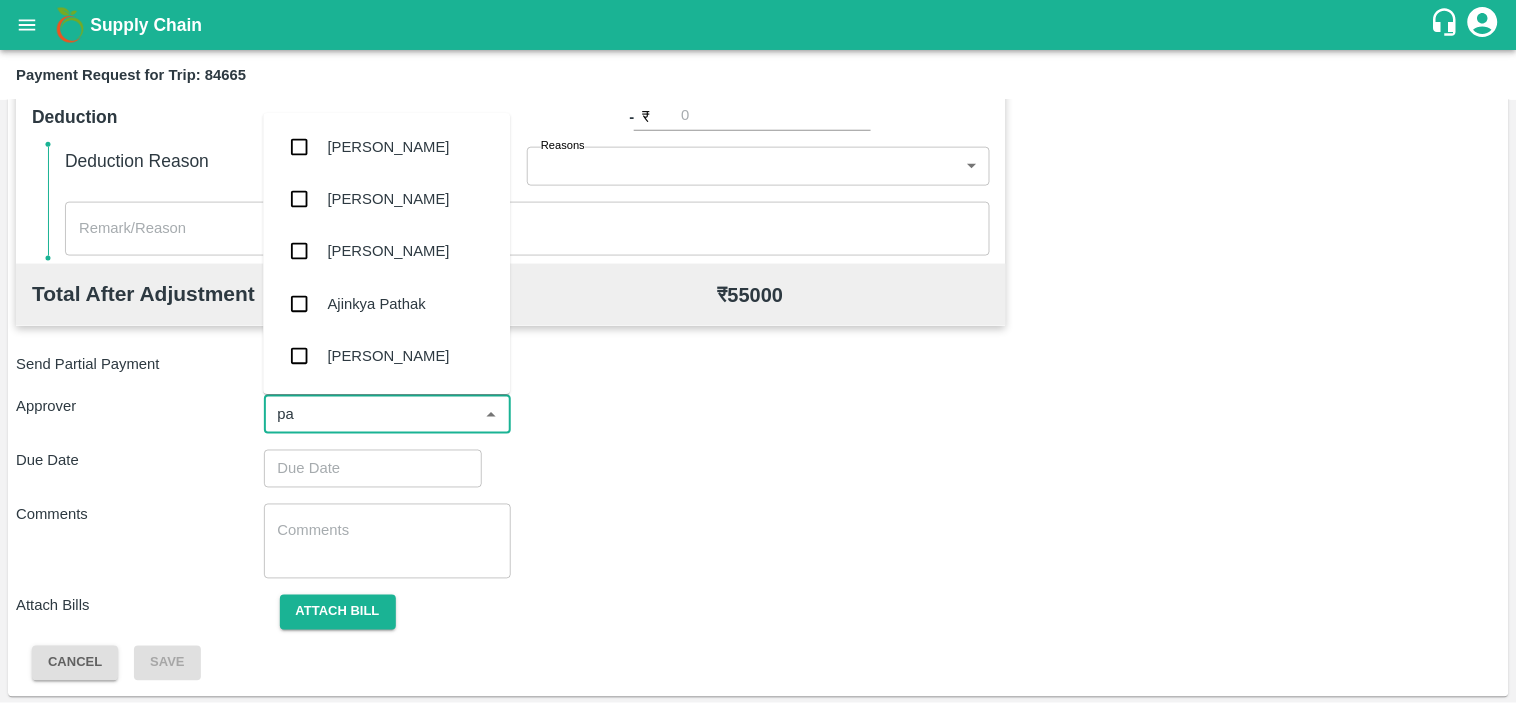 type on "pal" 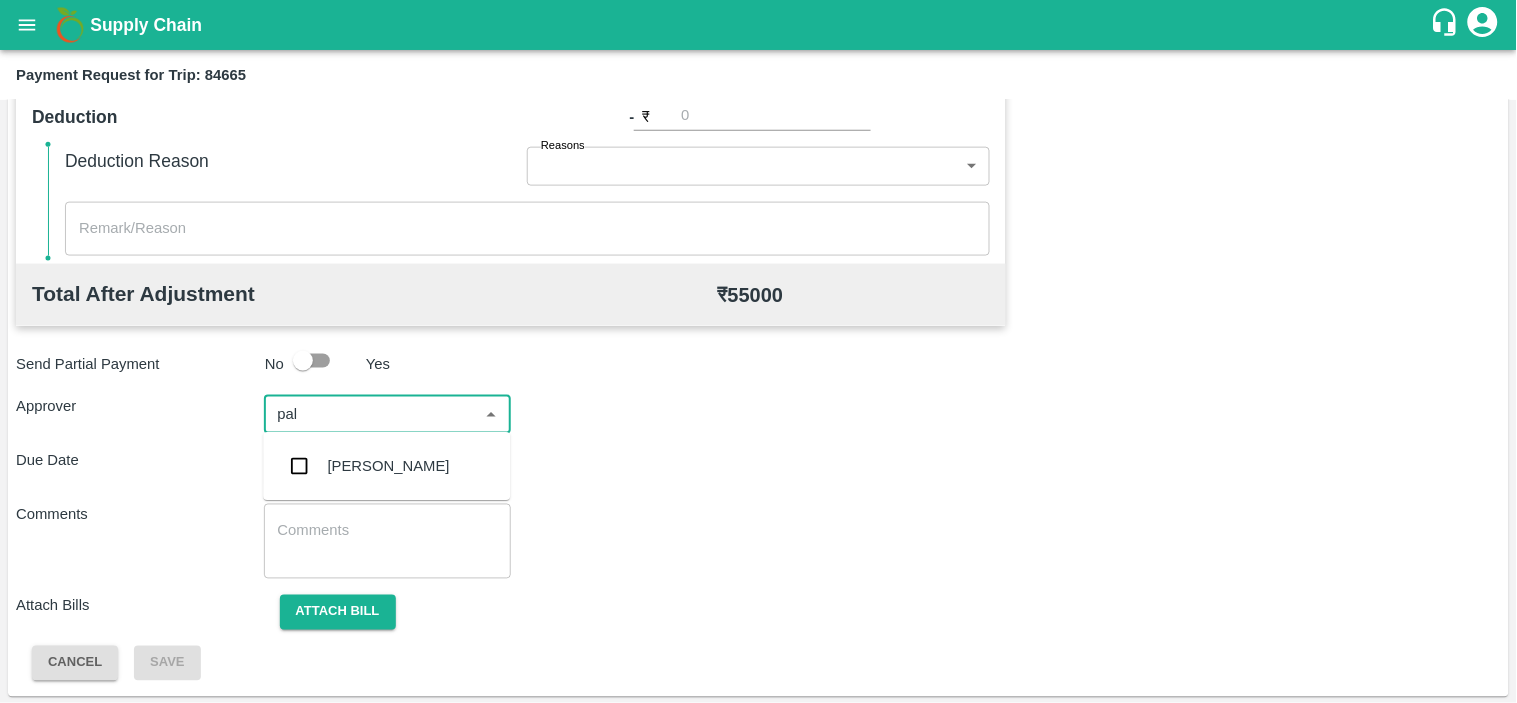 click on "Palwinder Singh" at bounding box center (386, 466) 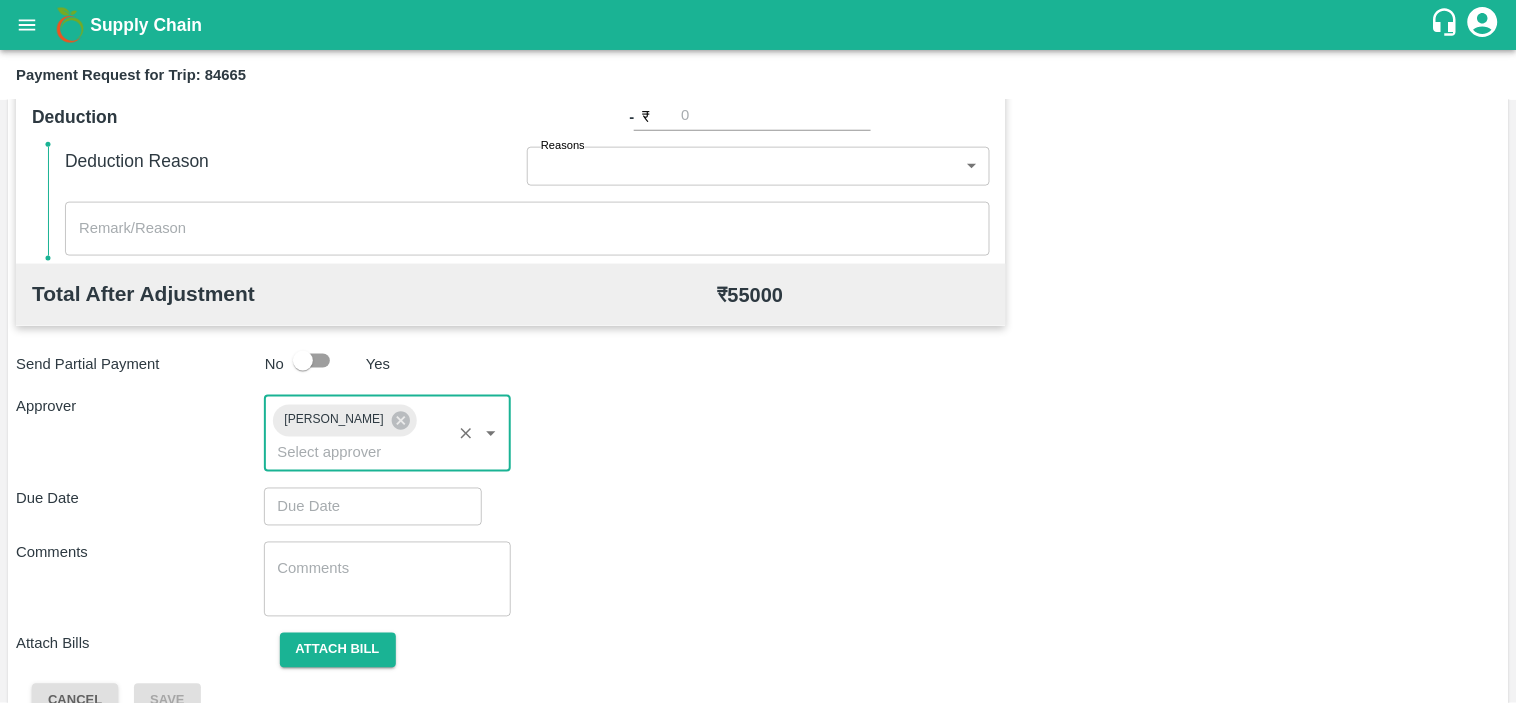 type on "DD/MM/YYYY hh:mm aa" 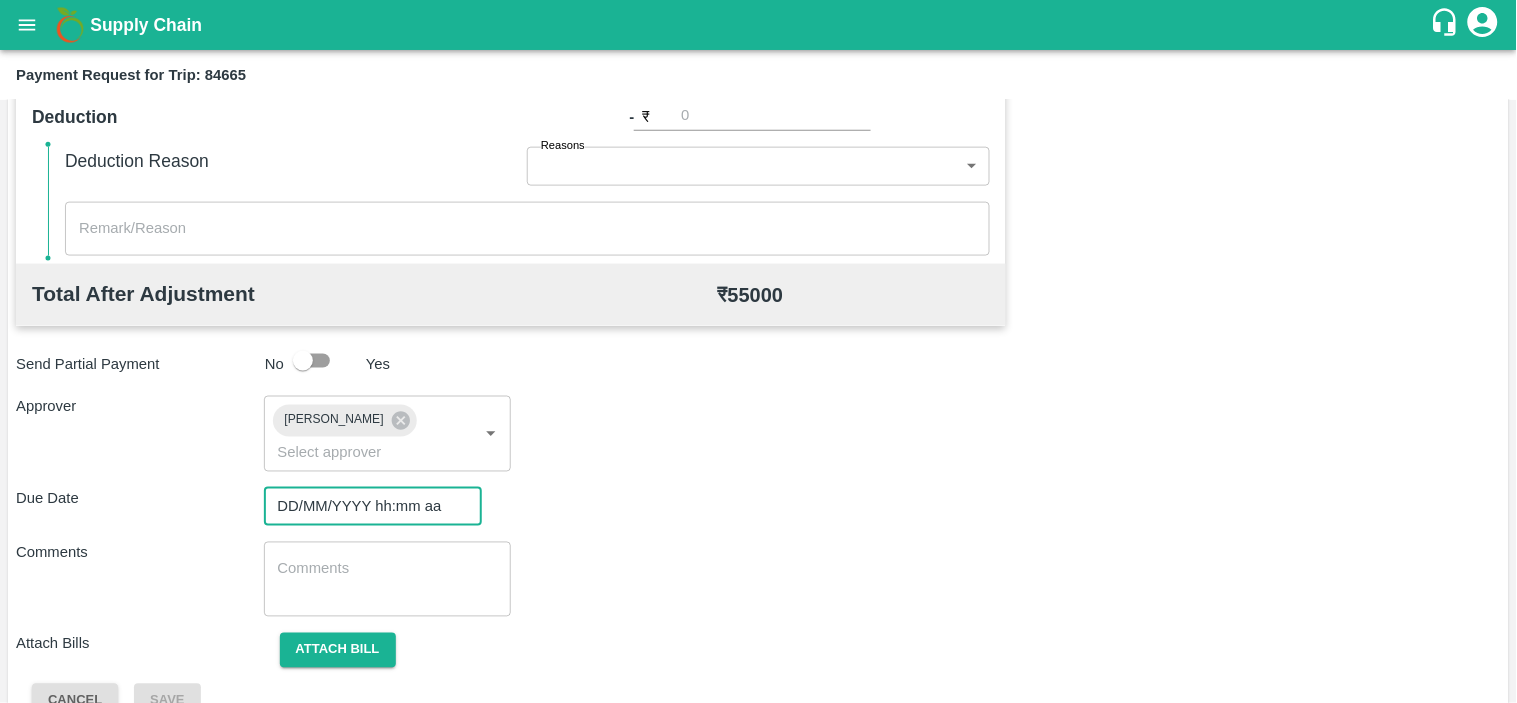 click on "DD/MM/YYYY hh:mm aa" at bounding box center (366, 507) 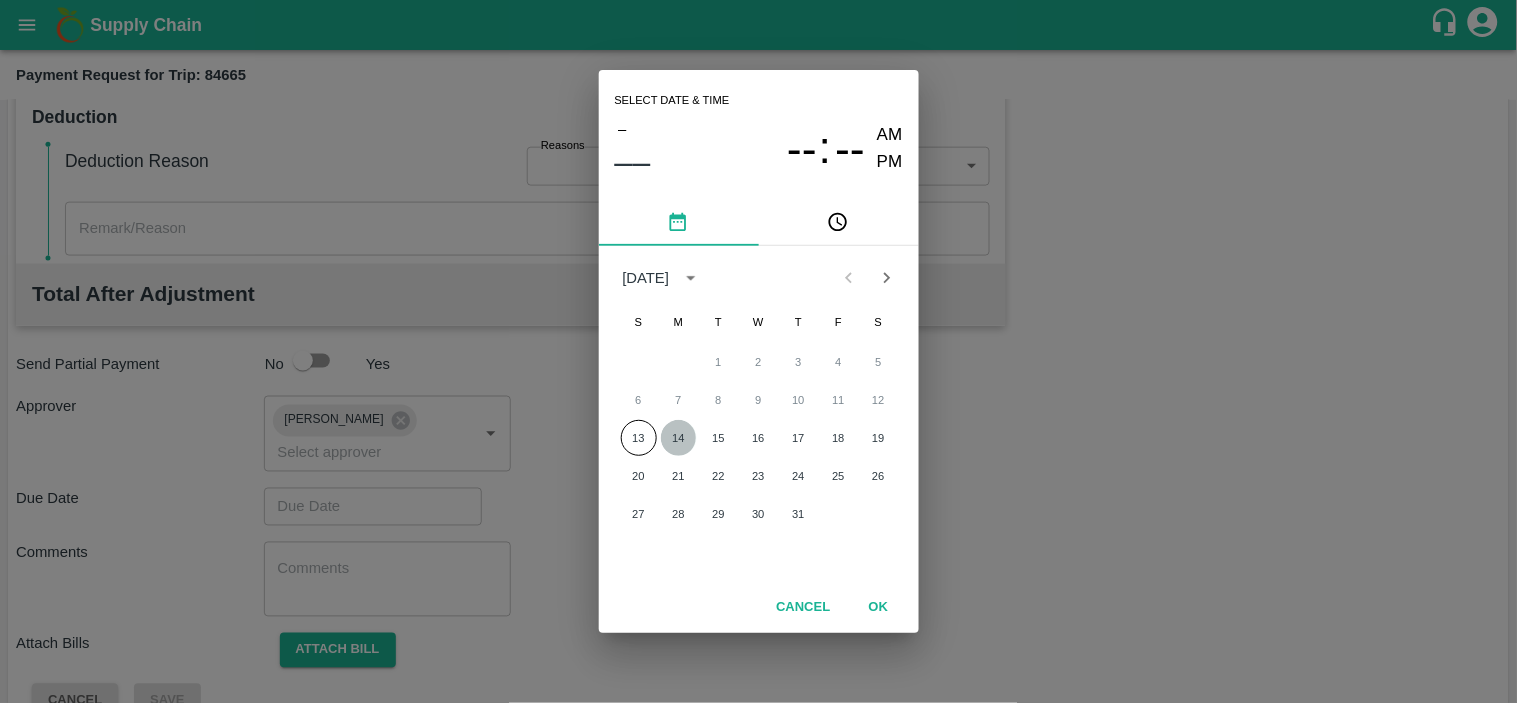 click on "14" at bounding box center [679, 438] 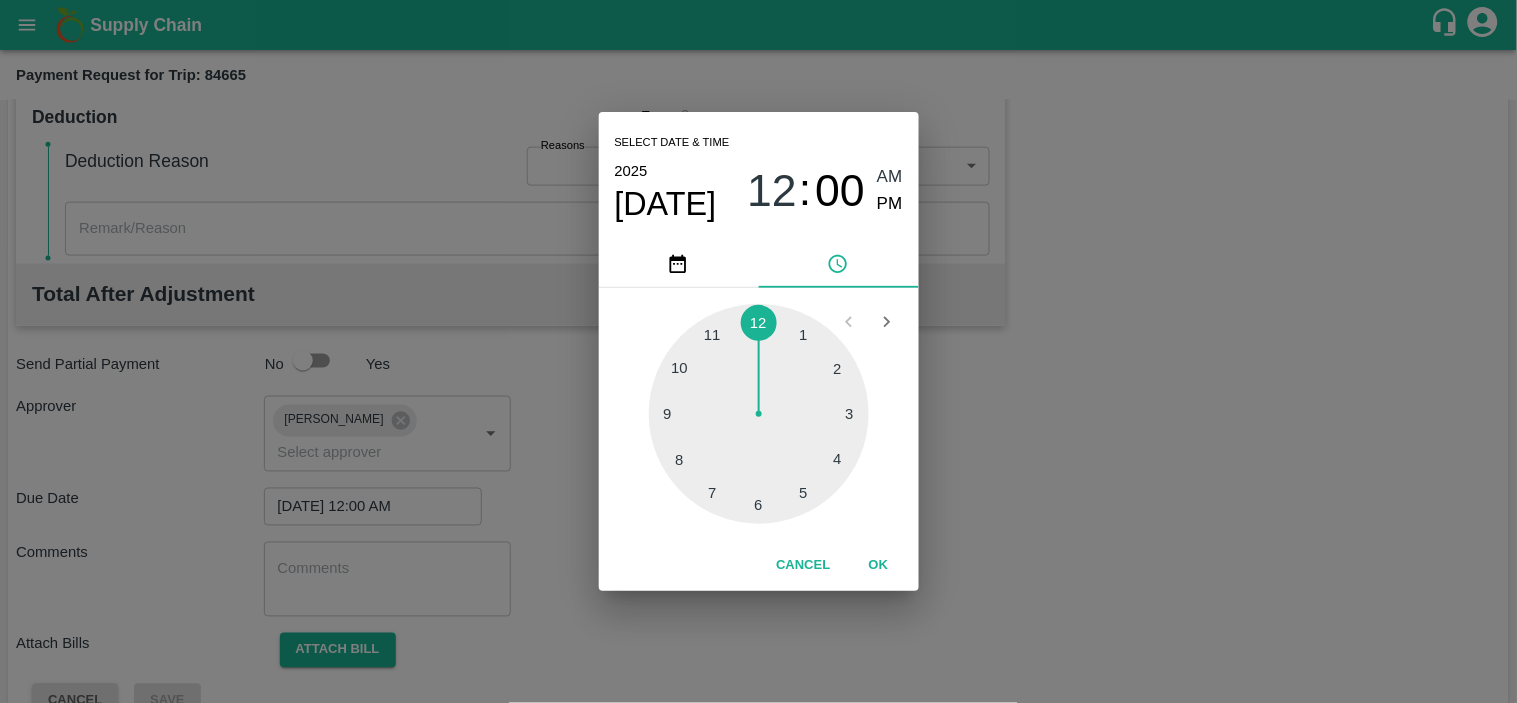 click at bounding box center (759, 414) 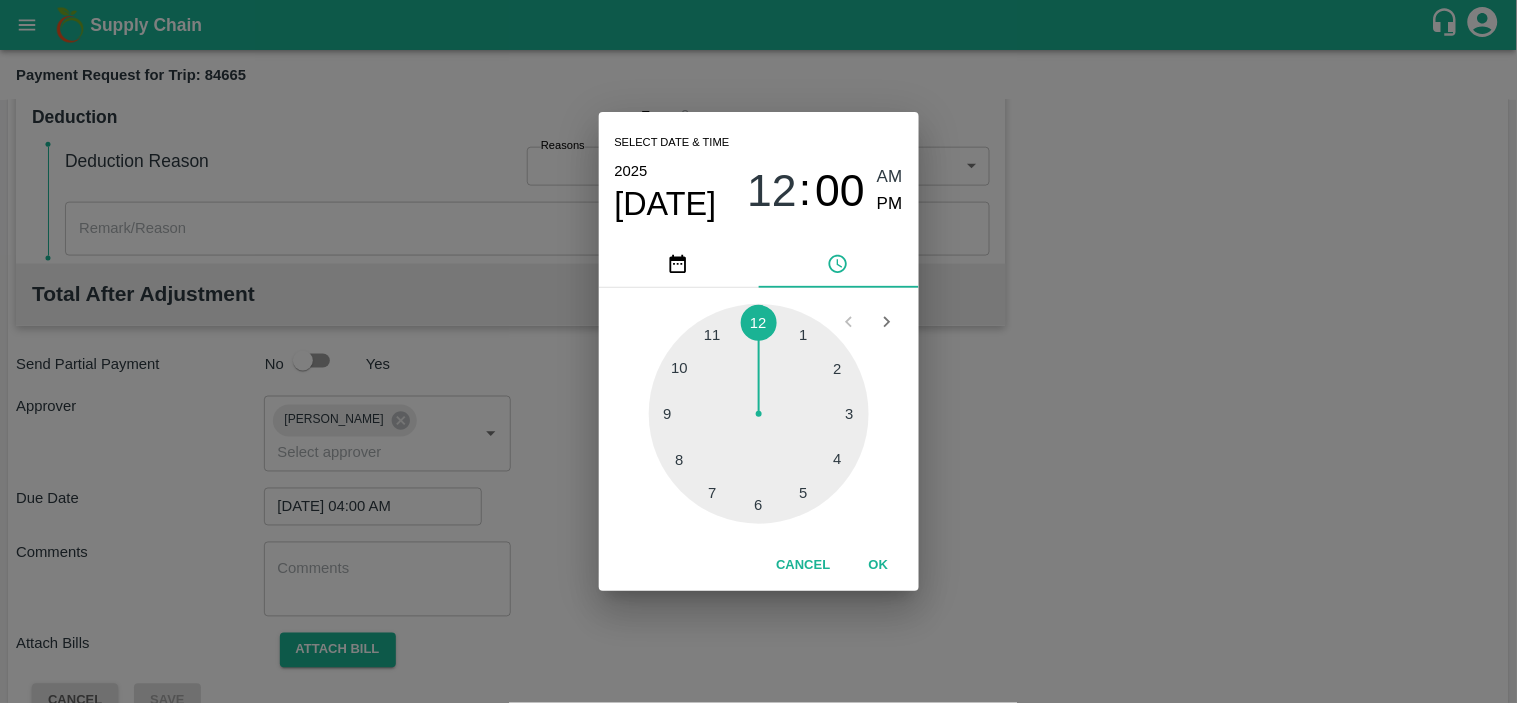 click at bounding box center (759, 414) 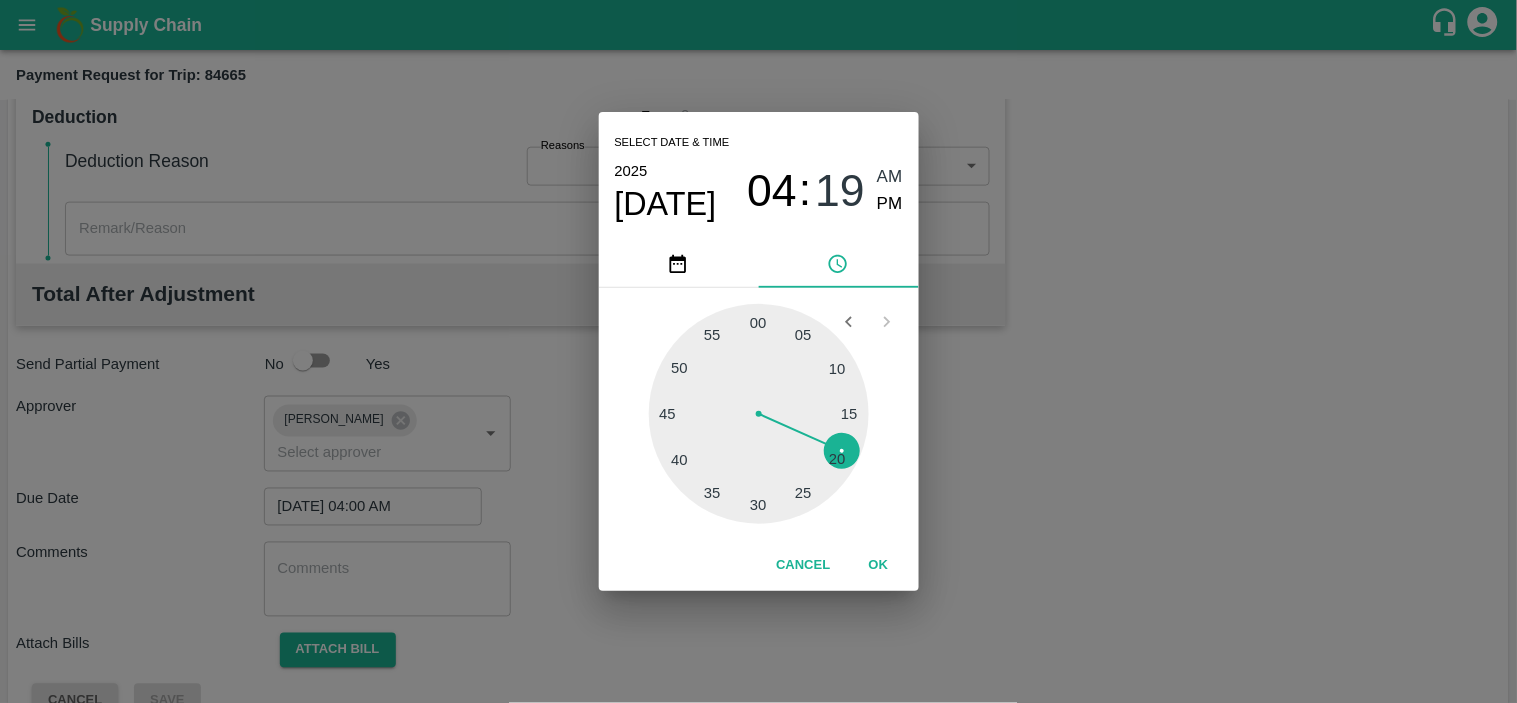 type on "14/07/2025 04:19 AM" 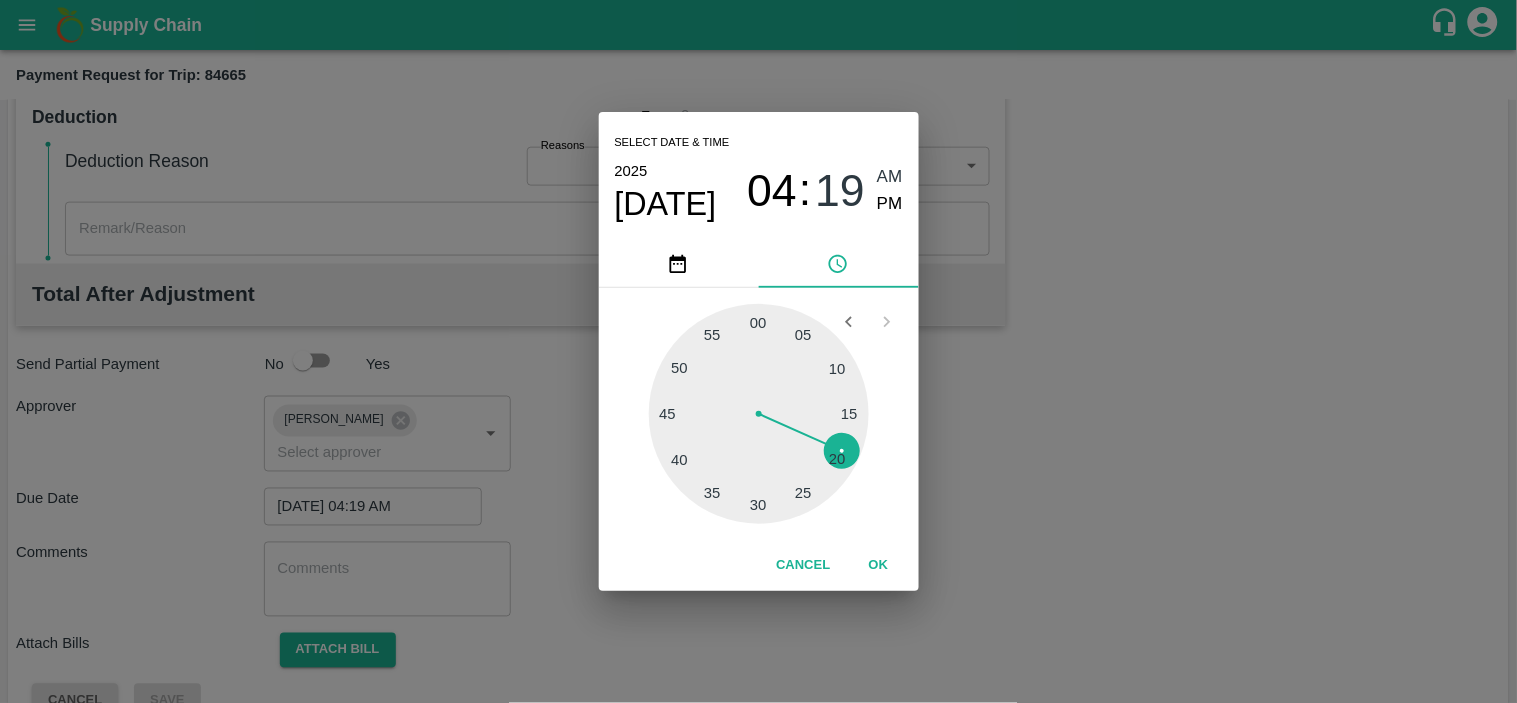click at bounding box center (759, 414) 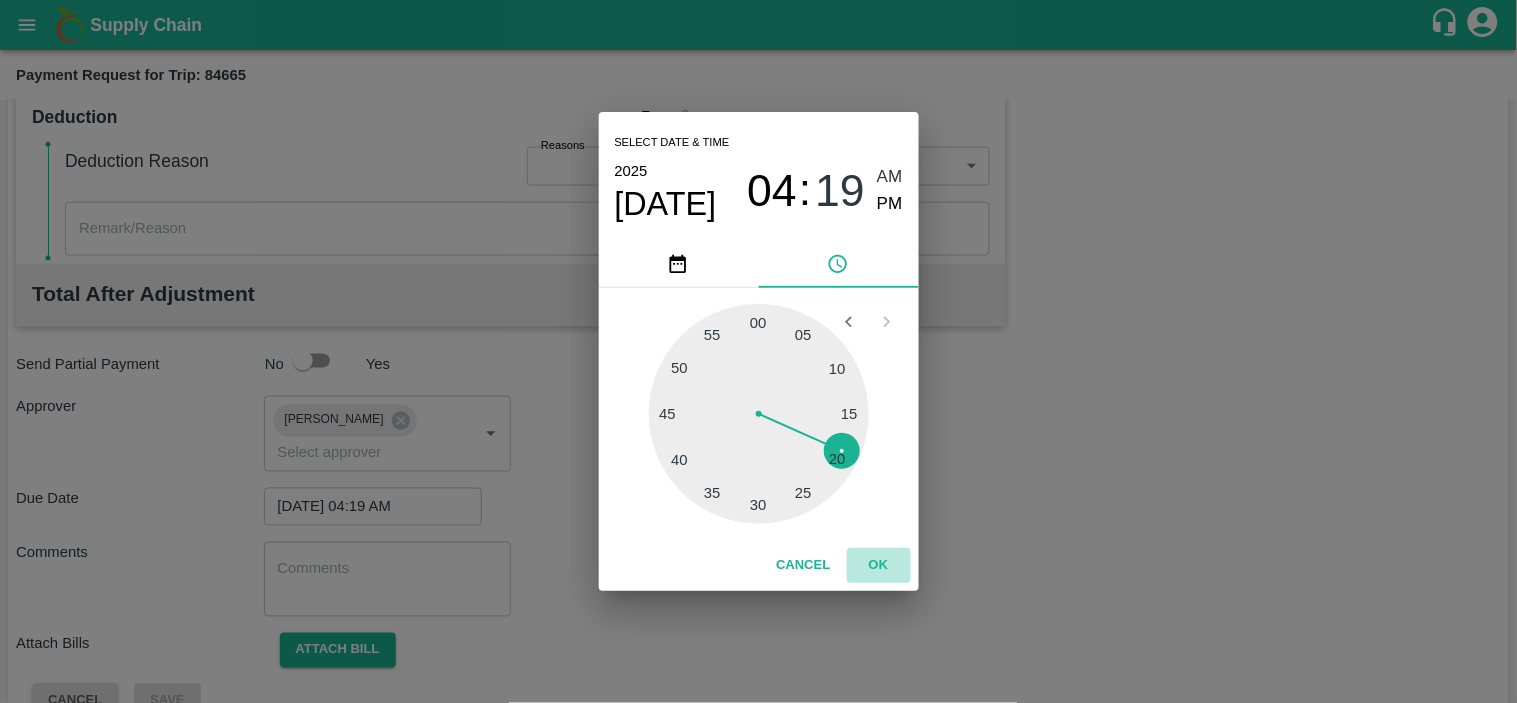 click on "OK" at bounding box center (879, 565) 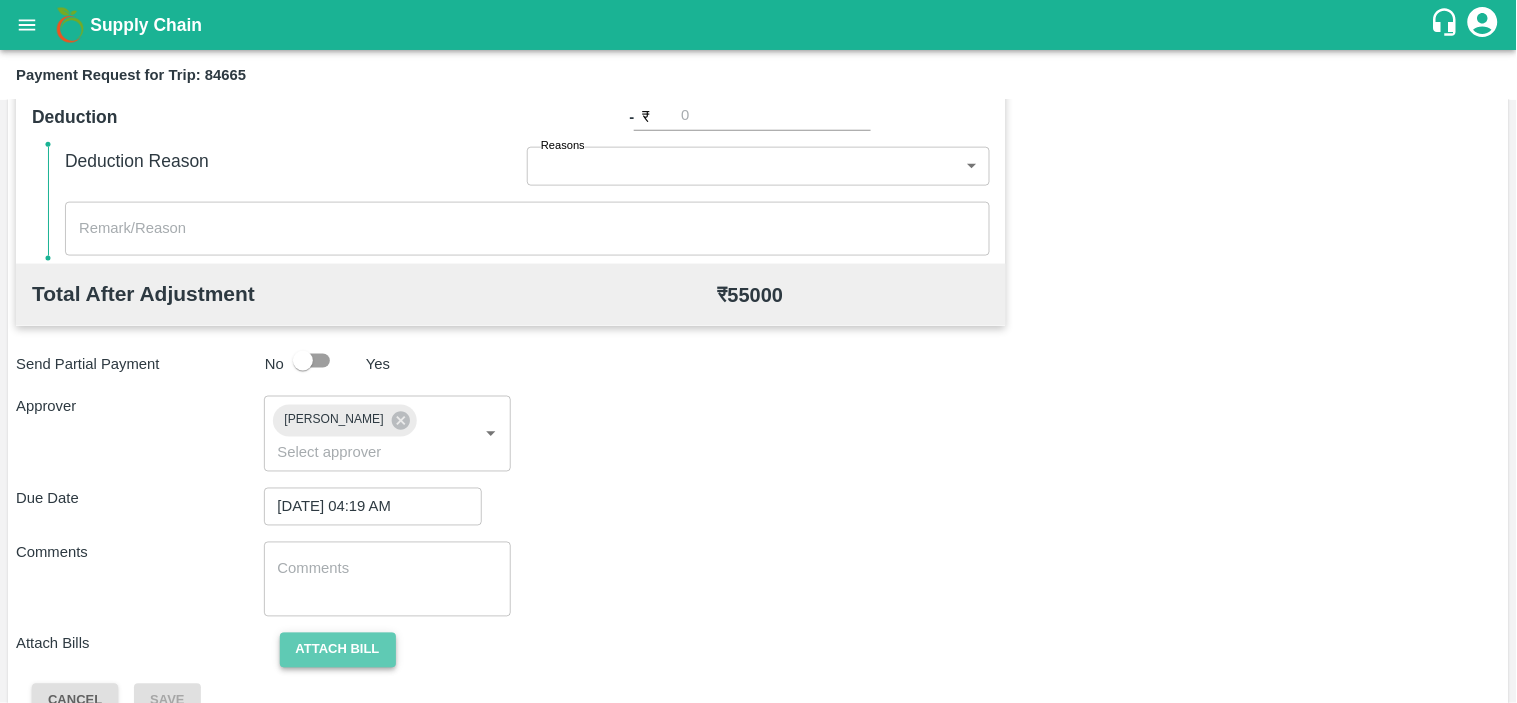 click on "Attach bill" at bounding box center [338, 650] 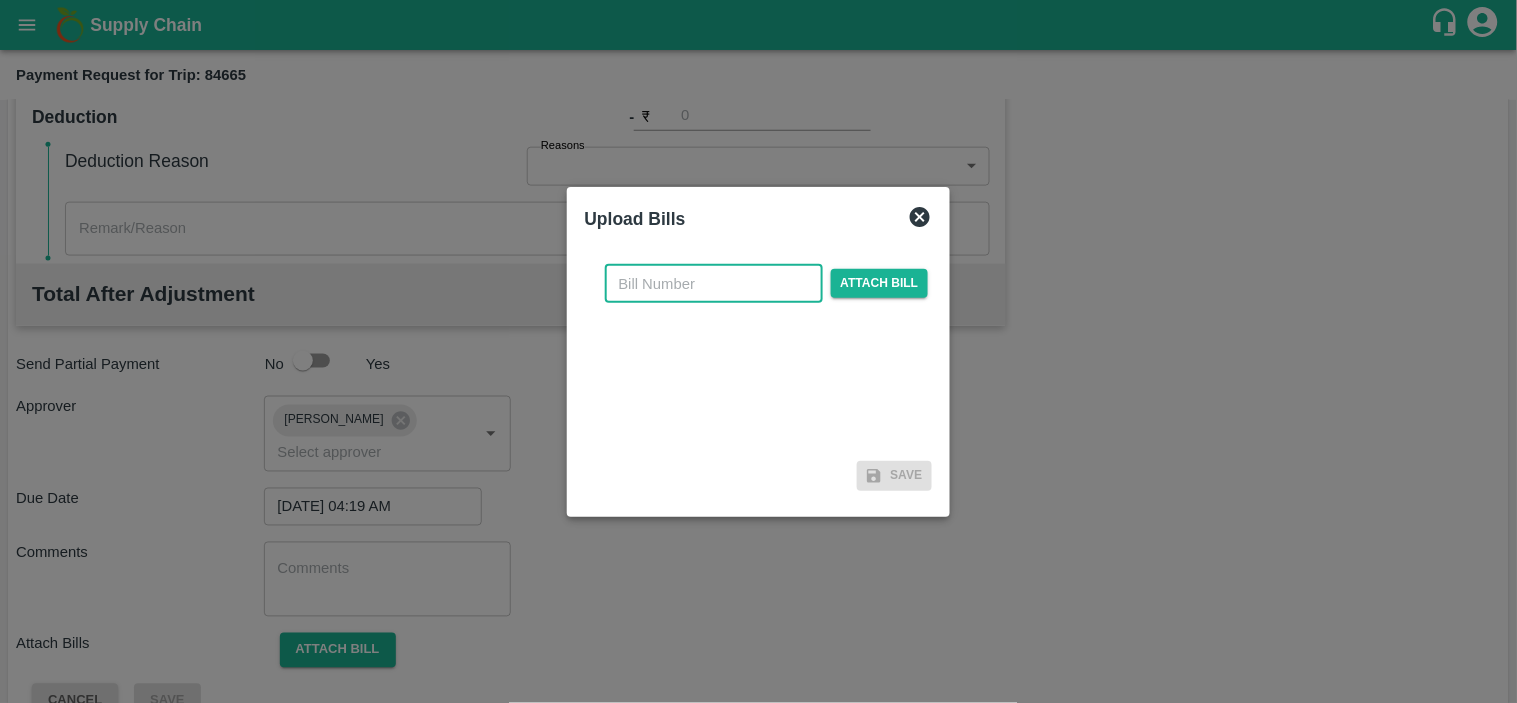 click at bounding box center (714, 284) 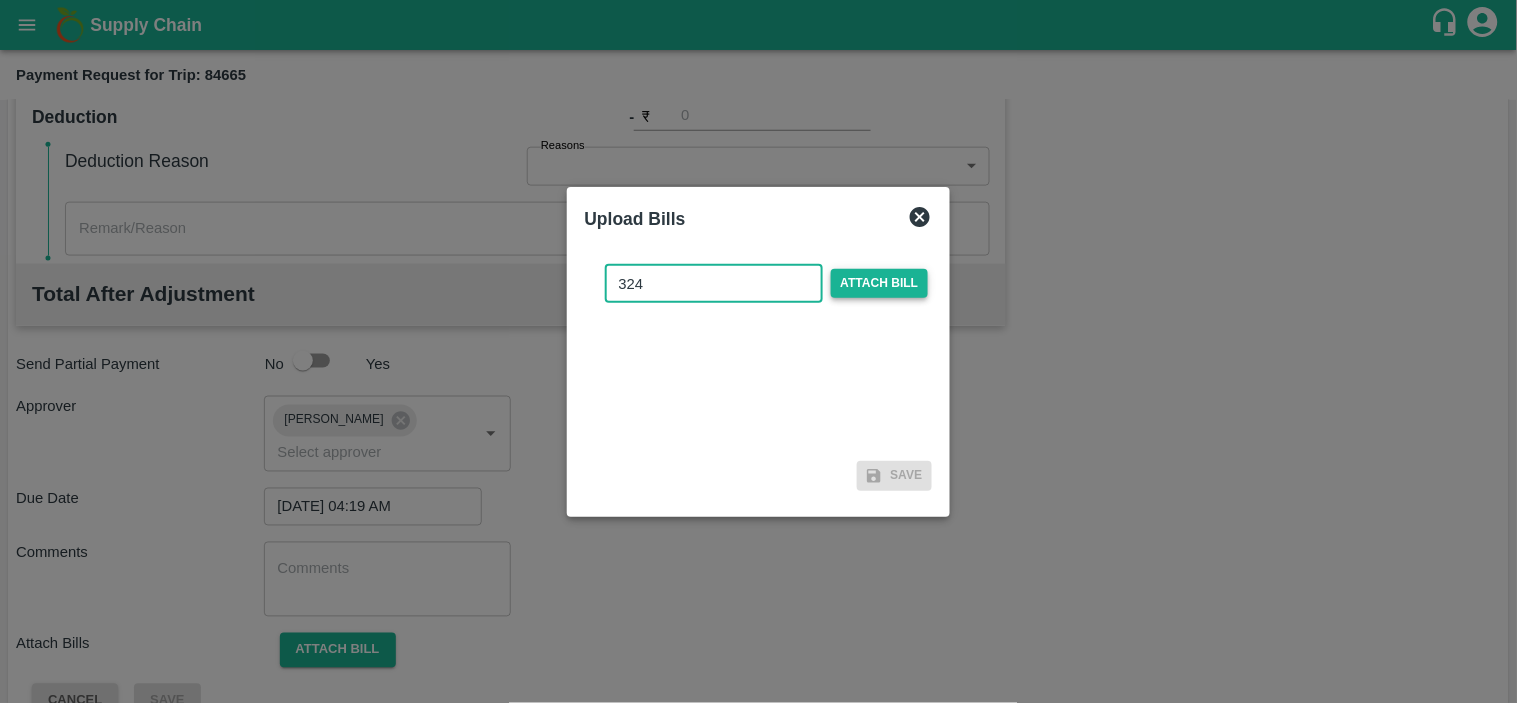 type on "324" 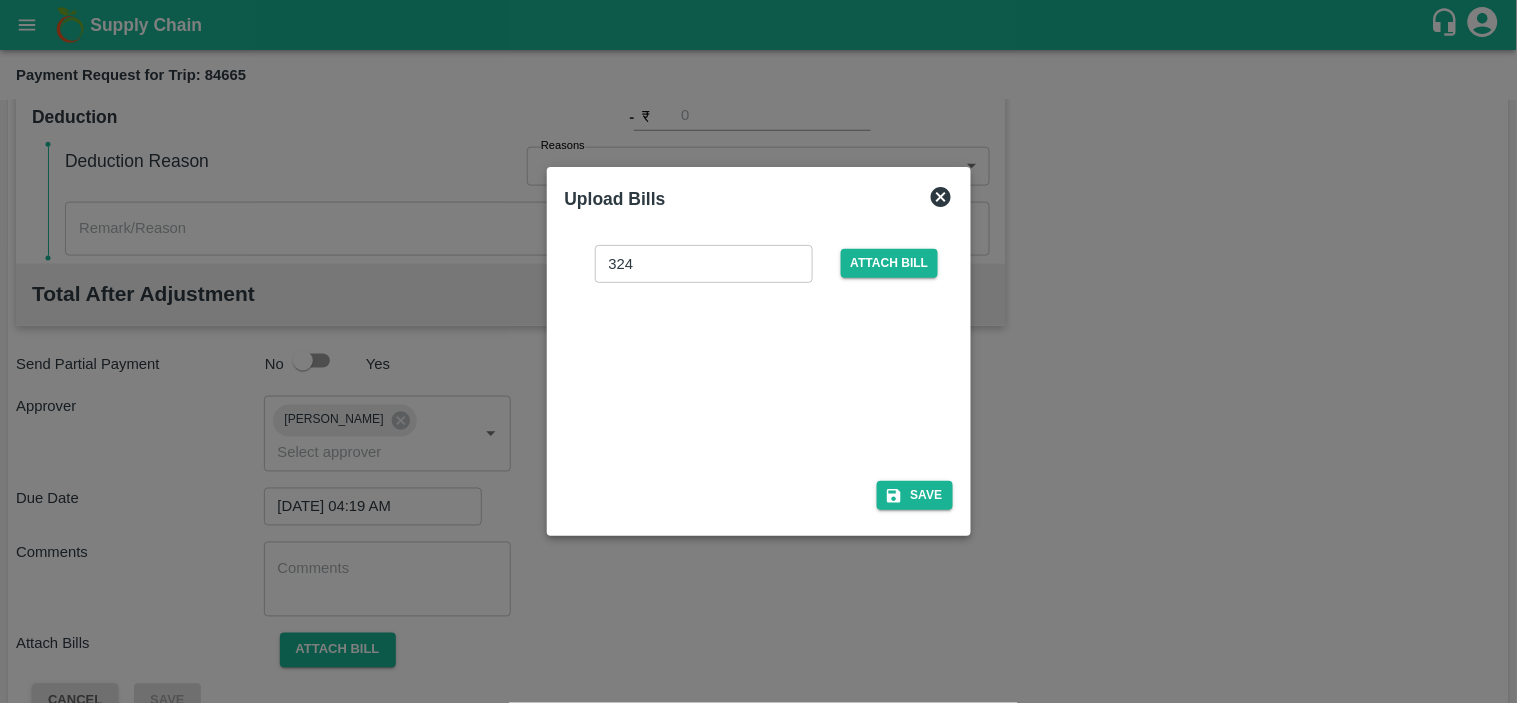 drag, startPoint x: 892, startPoint y: 348, endPoint x: 892, endPoint y: 368, distance: 20 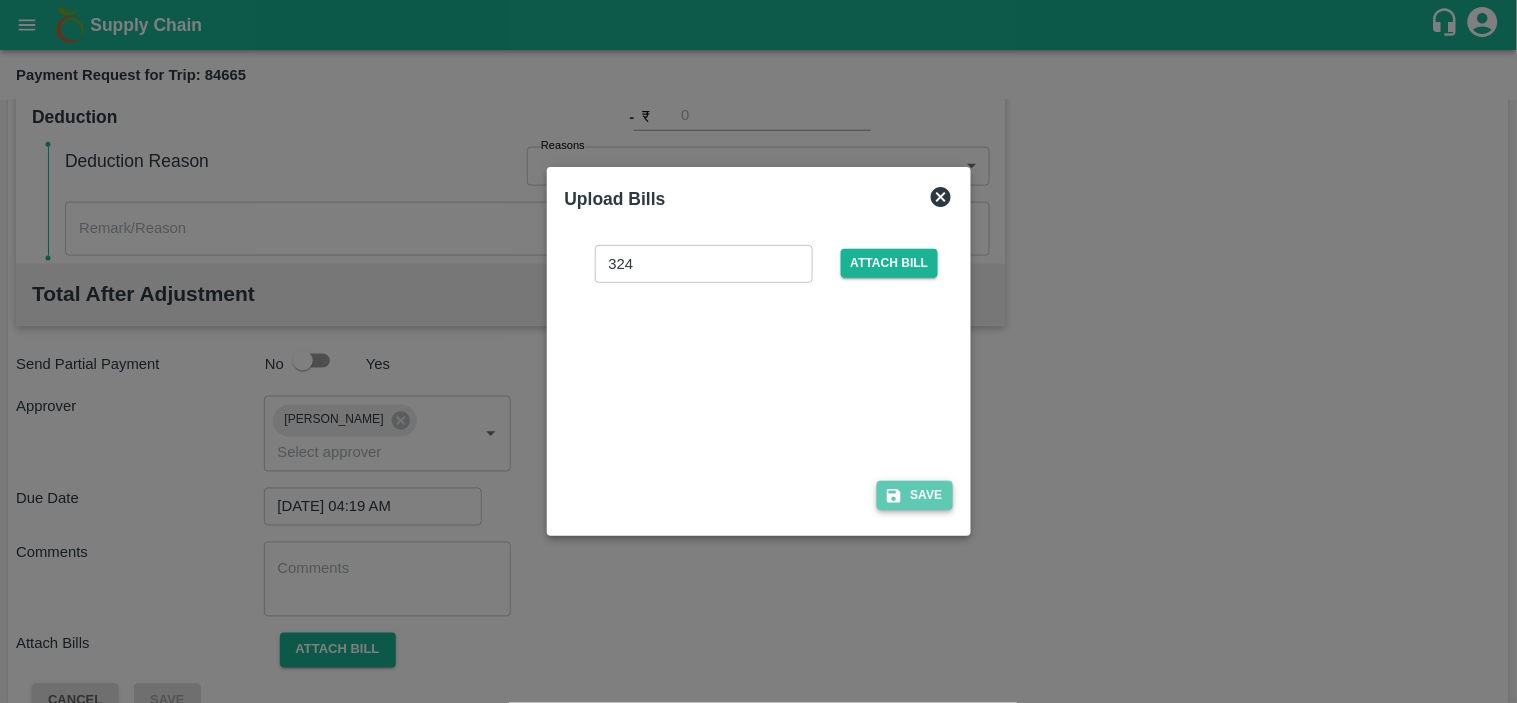 click on "Save" at bounding box center [915, 495] 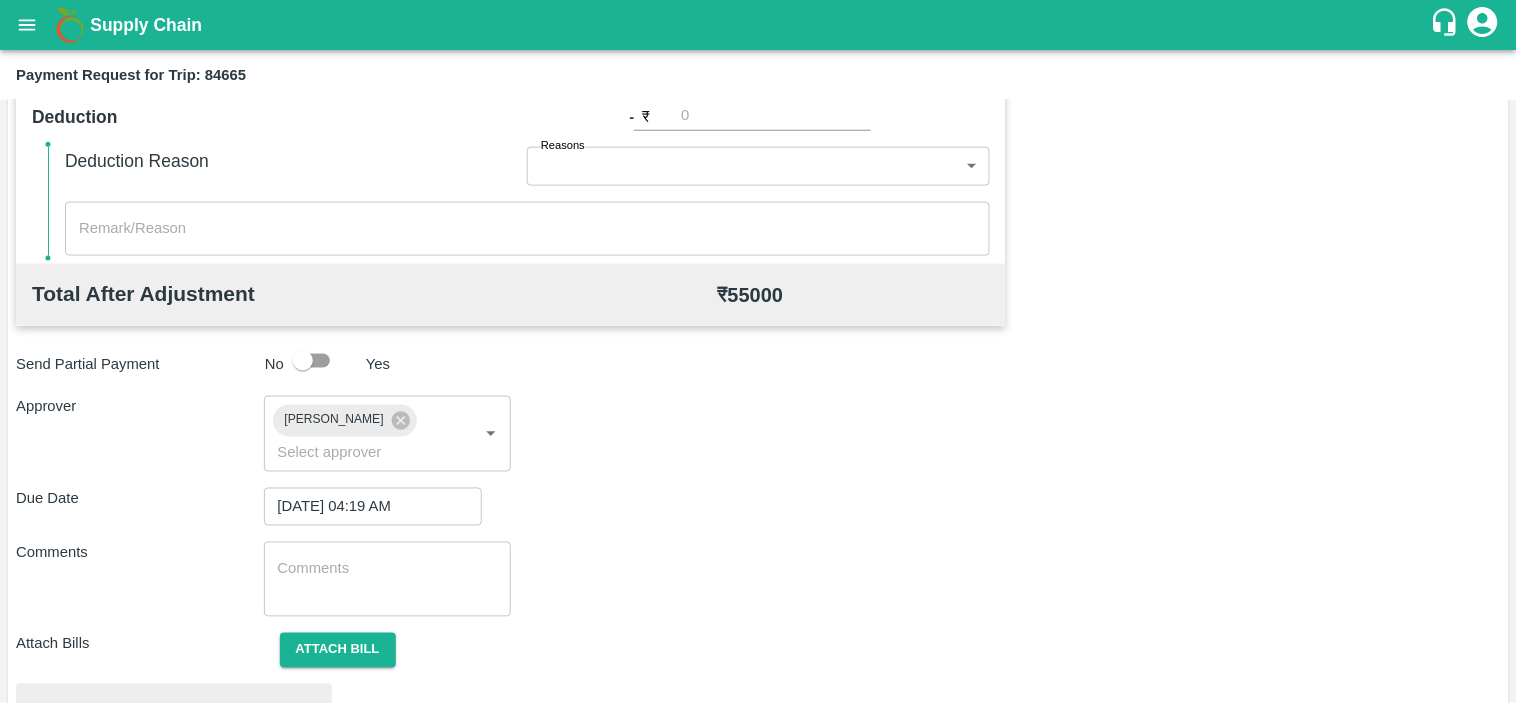 type 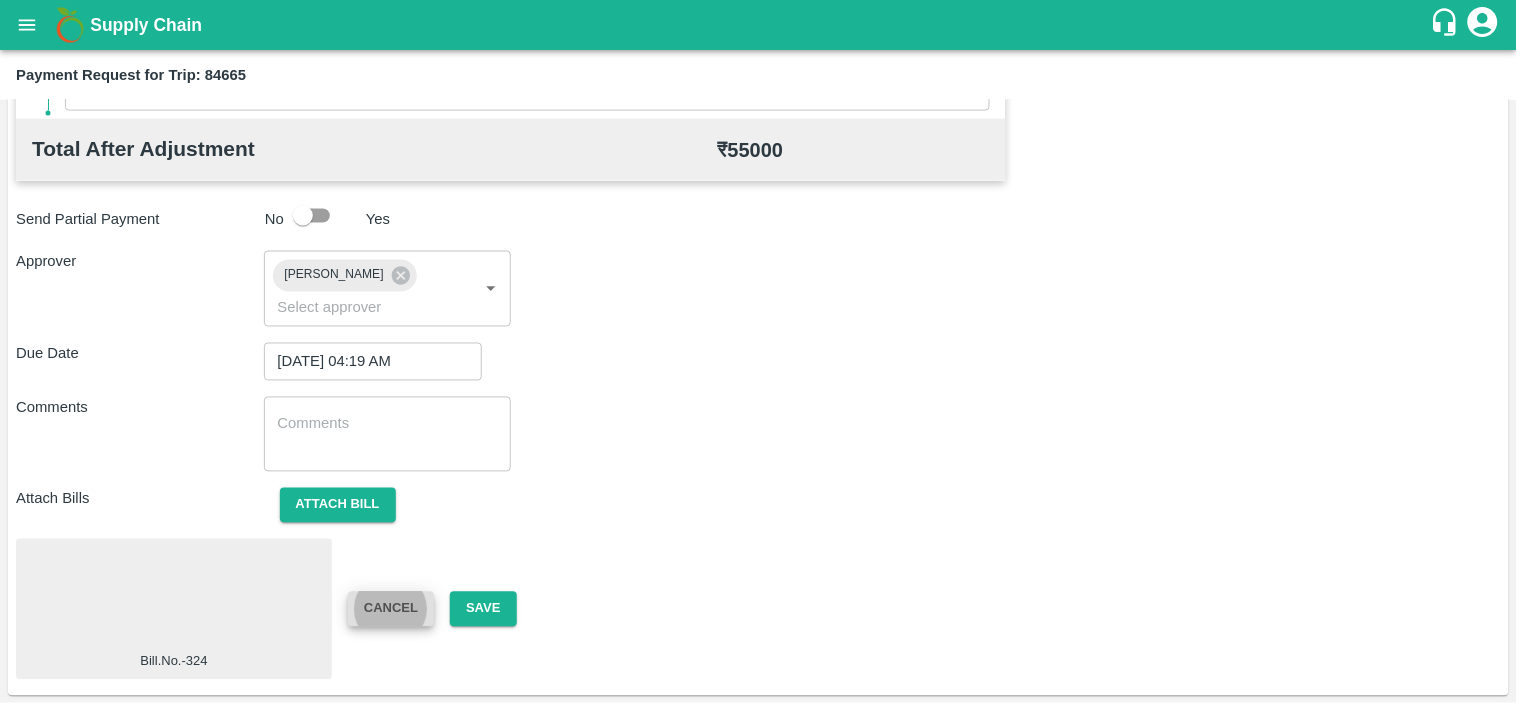 type 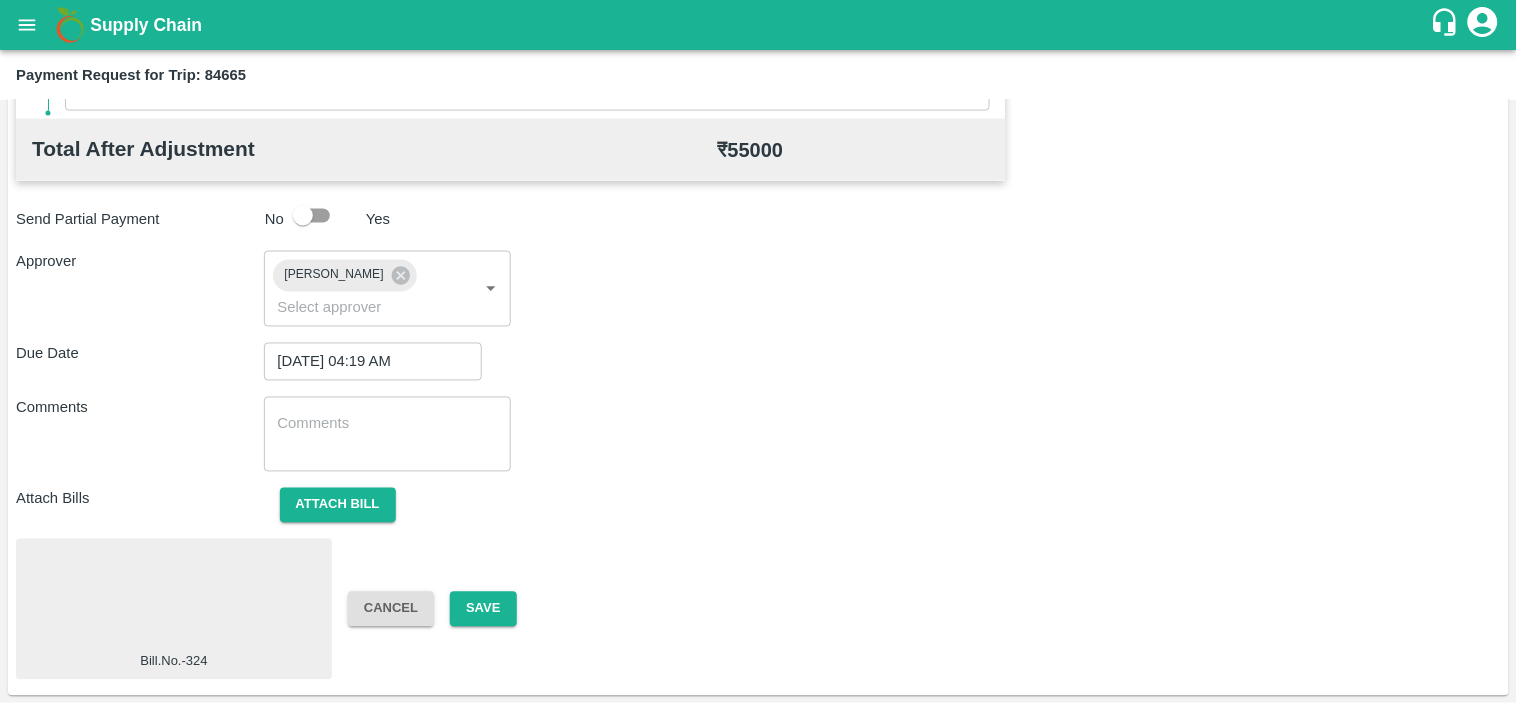 click on "Bill.No.-324 Cancel Save" at bounding box center [758, 609] 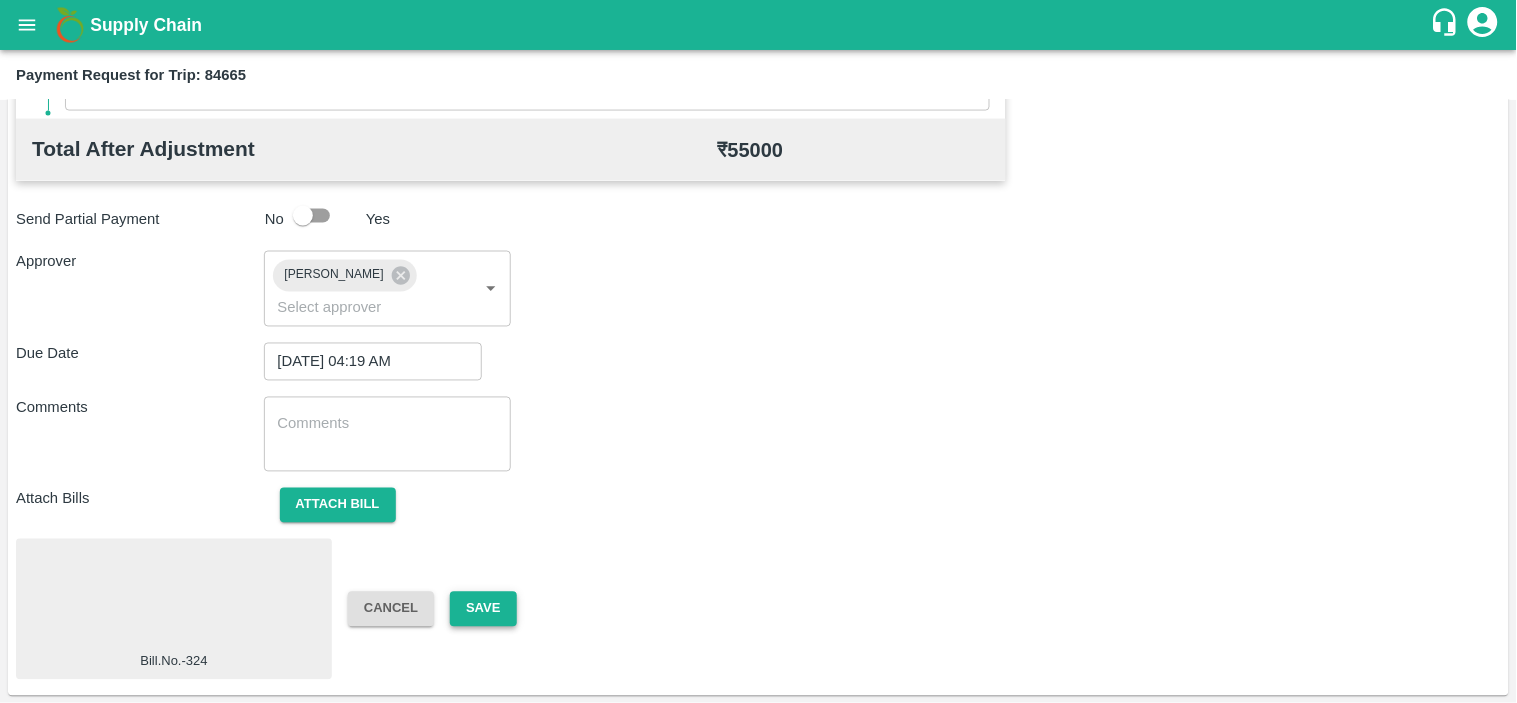 click on "Save" at bounding box center [483, 609] 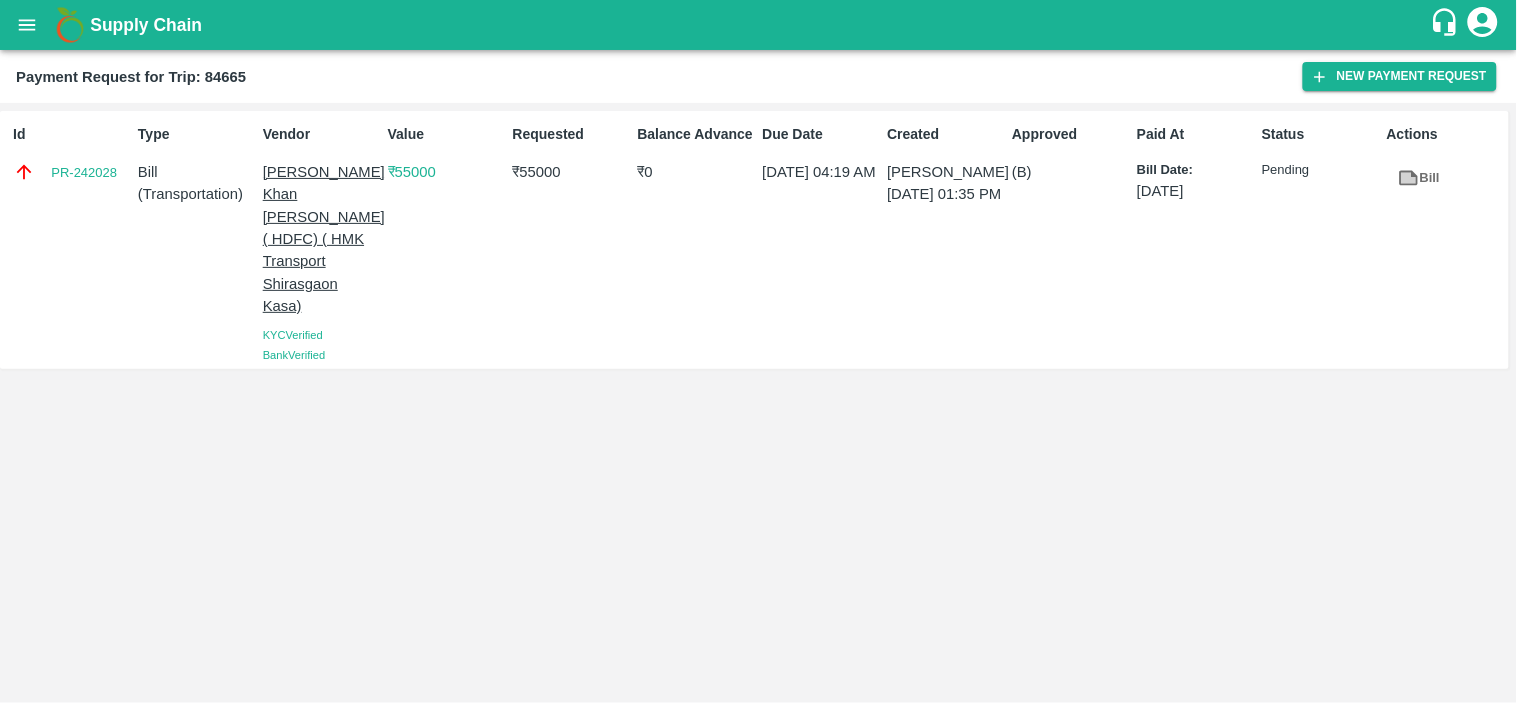 click at bounding box center [27, 25] 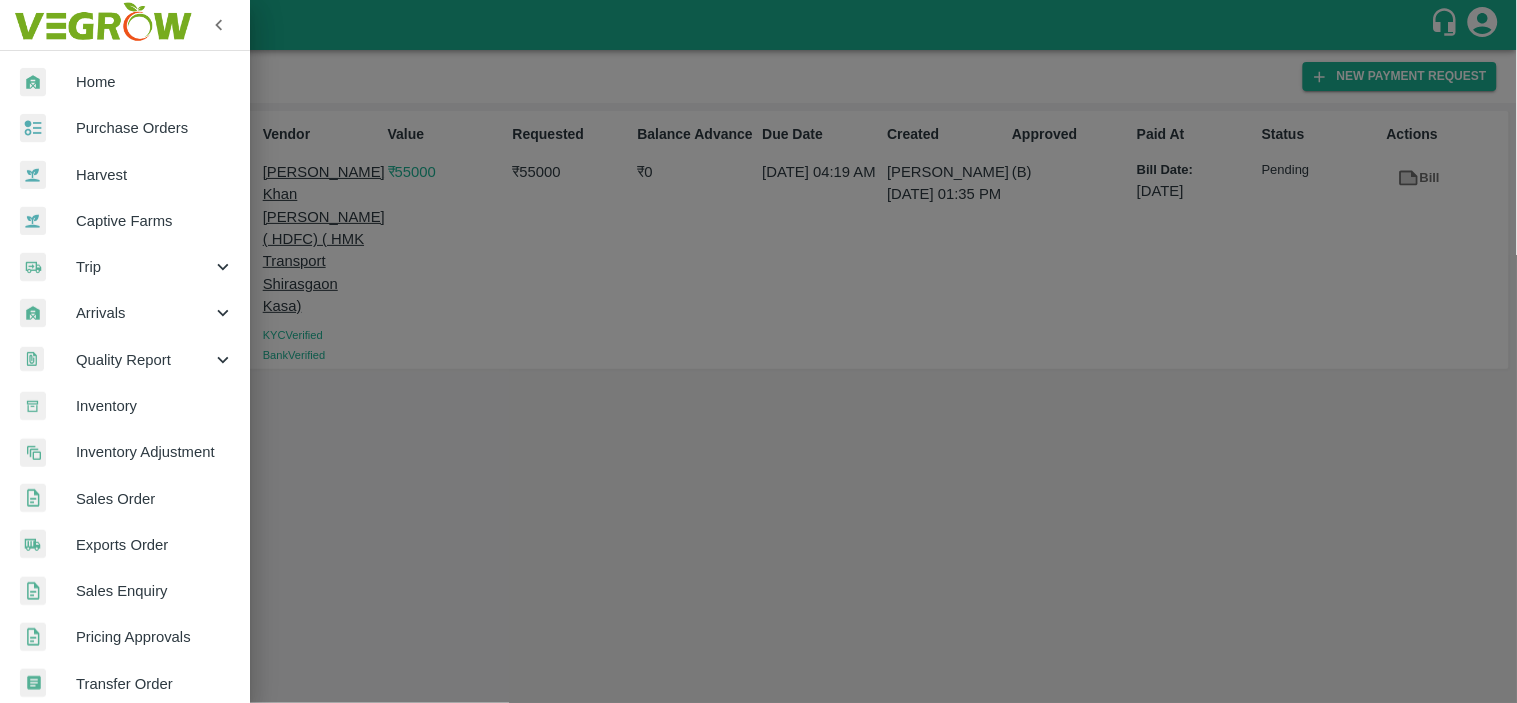 type 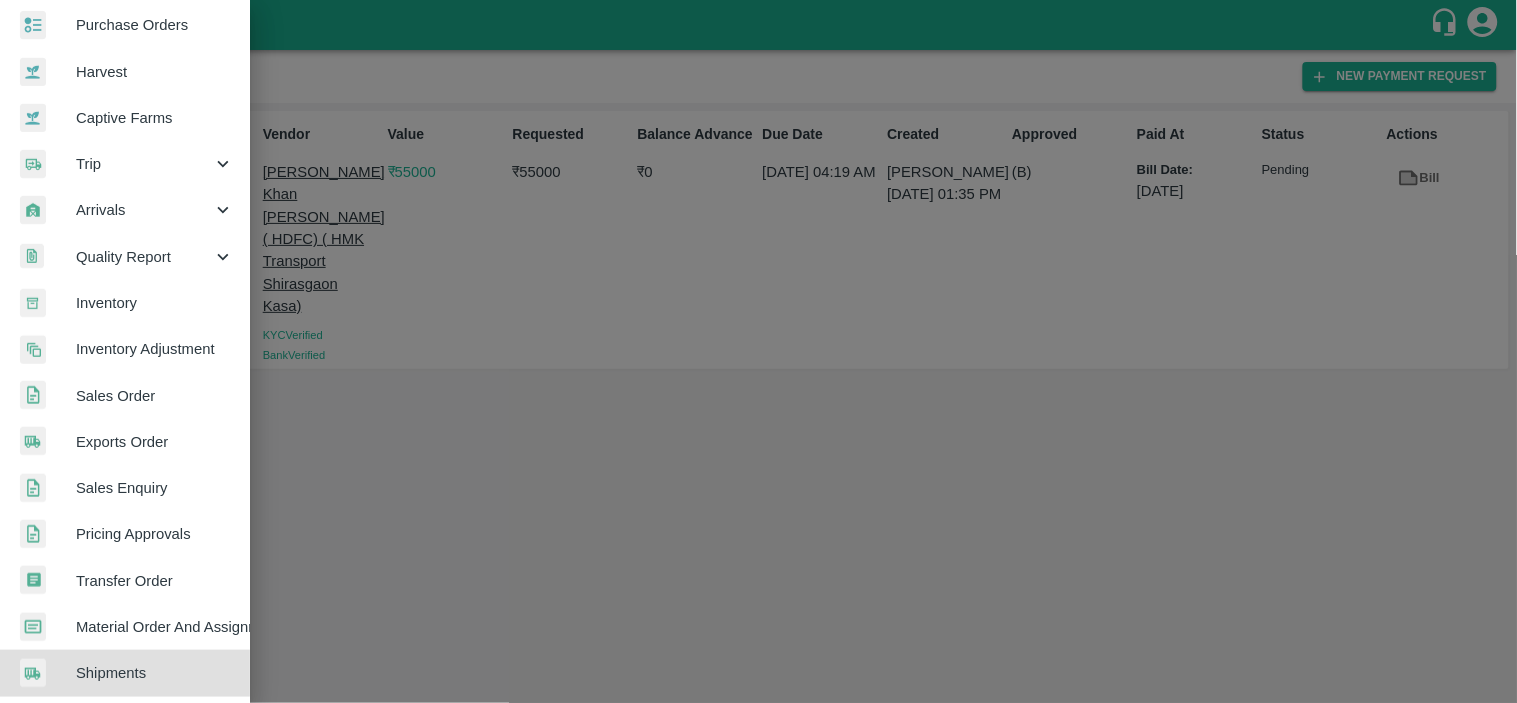 scroll, scrollTop: 435, scrollLeft: 0, axis: vertical 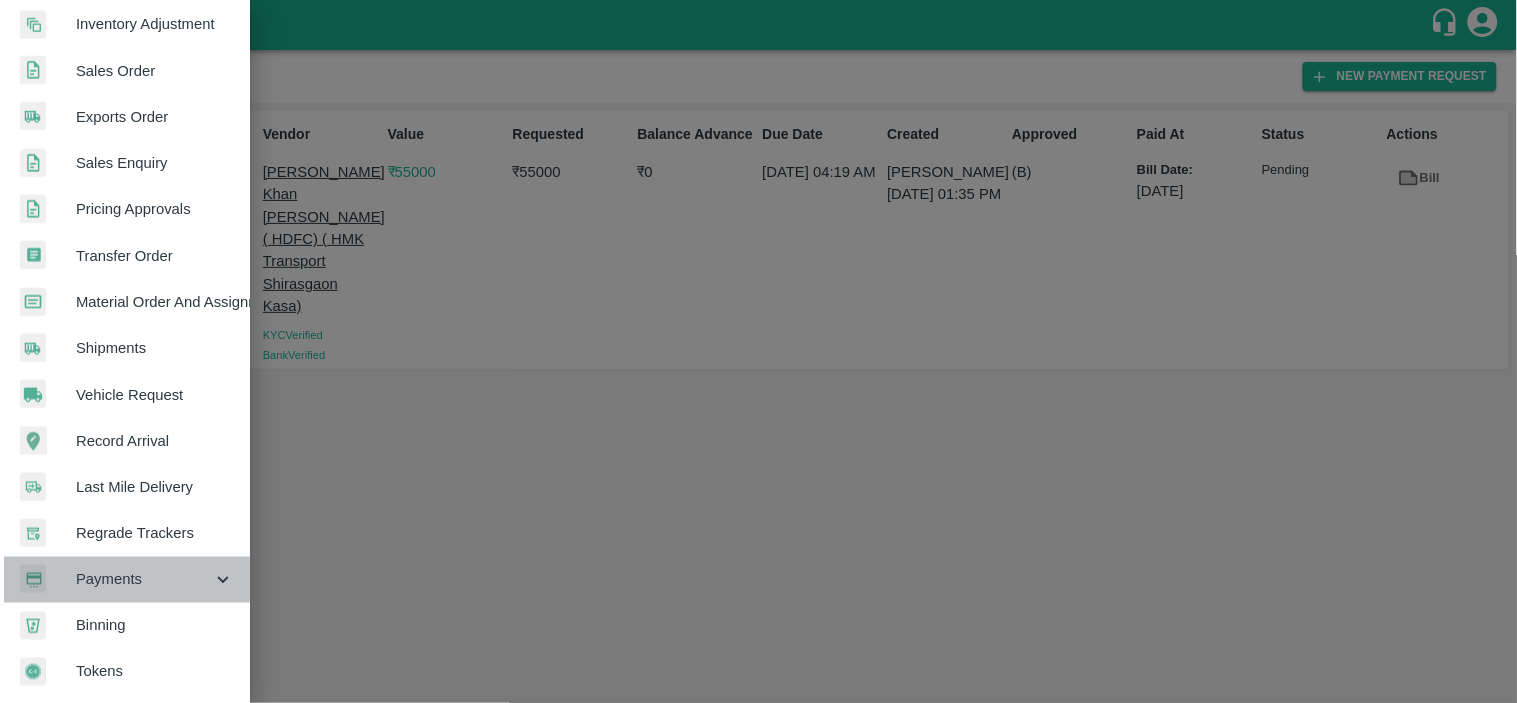 click on "Payments" at bounding box center (144, 580) 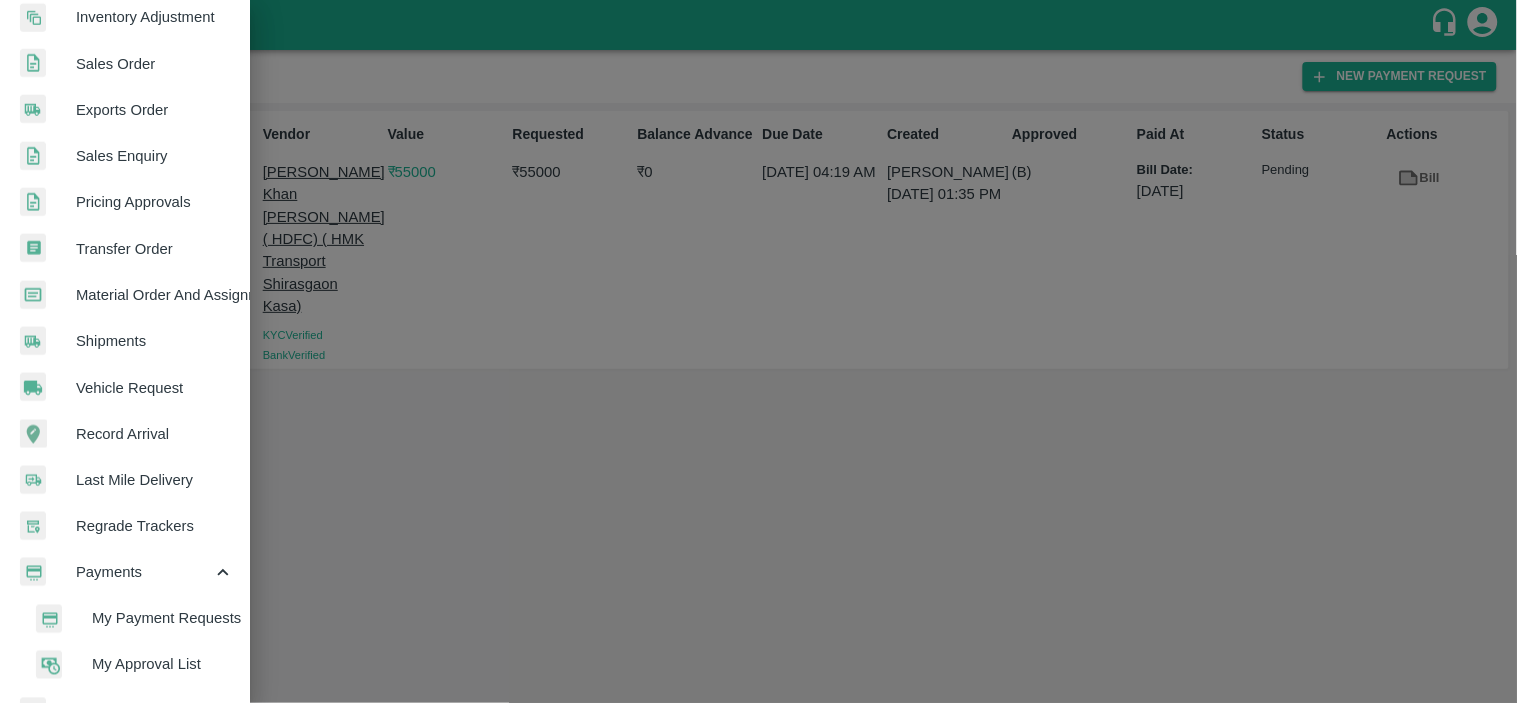 click on "My Payment Requests" at bounding box center (163, 619) 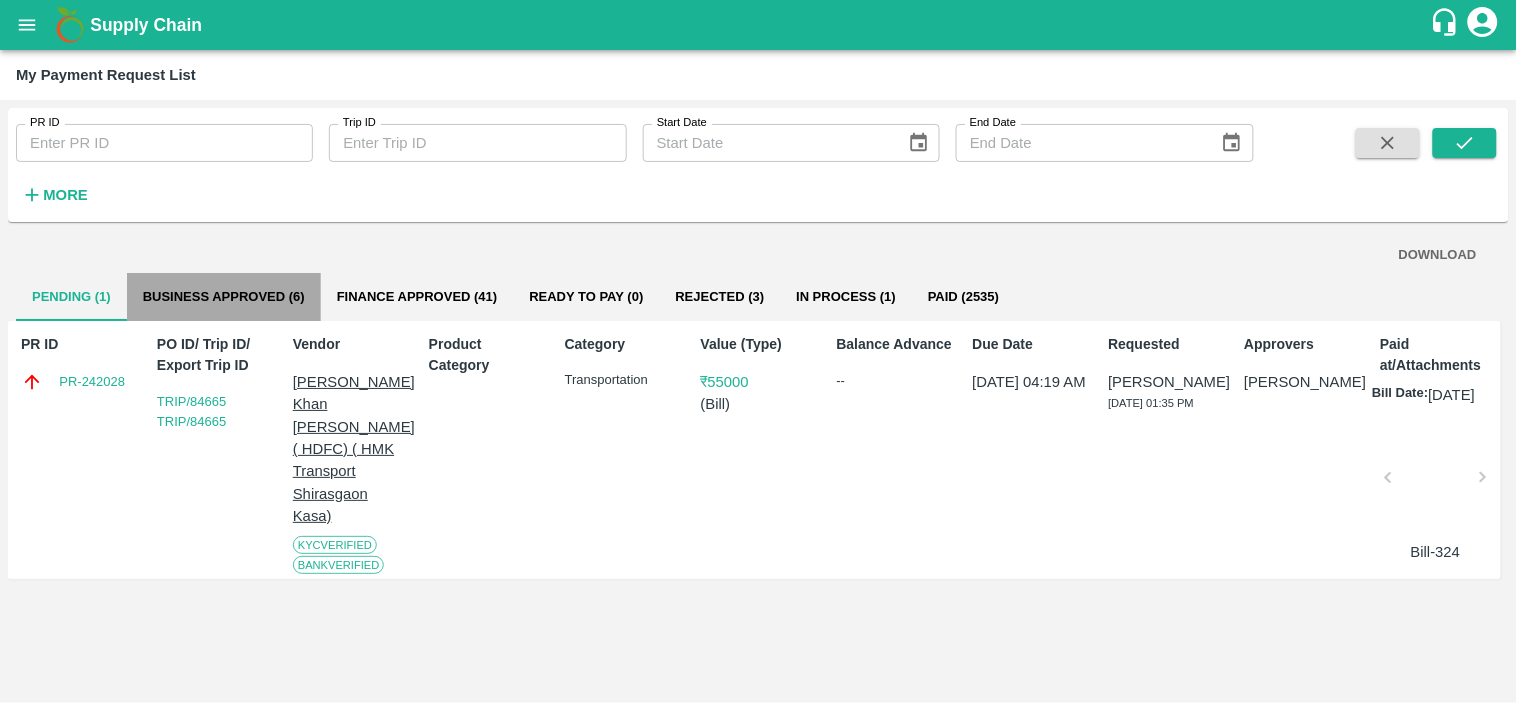 click on "Business Approved (6)" at bounding box center (224, 297) 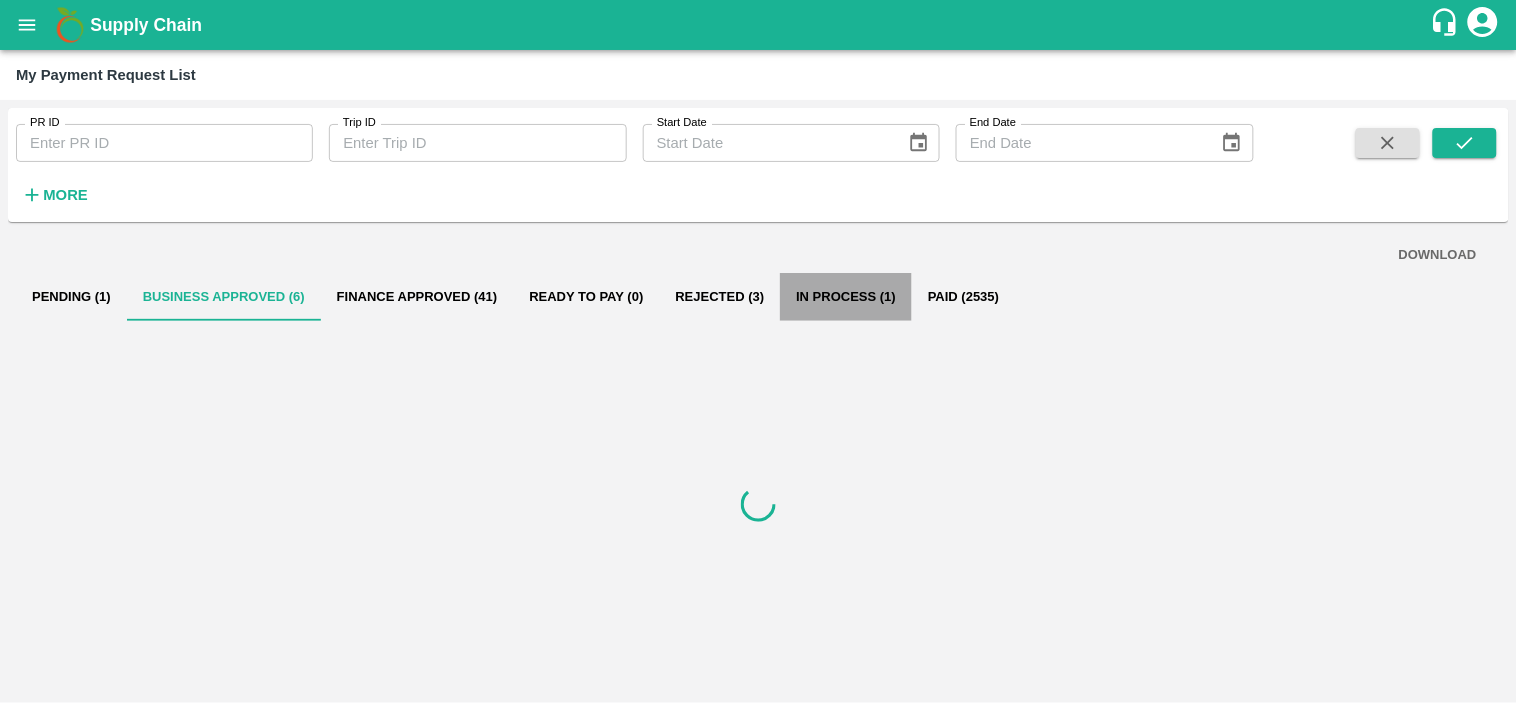 click on "In Process (1)" at bounding box center [846, 297] 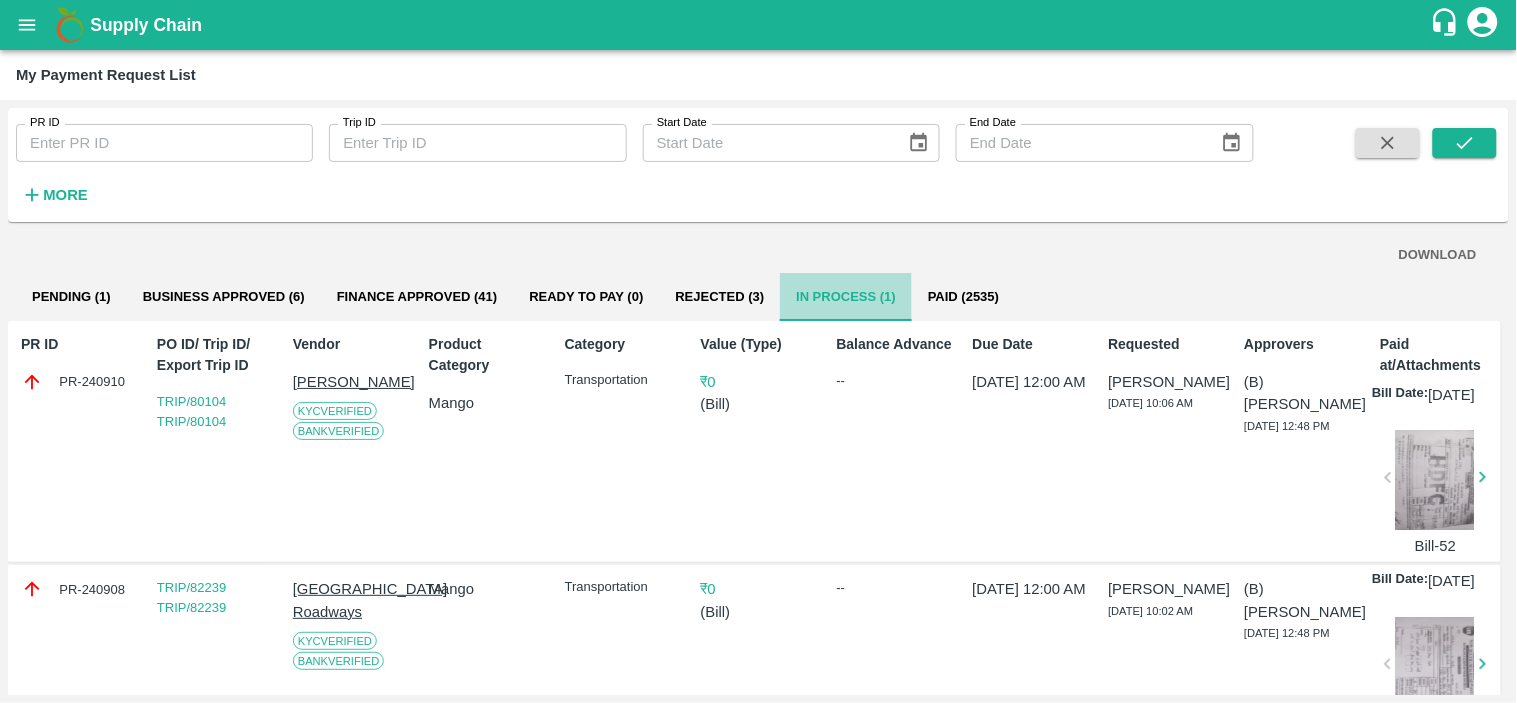 click on "In Process (1)" at bounding box center [846, 297] 